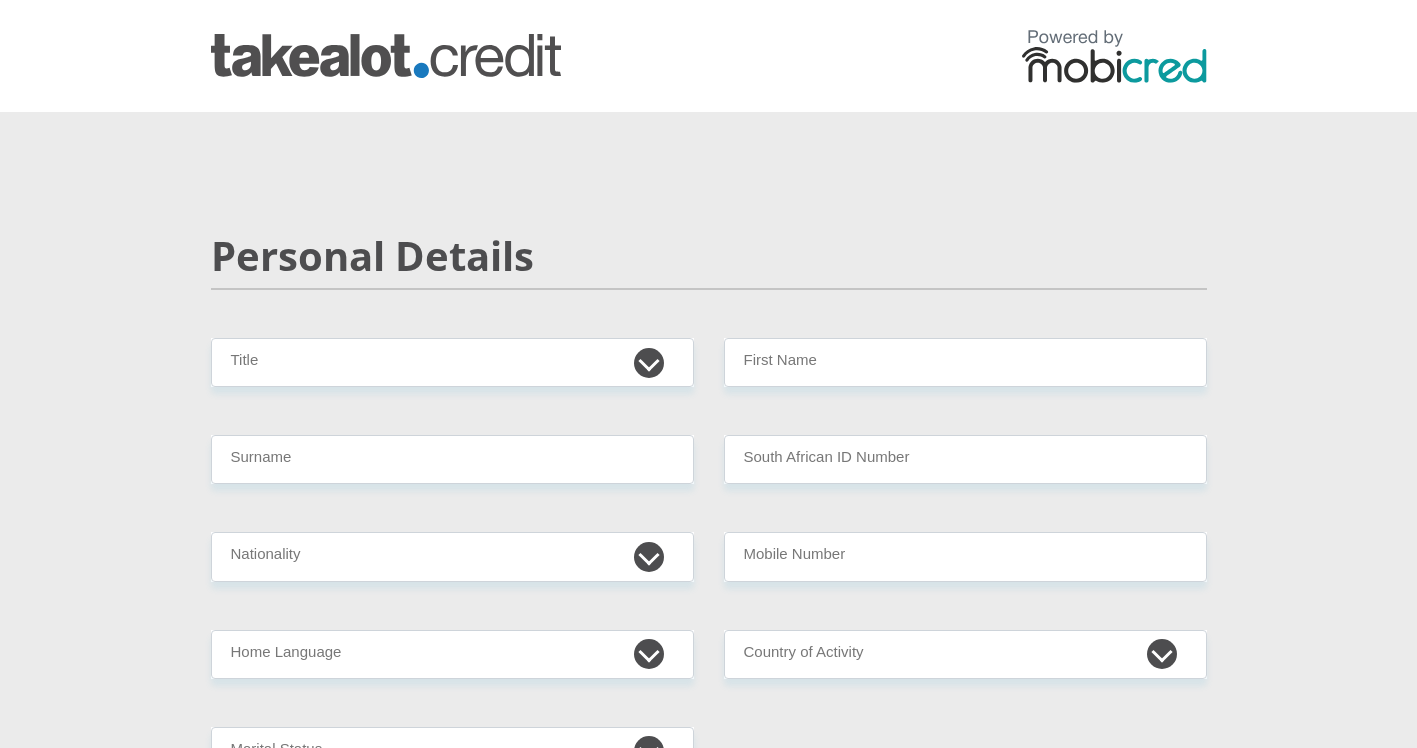 scroll, scrollTop: 0, scrollLeft: 0, axis: both 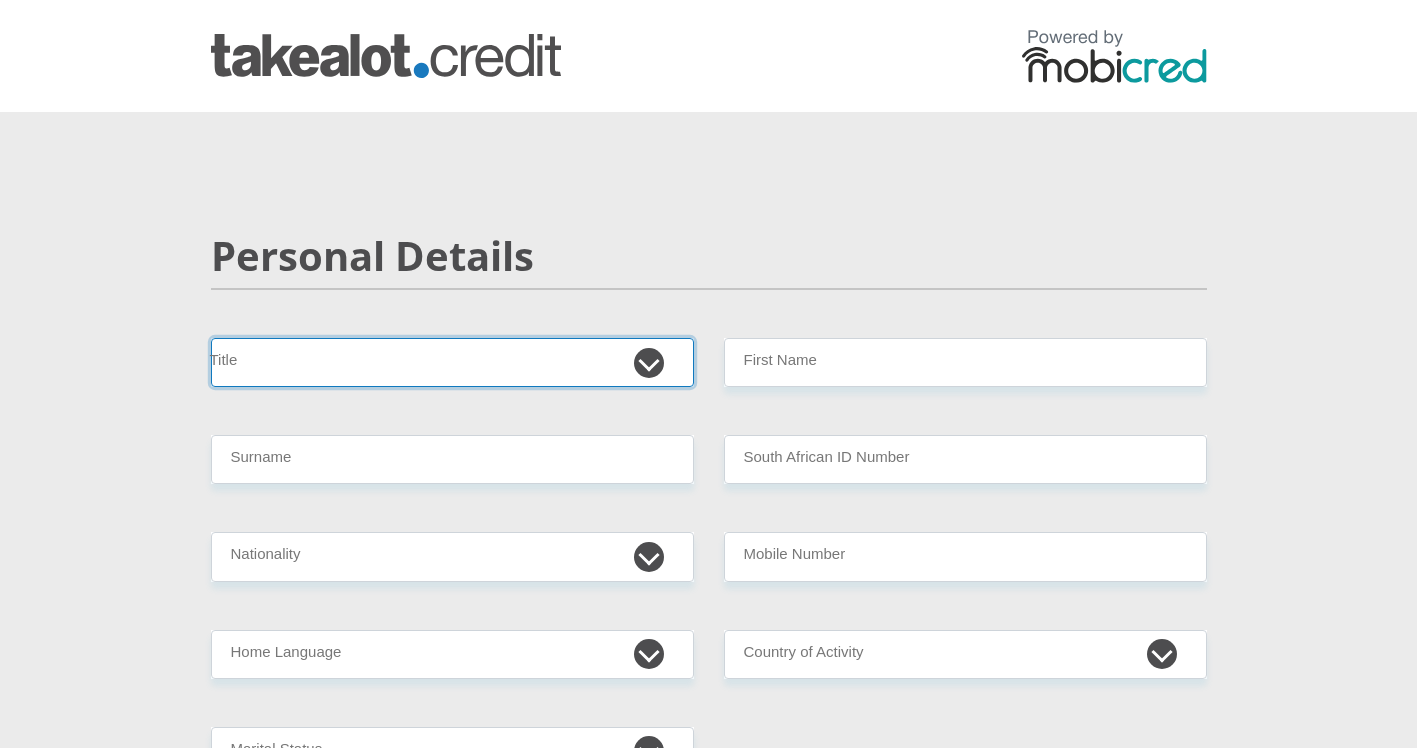 click on "Mr
Ms
Mrs
Dr
Other" at bounding box center [452, 362] 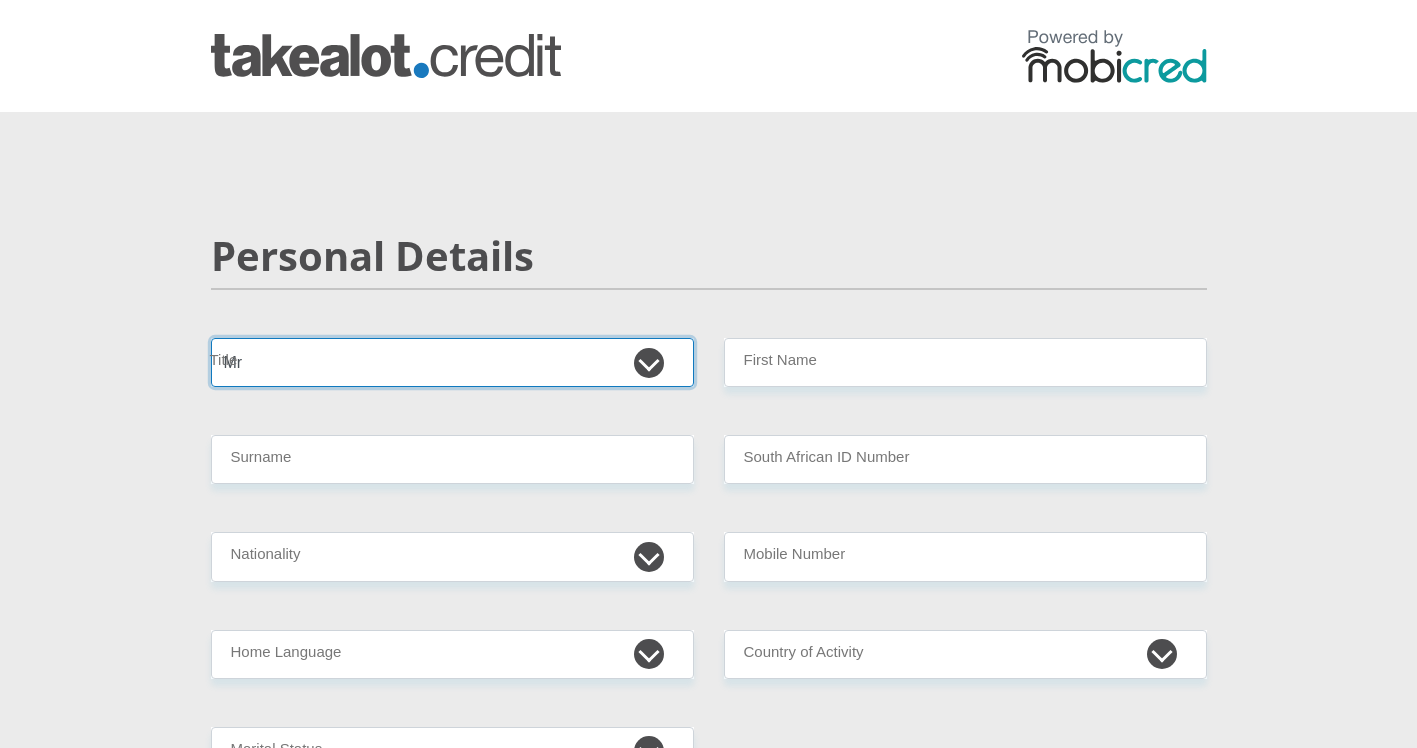 click on "Mr
Ms
Mrs
Dr
Other" at bounding box center (452, 362) 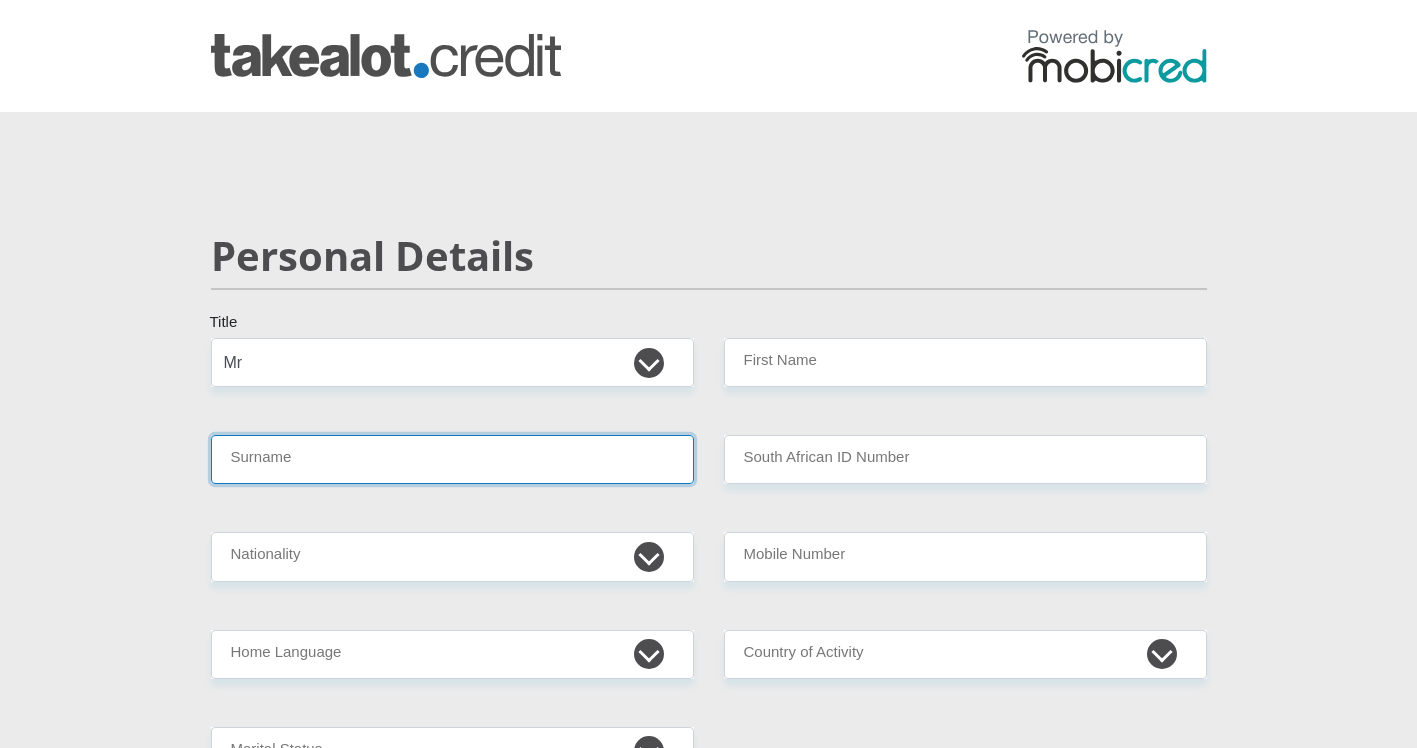 click on "Surname" at bounding box center [452, 459] 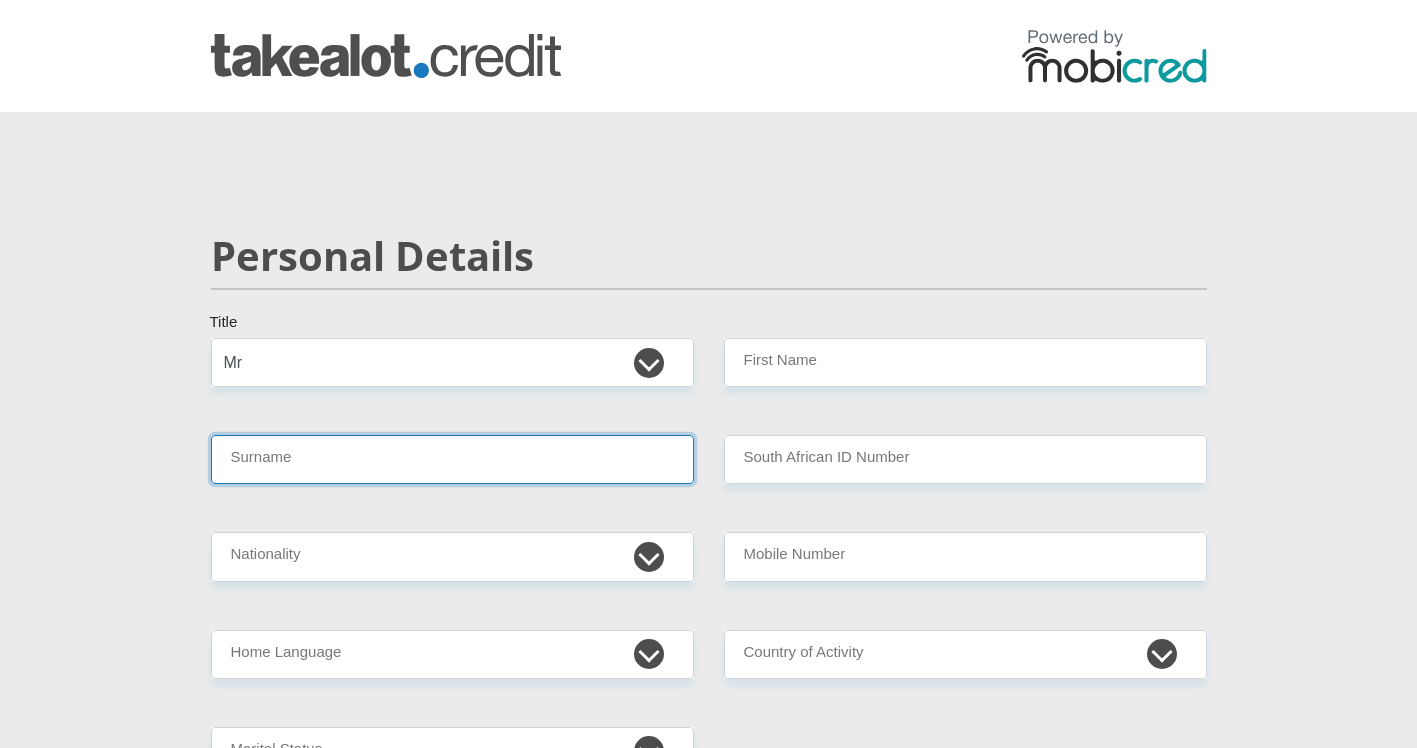 type on "[LAST]" 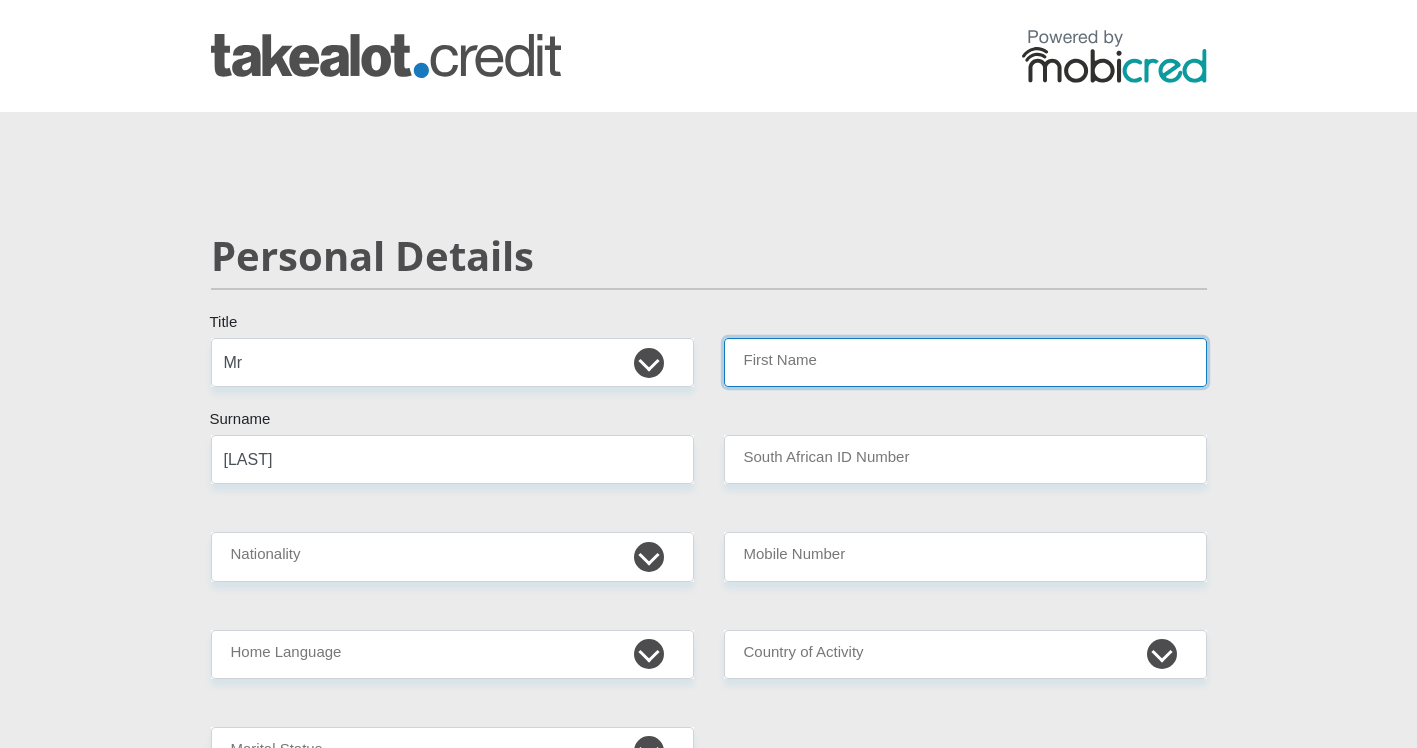 type on "[LAST]" 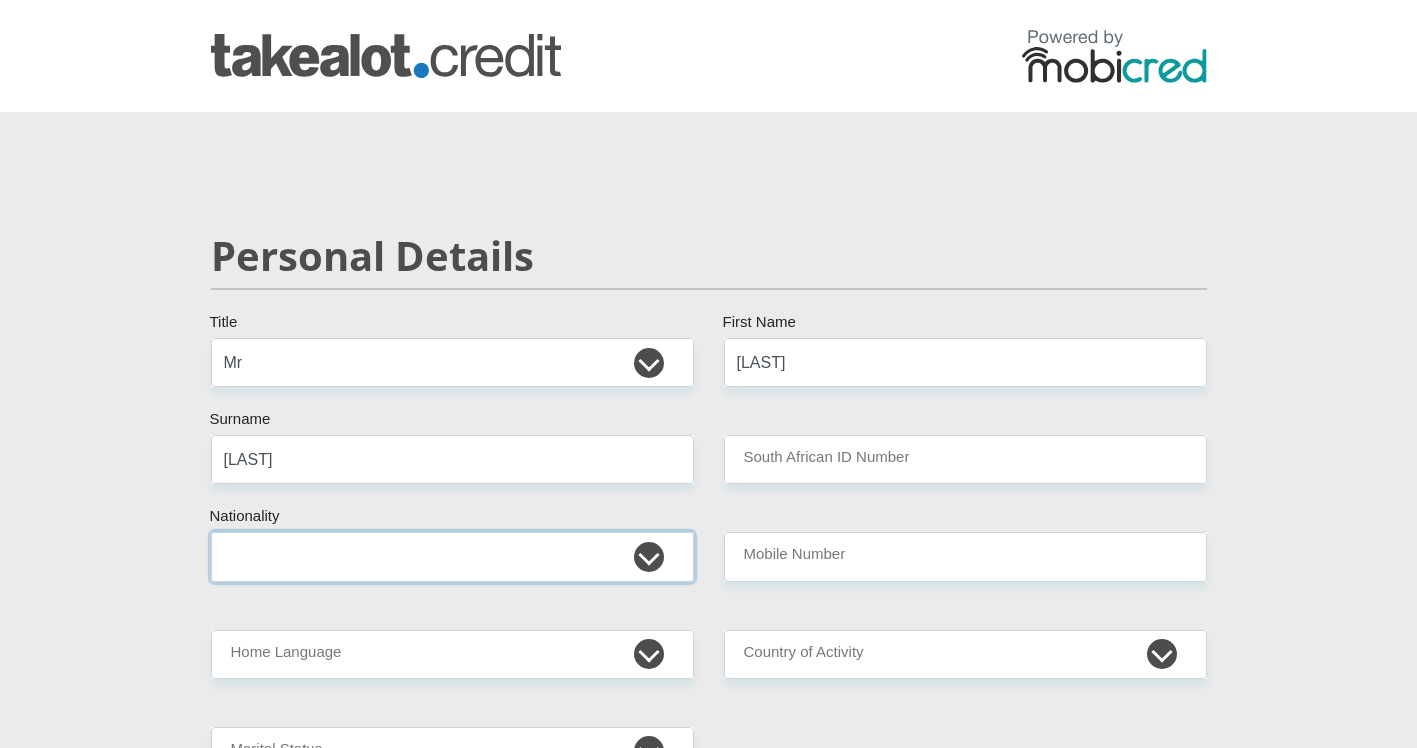 click on "South Africa
Afghanistan
Aland Islands
Albania
Algeria
America Samoa
American Virgin Islands
Andorra
Angola
Anguilla
Antarctica
Antigua and Barbuda
Argentina
Armenia
Aruba
Ascension Island
Australia
Austria
Azerbaijan
Bahamas
Bahrain
Bangladesh
Barbados
Chad" at bounding box center (452, 556) 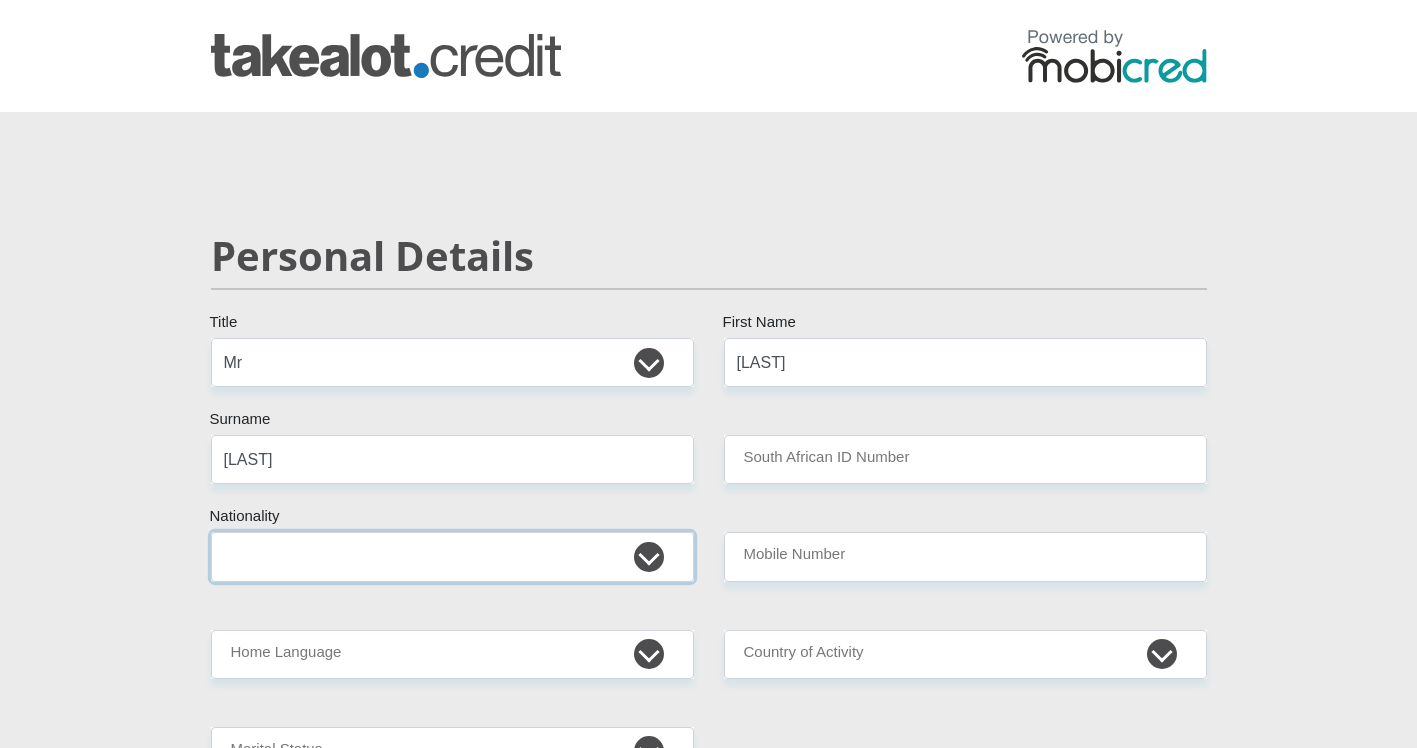 select on "ZAF" 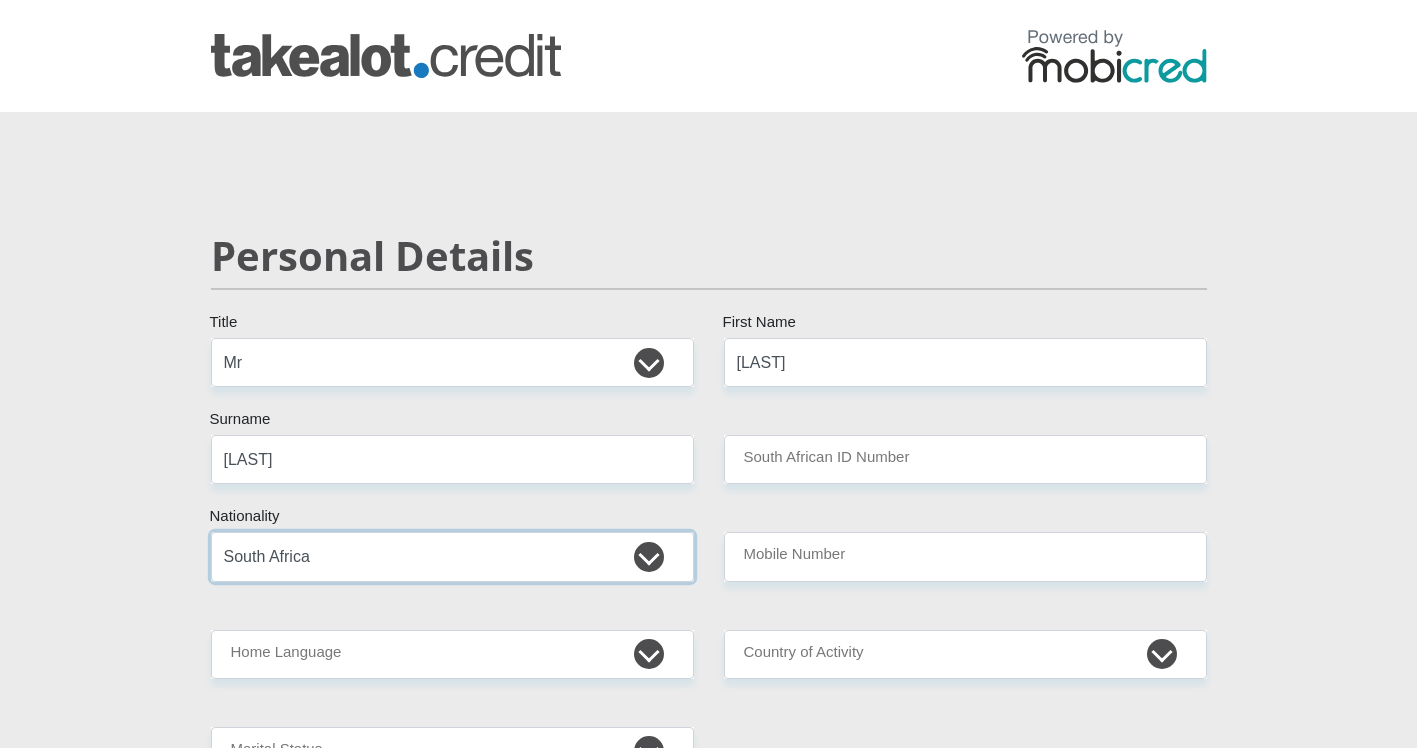 click on "South Africa
Afghanistan
Aland Islands
Albania
Algeria
America Samoa
American Virgin Islands
Andorra
Angola
Anguilla
Antarctica
Antigua and Barbuda
Argentina
Armenia
Aruba
Ascension Island
Australia
Austria
Azerbaijan
Bahamas
Bahrain
Bangladesh
Barbados
Chad" at bounding box center [452, 556] 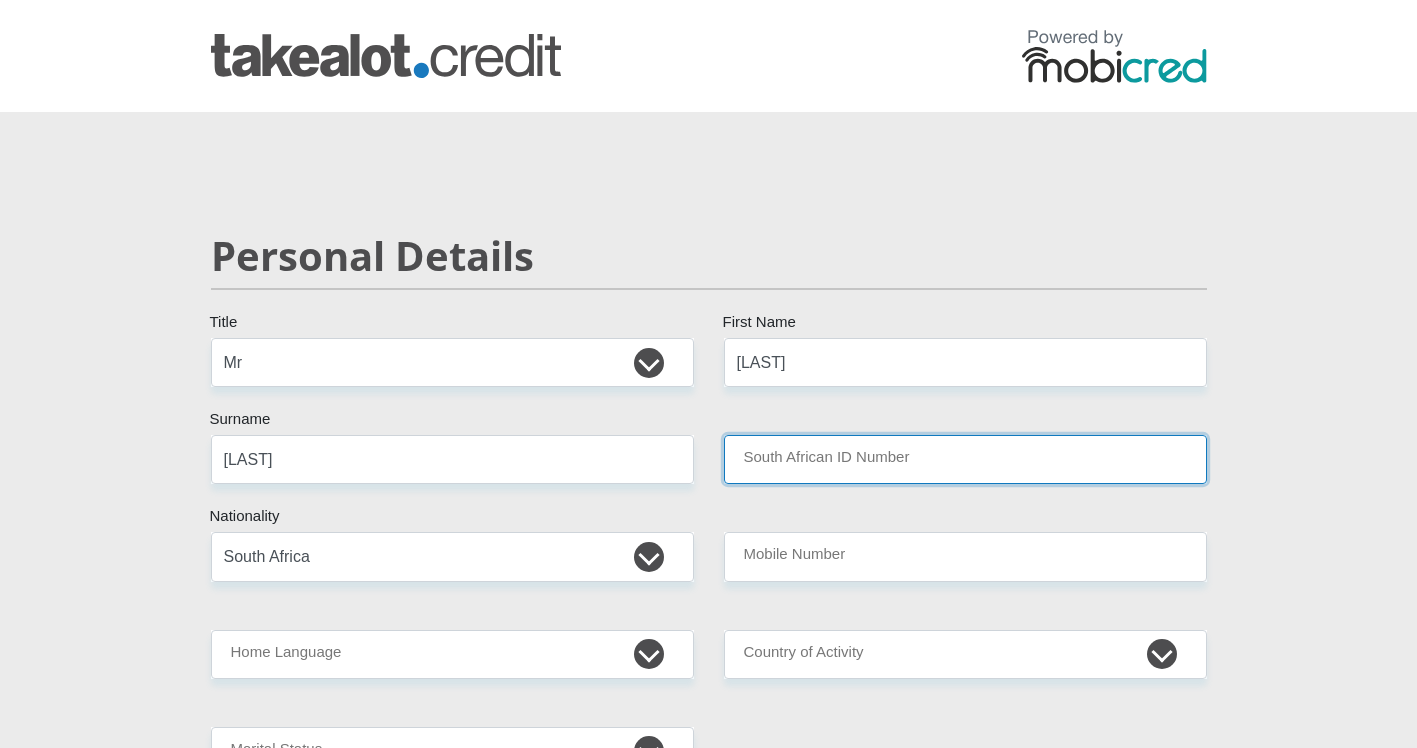click on "South African ID Number" at bounding box center (965, 459) 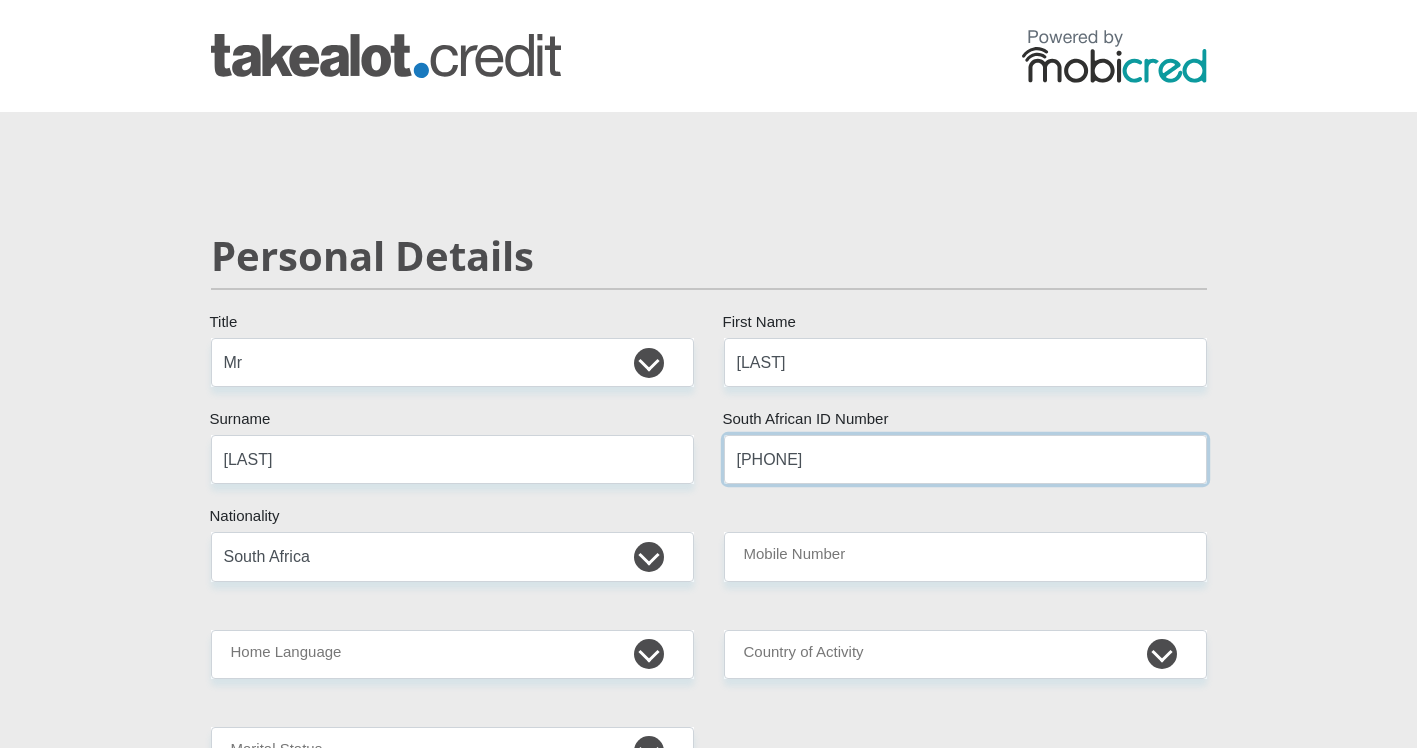 type on "[PHONE]" 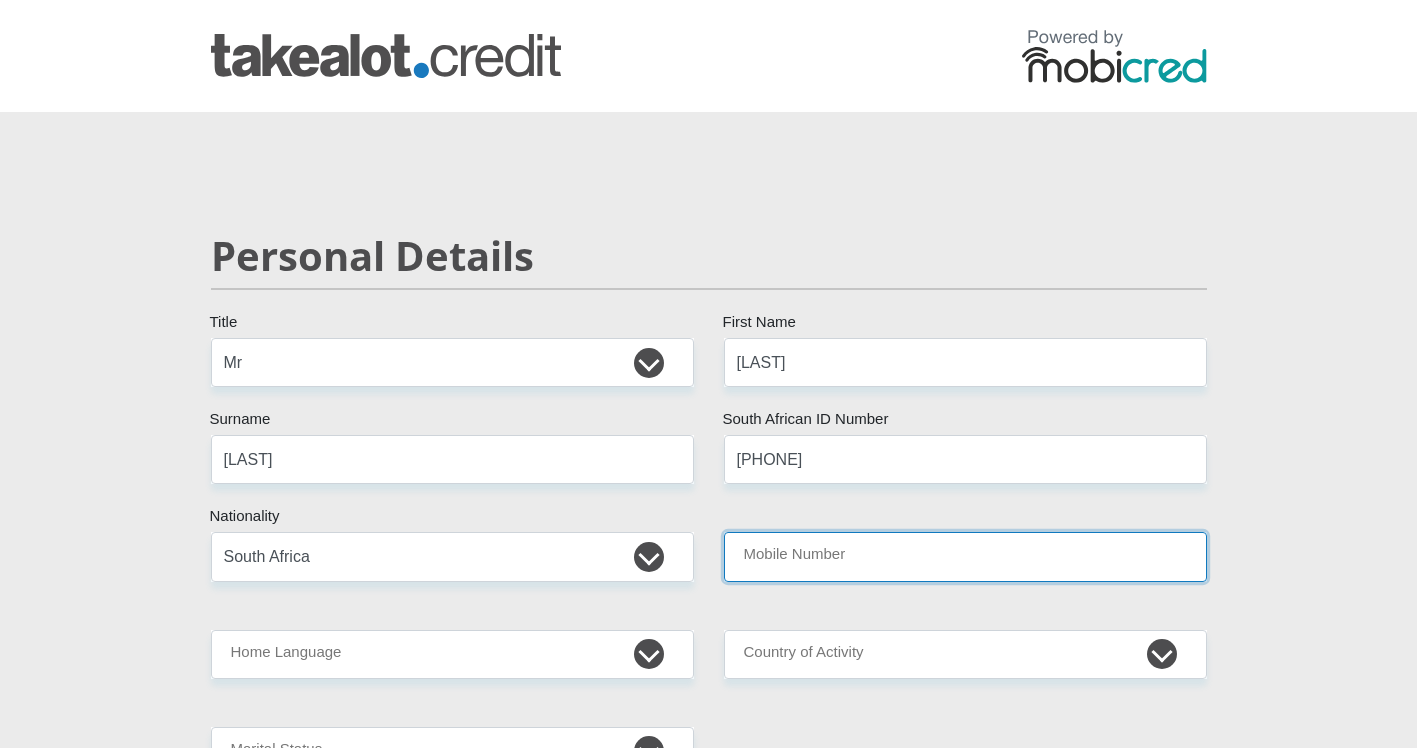 click on "Mobile Number" at bounding box center (965, 556) 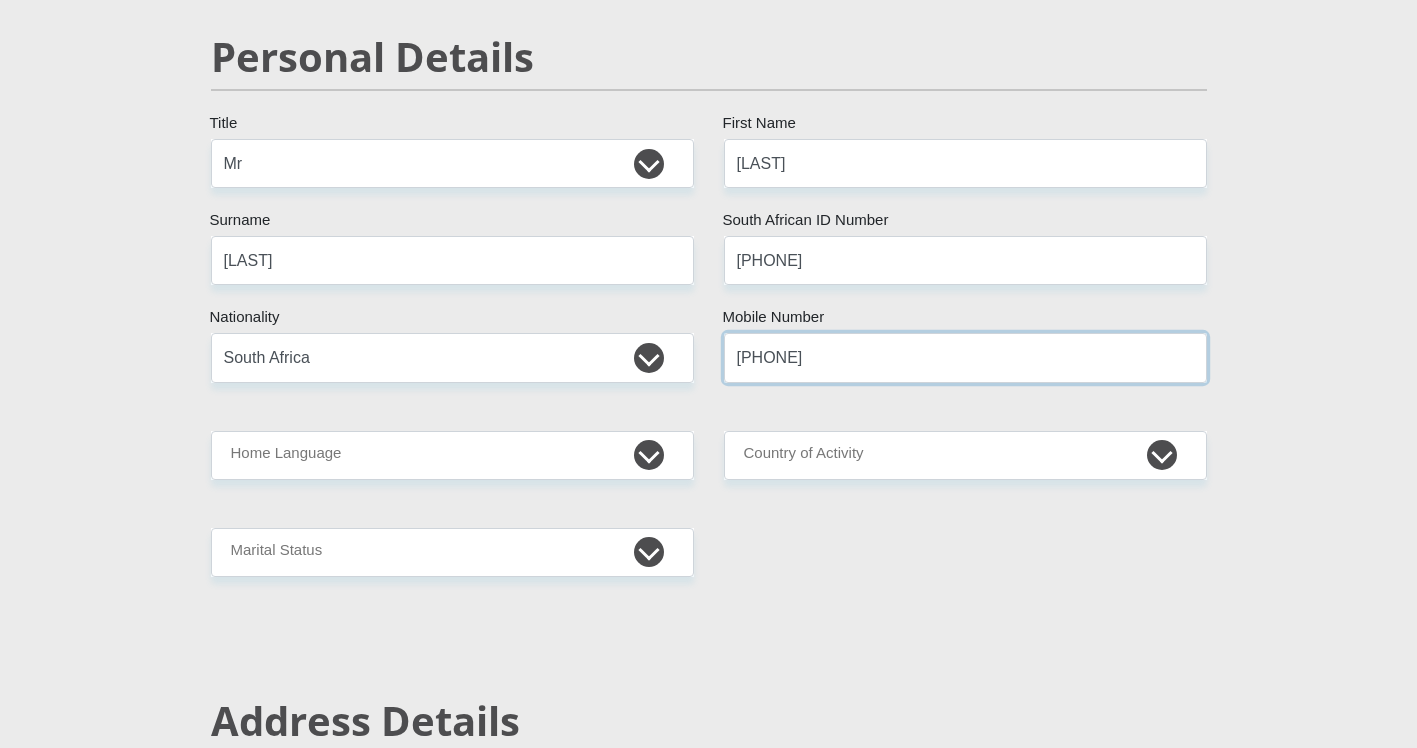 scroll, scrollTop: 200, scrollLeft: 0, axis: vertical 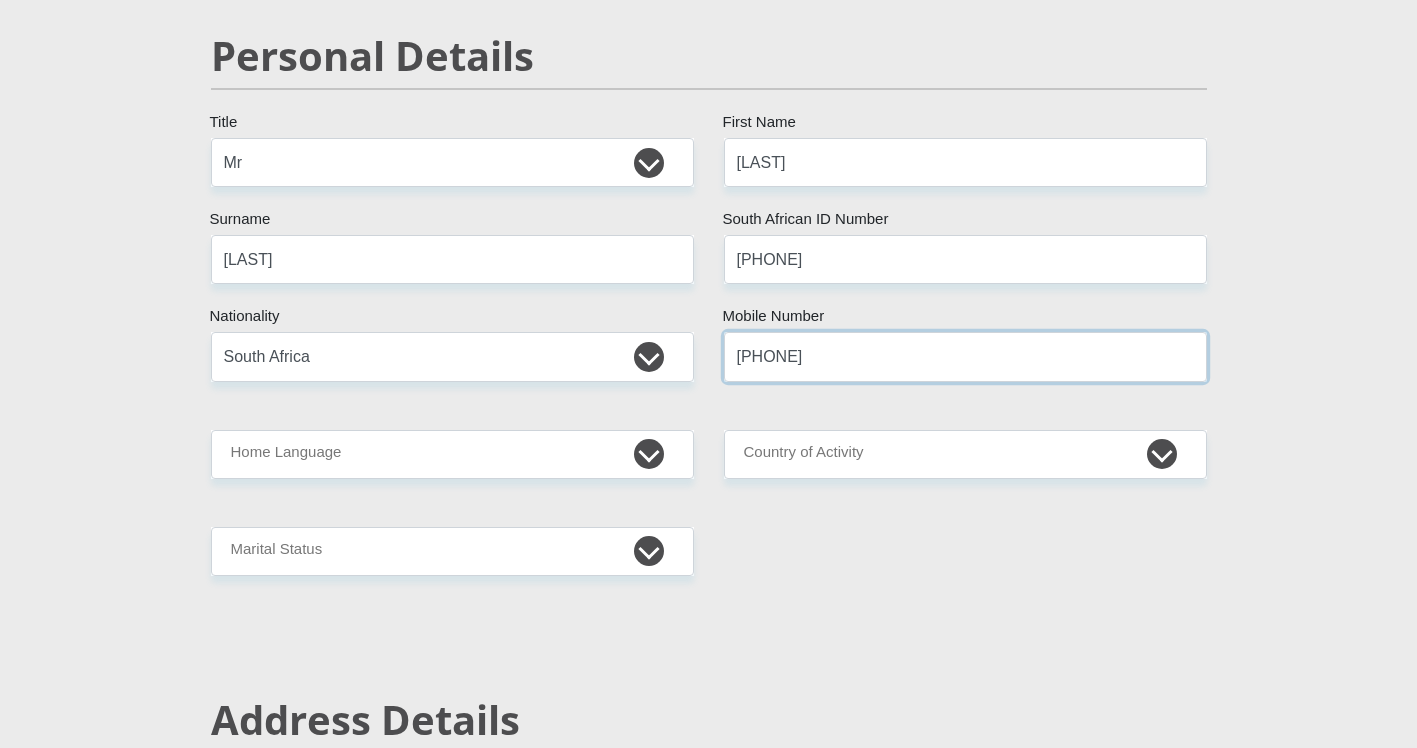 type on "[PHONE]" 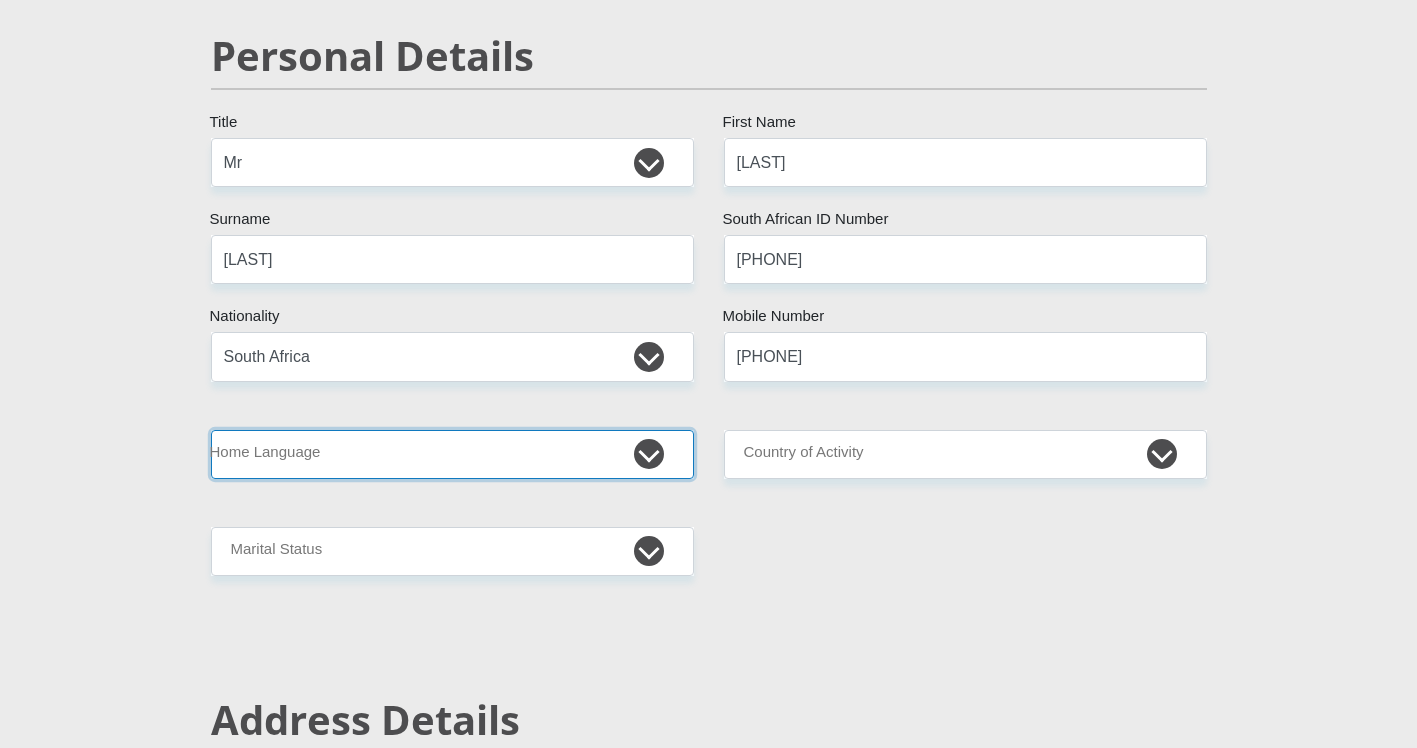 click on "Afrikaans
English
Sepedi
South Ndebele
Southern Sotho
Swati
Tsonga
Tswana
Venda
Xhosa
Zulu
Other" at bounding box center (452, 454) 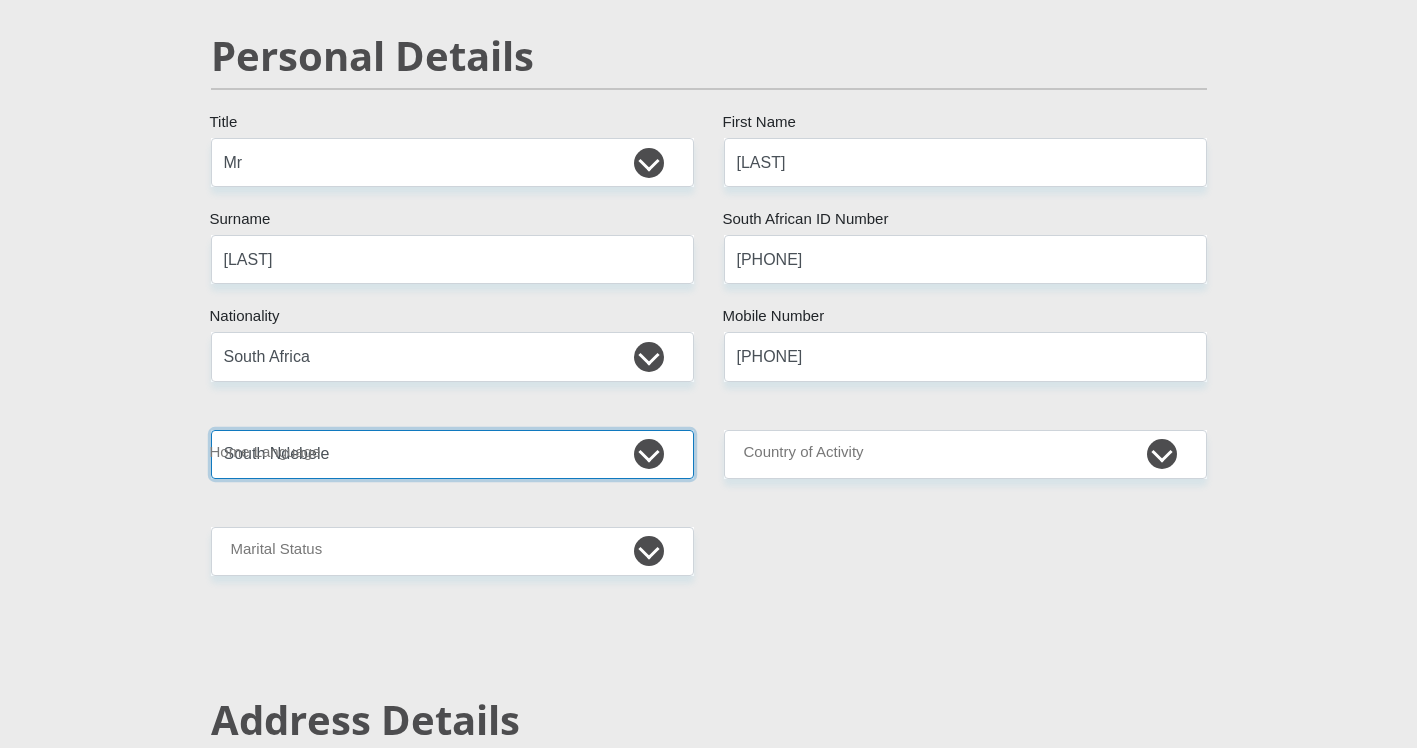 click on "Afrikaans
English
Sepedi
South Ndebele
Southern Sotho
Swati
Tsonga
Tswana
Venda
Xhosa
Zulu
Other" at bounding box center (452, 454) 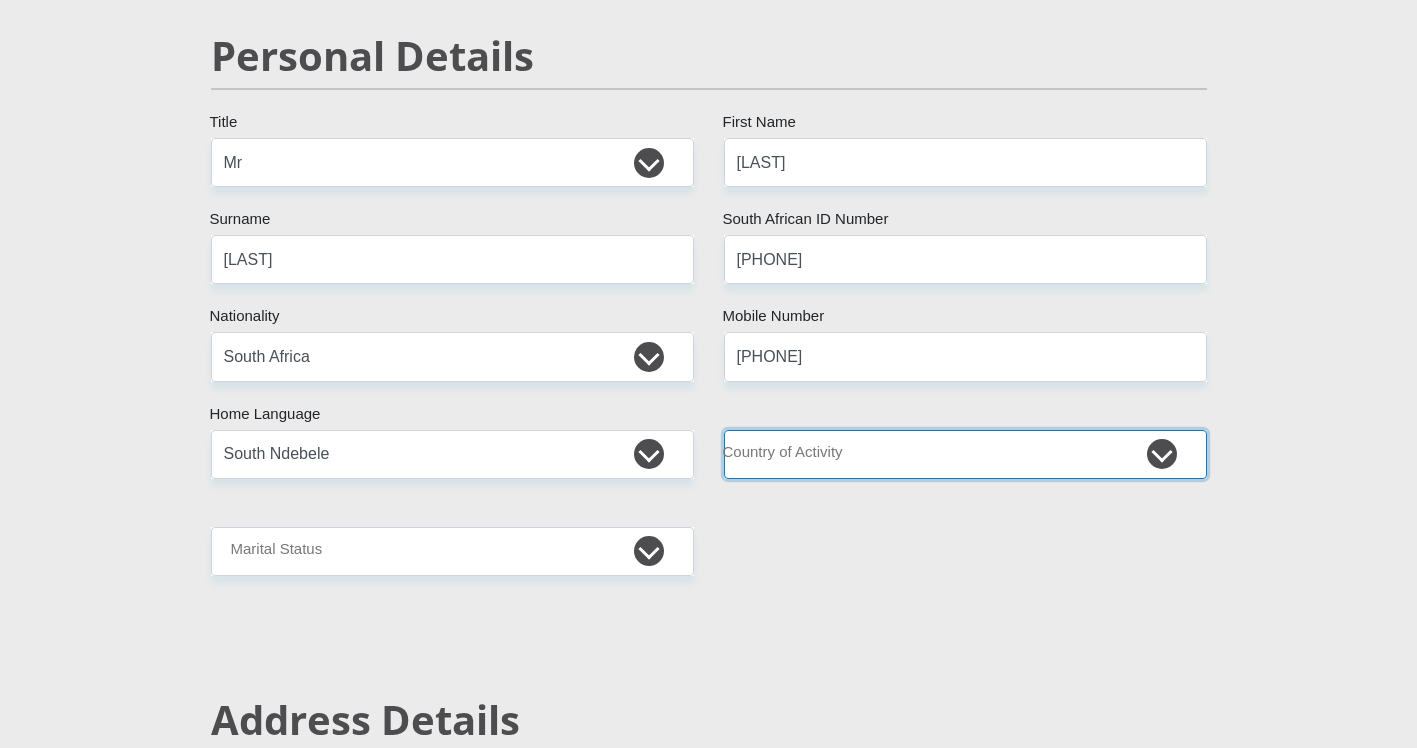 click on "South Africa
Afghanistan
Aland Islands
Albania
Algeria
America Samoa
American Virgin Islands
Andorra
Angola
Anguilla
Antarctica
Antigua and Barbuda
Argentina
Armenia
Aruba
Ascension Island
Australia
Austria
Azerbaijan
Chad" at bounding box center [965, 454] 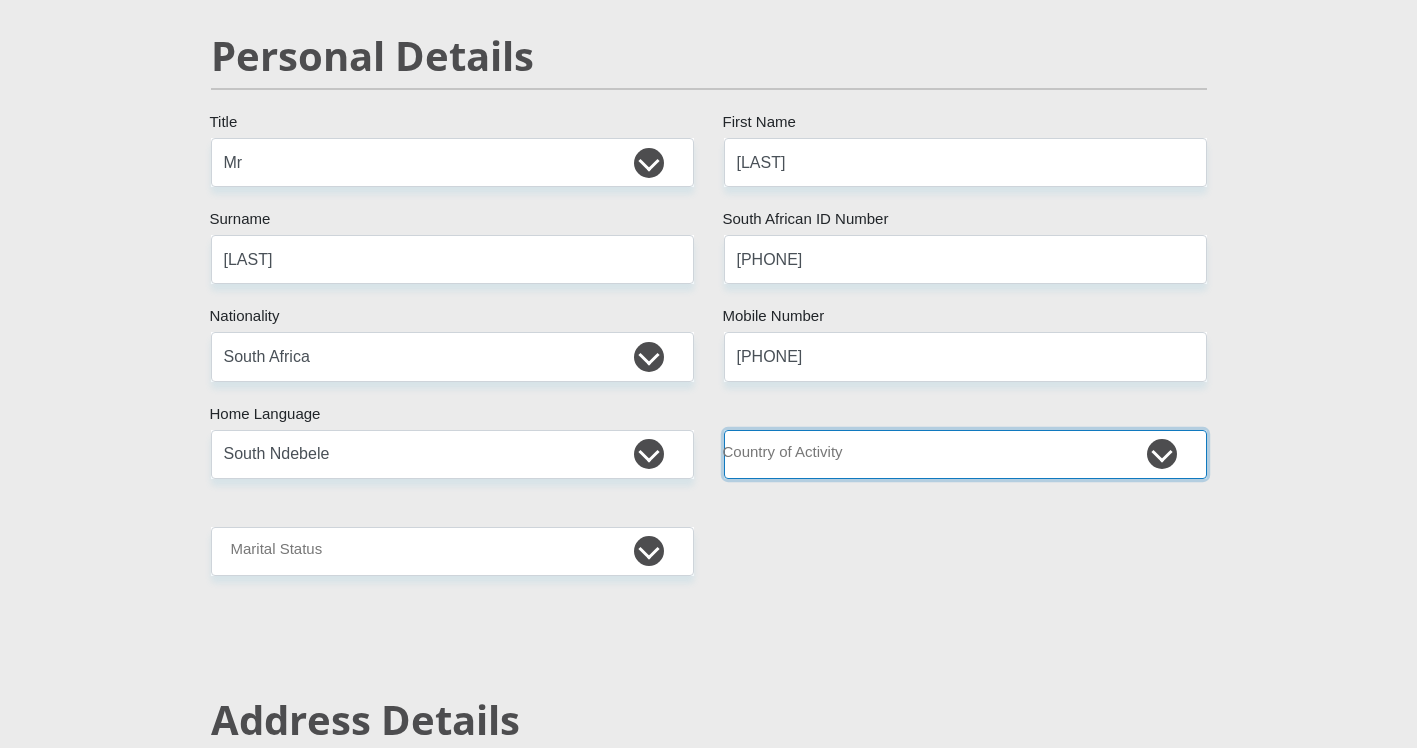 select on "ZAF" 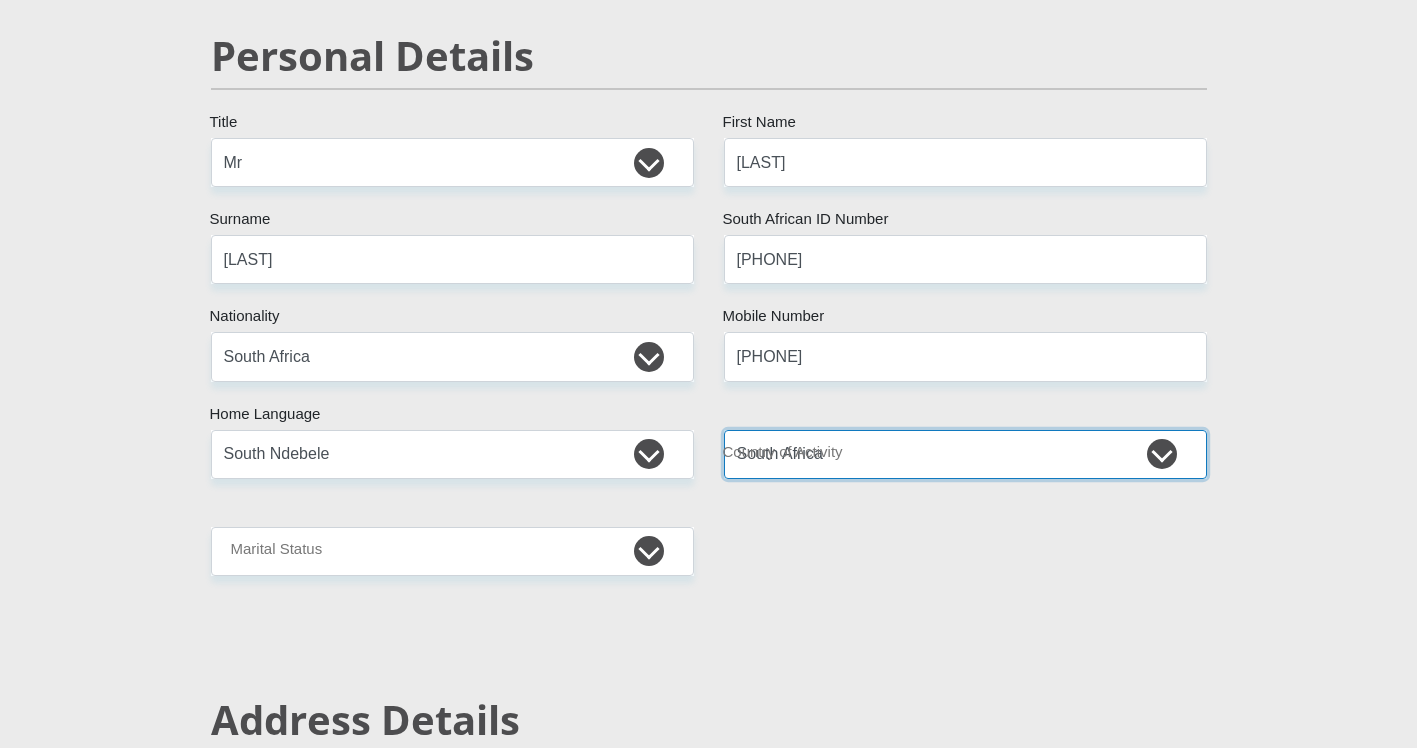 click on "South Africa
Afghanistan
Aland Islands
Albania
Algeria
America Samoa
American Virgin Islands
Andorra
Angola
Anguilla
Antarctica
Antigua and Barbuda
Argentina
Armenia
Aruba
Ascension Island
Australia
Austria
Azerbaijan
Chad" at bounding box center [965, 454] 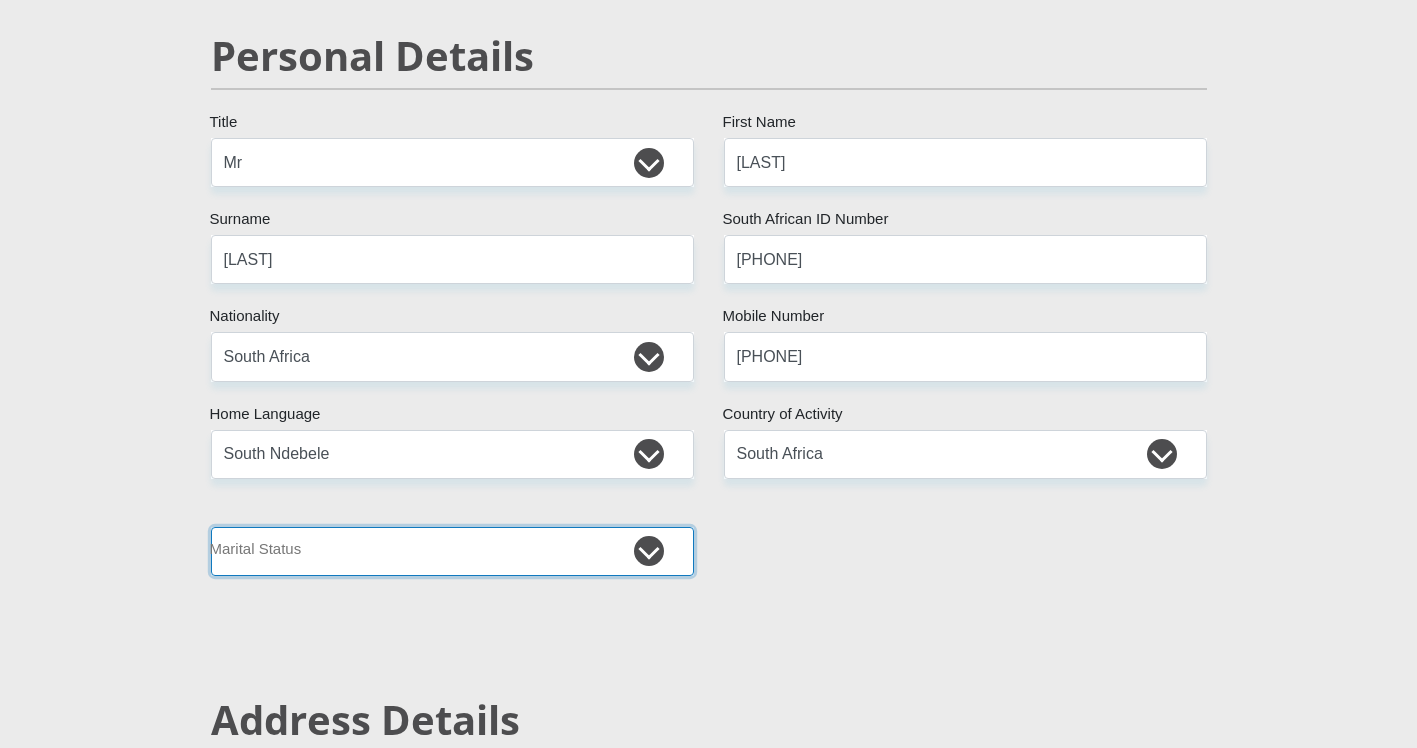 click on "Married ANC
Single
Divorced
Widowed
Married COP or Customary Law" at bounding box center (452, 551) 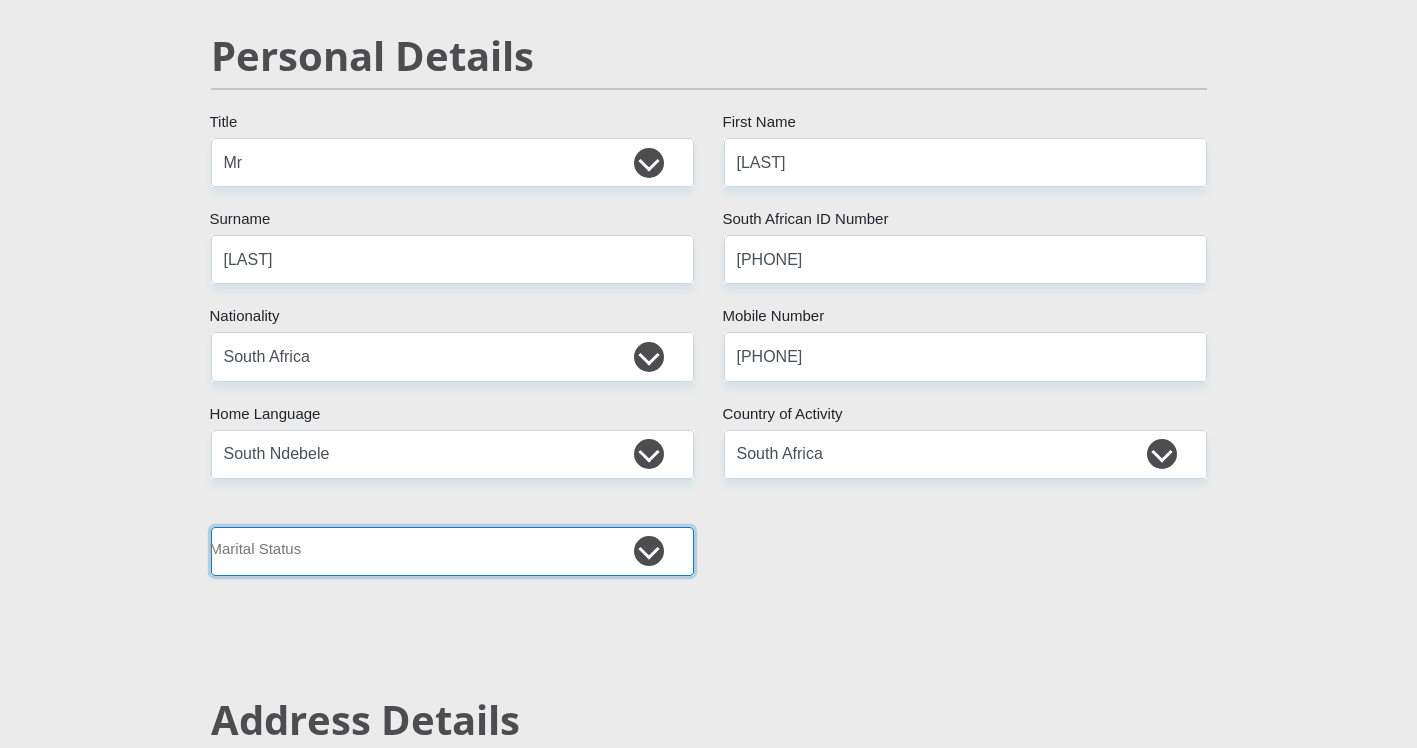 select on "2" 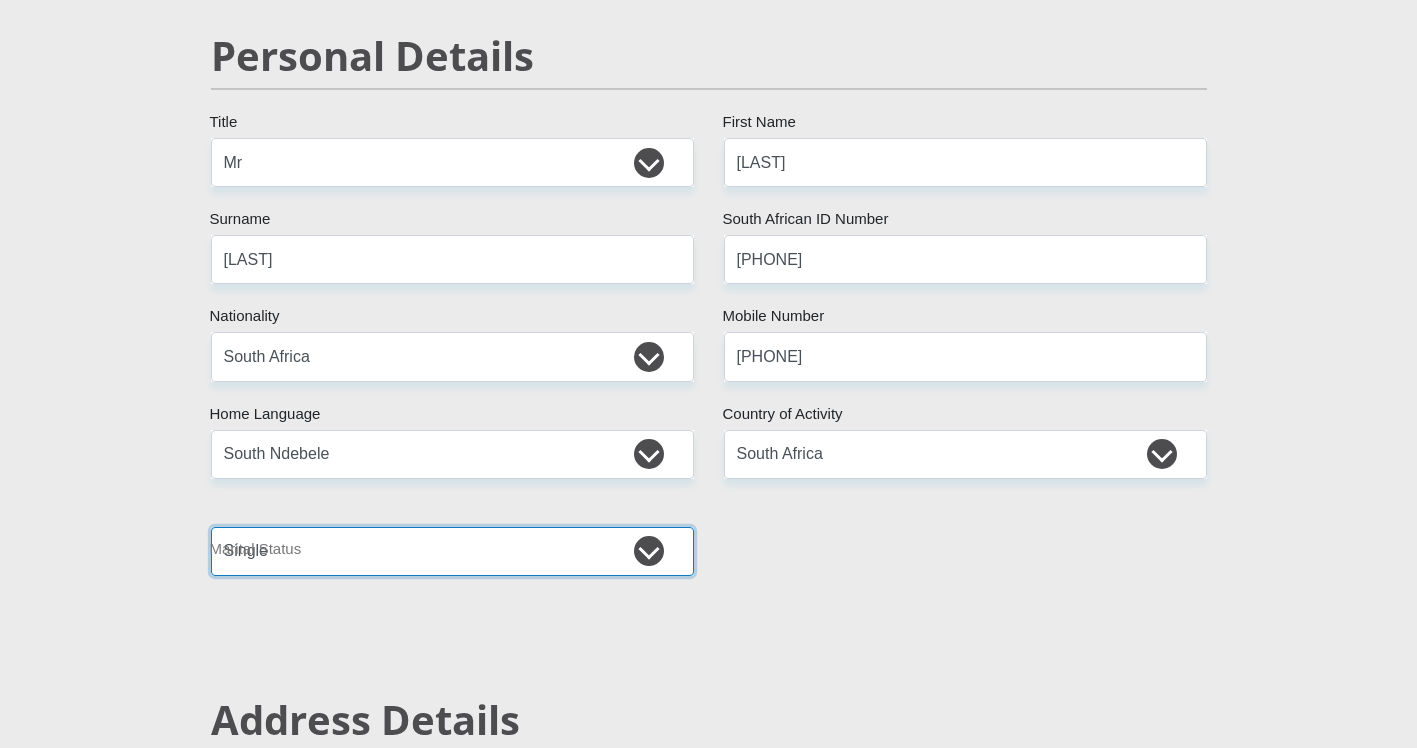click on "Married ANC
Single
Divorced
Widowed
Married COP or Customary Law" at bounding box center (452, 551) 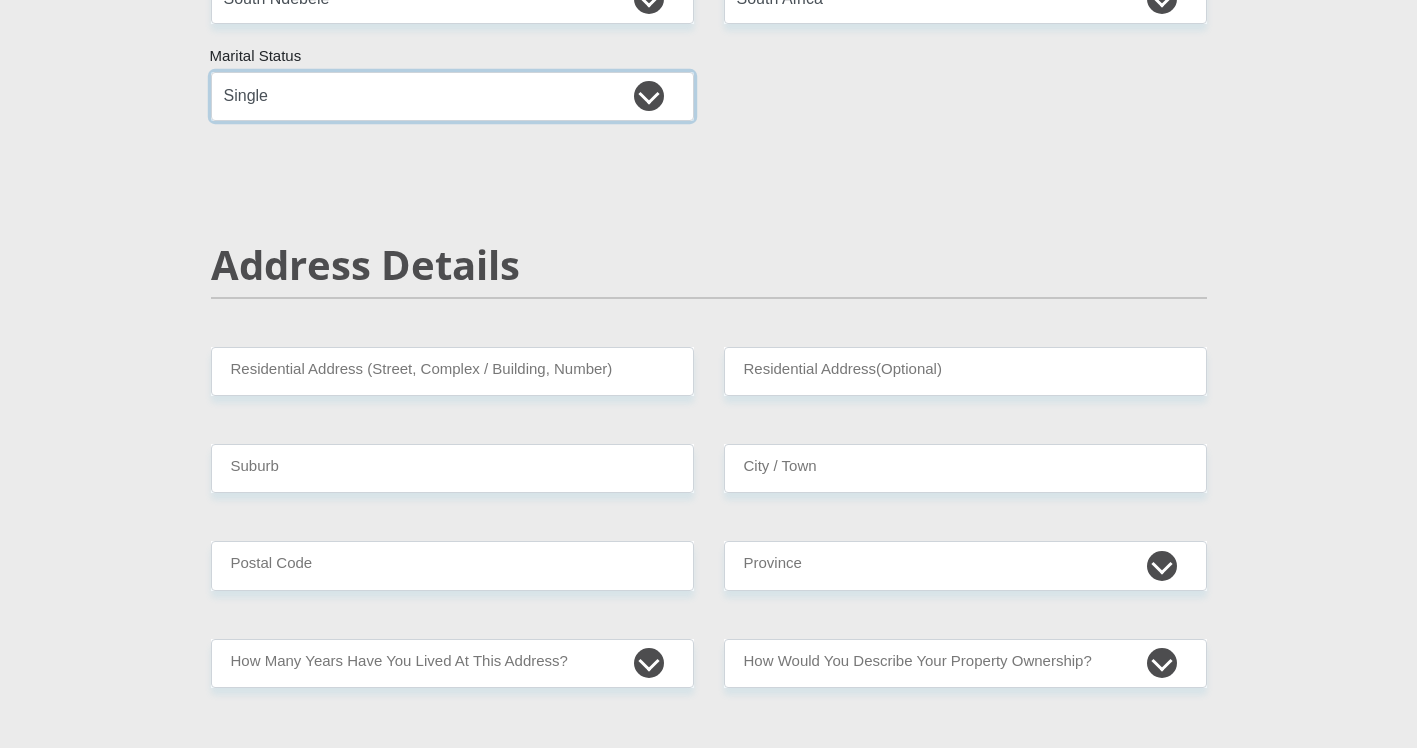 scroll, scrollTop: 700, scrollLeft: 0, axis: vertical 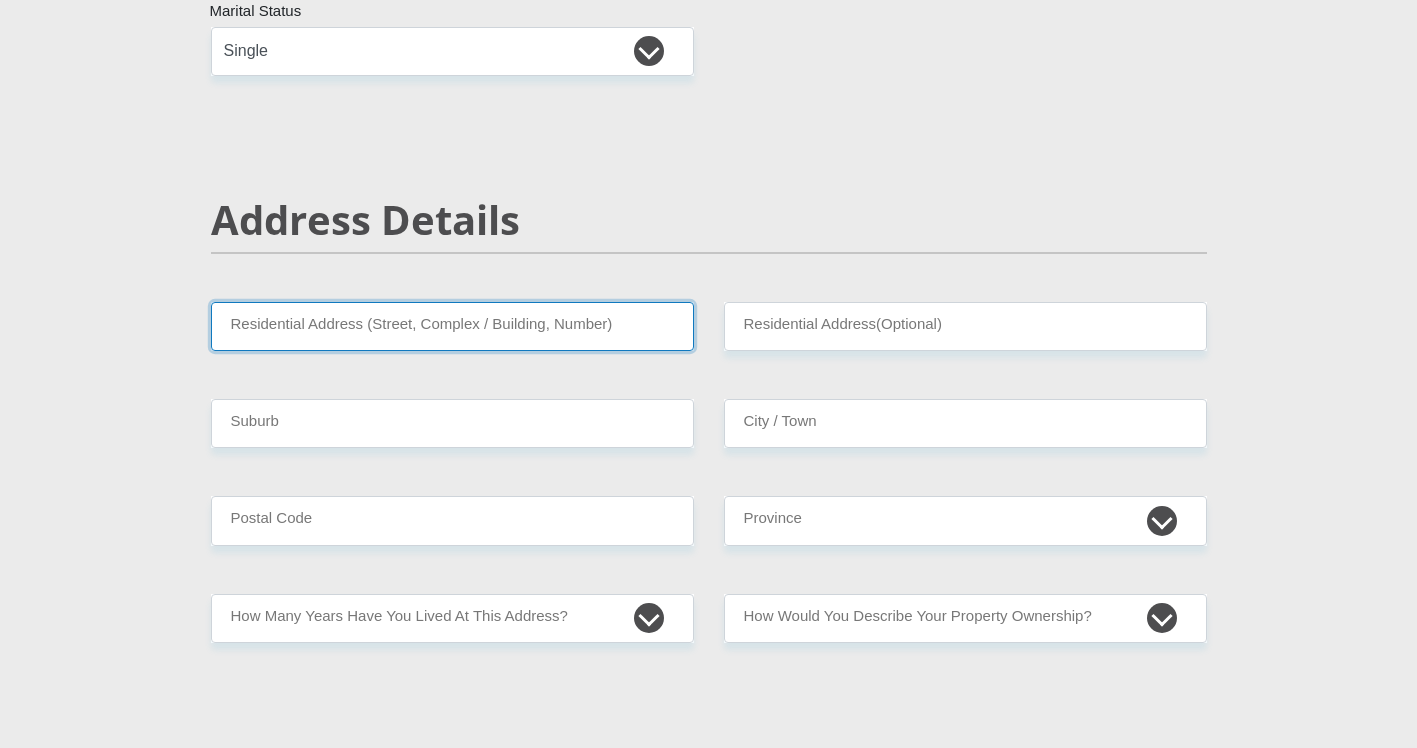 click on "Residential Address (Street, Complex / Building, Number)" at bounding box center (452, 326) 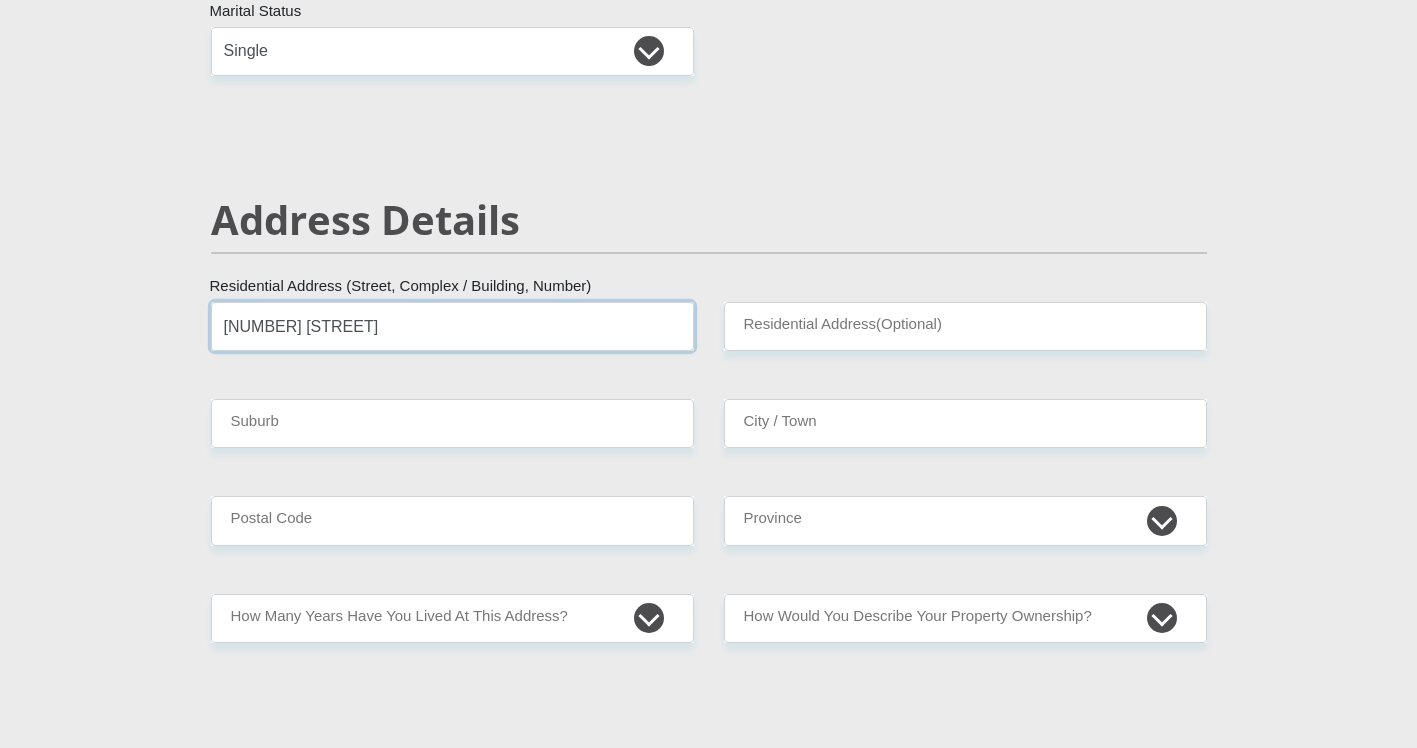 type on "[NUMBER] [STREET]" 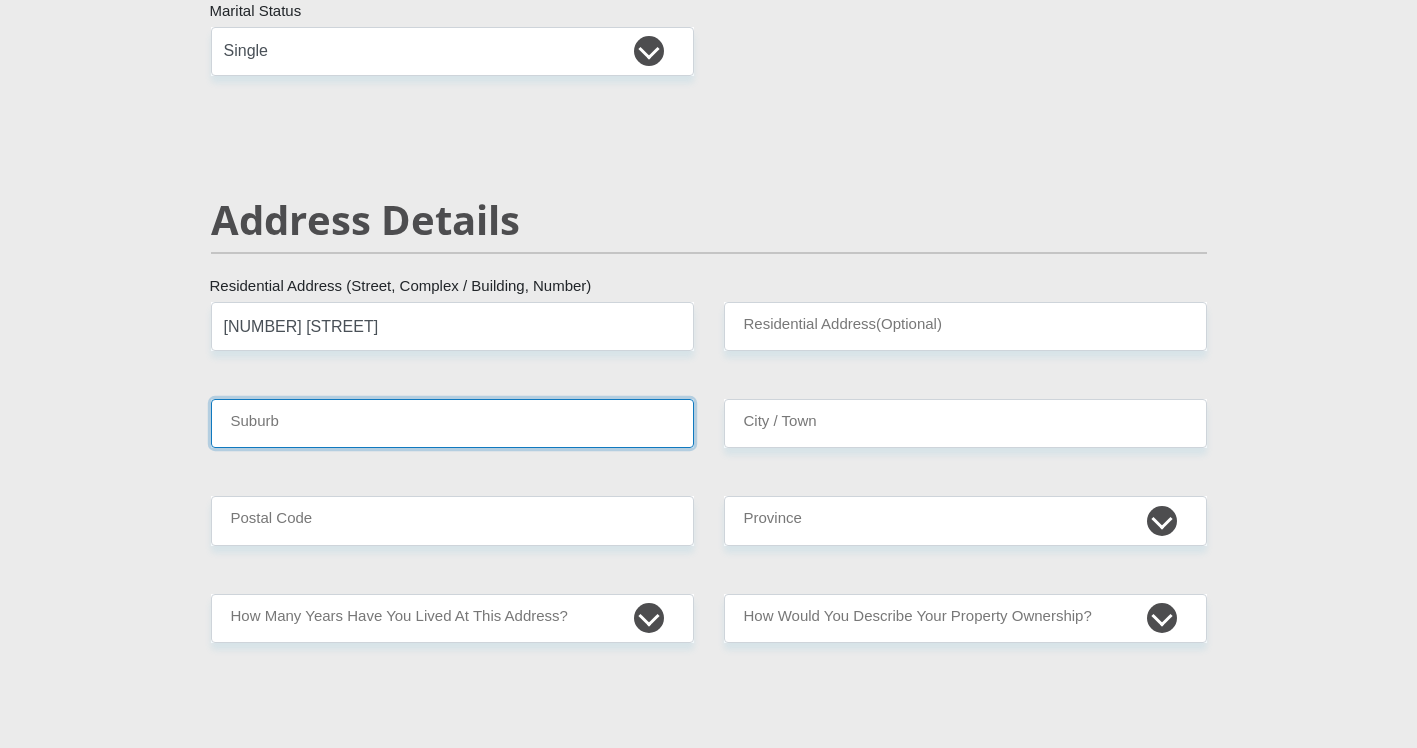 click on "Suburb" at bounding box center [452, 423] 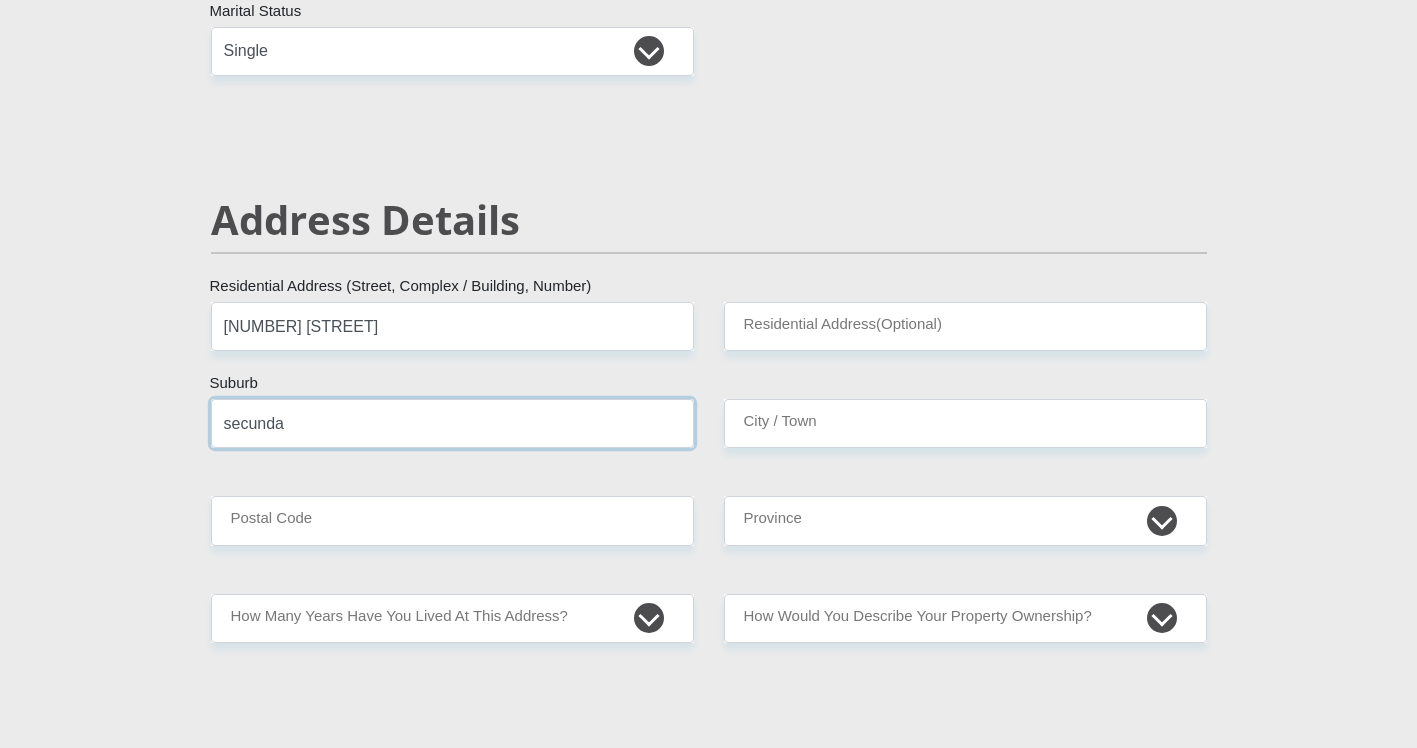 type on "secunda" 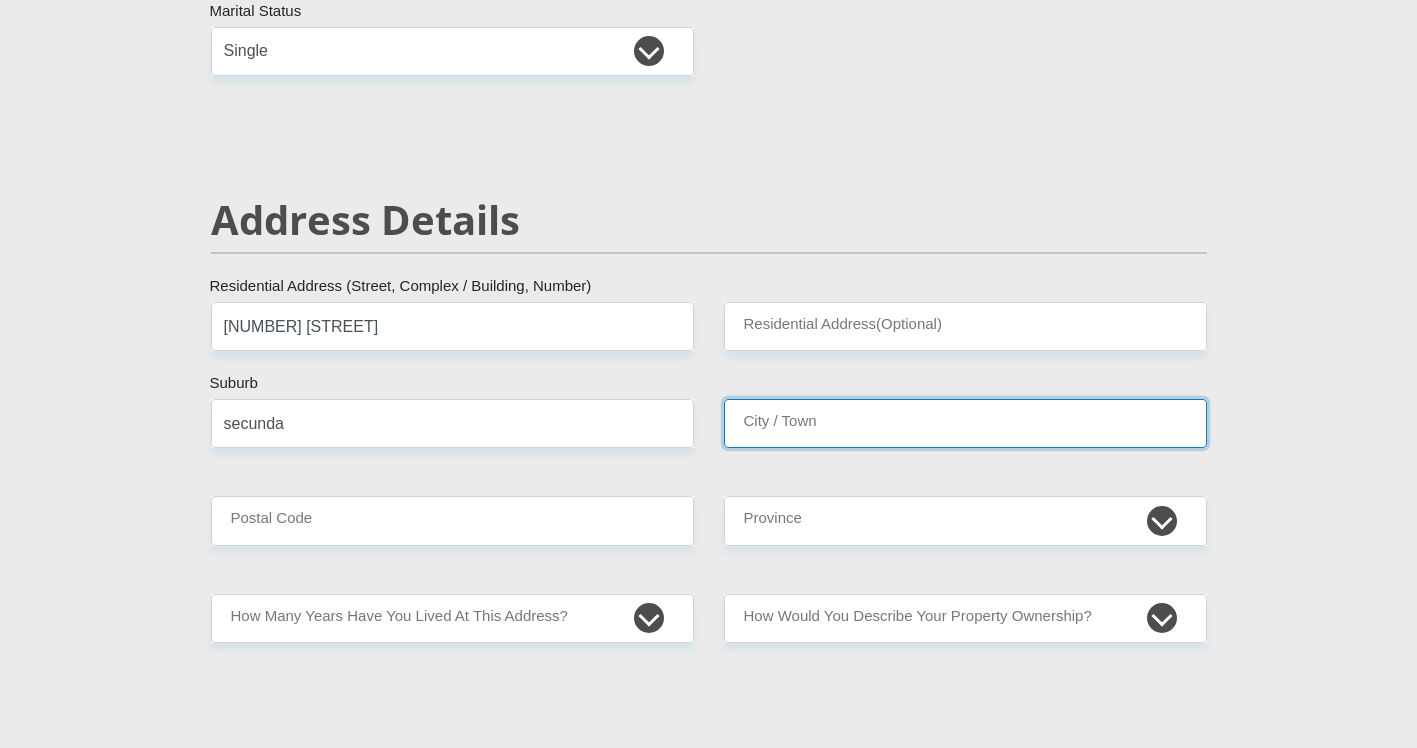 click on "City / Town" at bounding box center (965, 423) 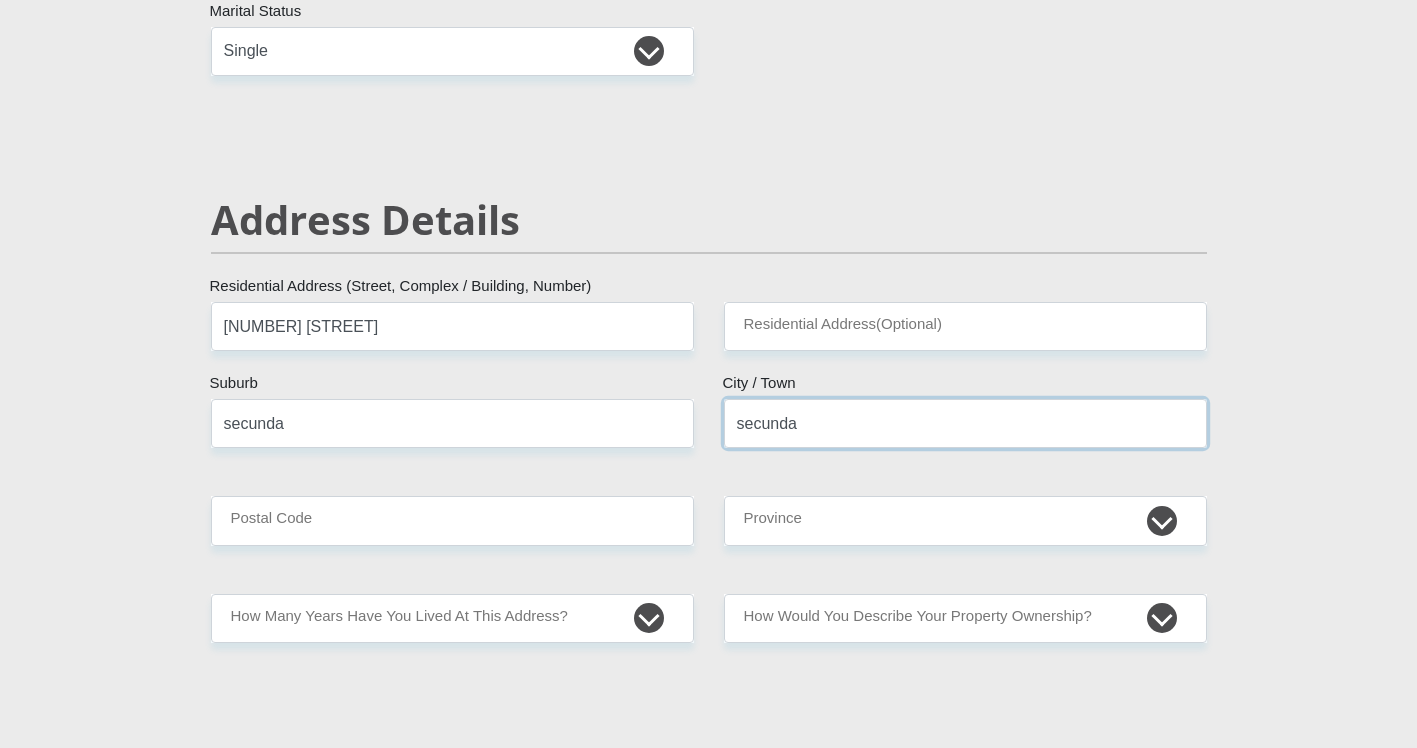 type on "secunda" 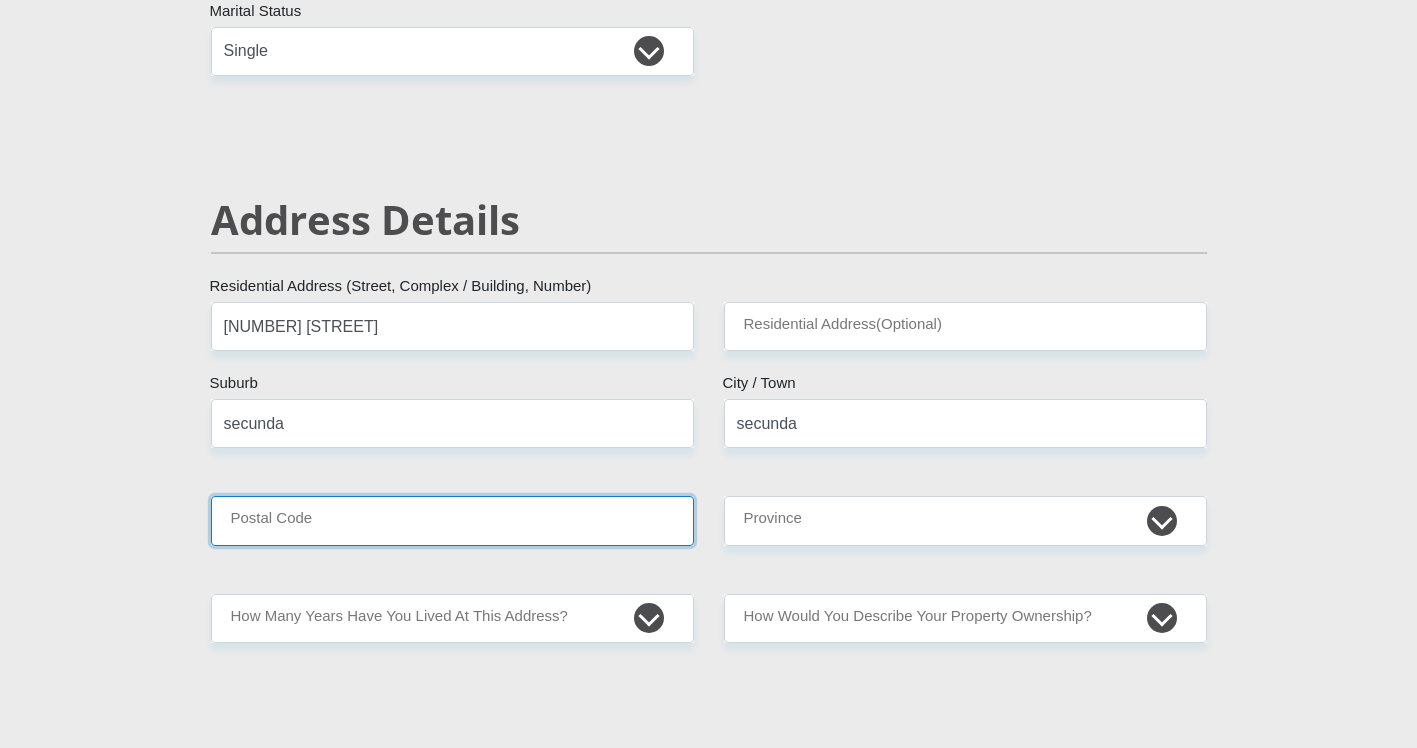 click on "Postal Code" at bounding box center [452, 520] 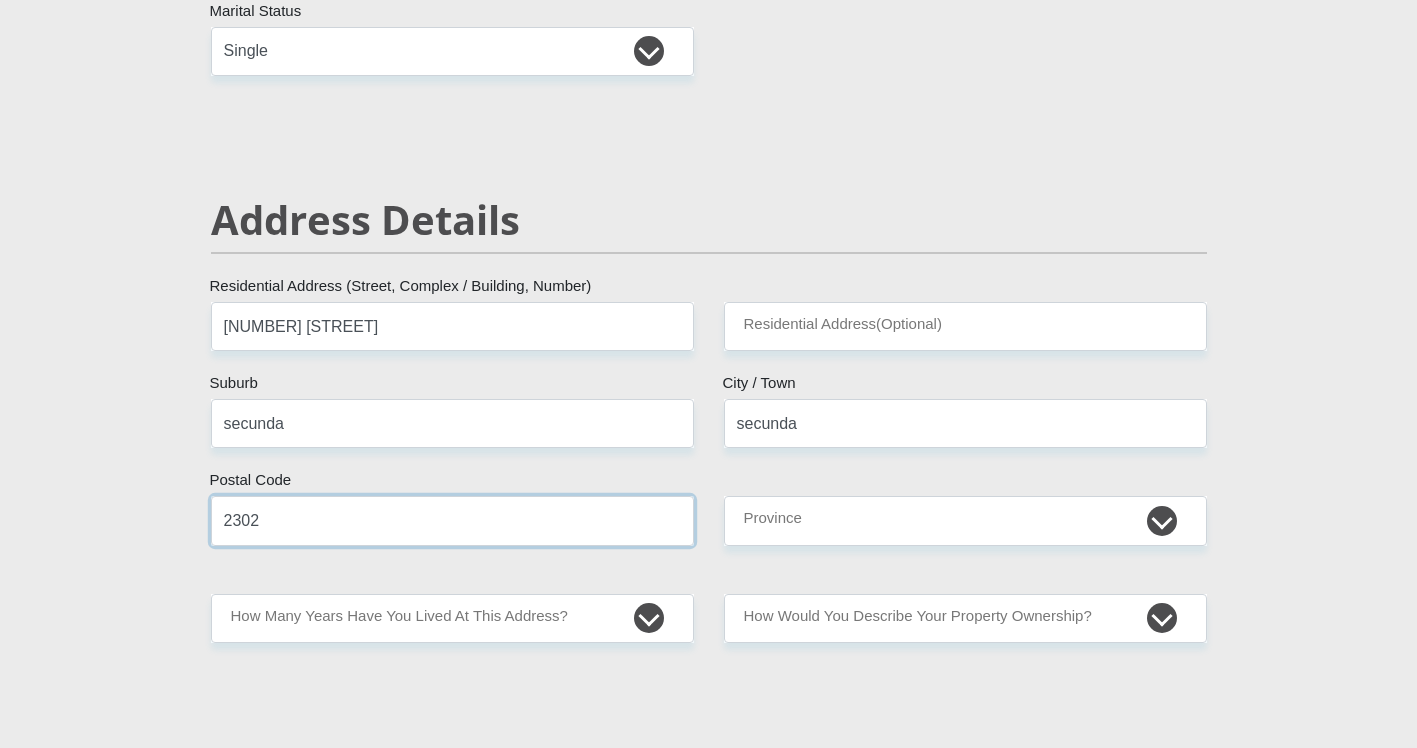 type on "2302" 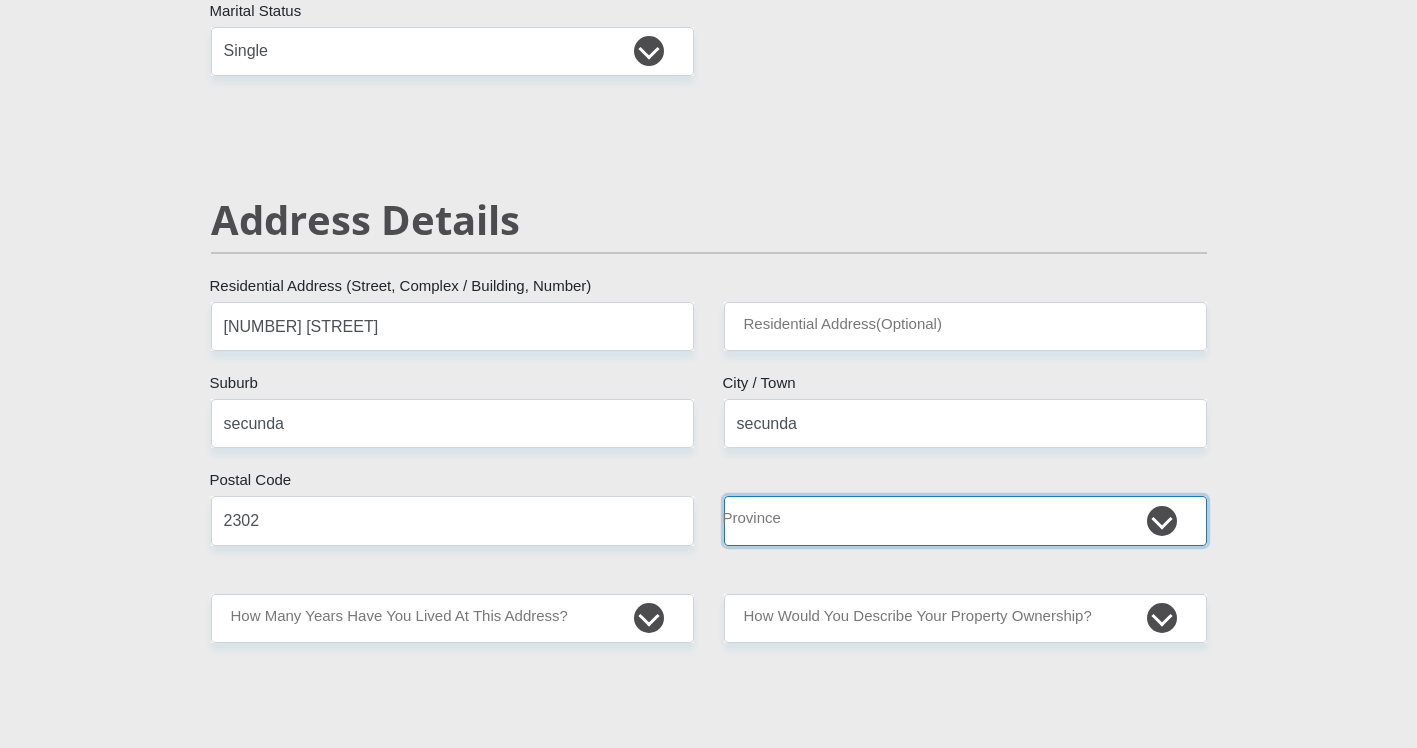 click on "Eastern Cape
Free State
Gauteng
KwaZulu-Natal
Limpopo
Mpumalanga
Northern Cape
North West
Western Cape" at bounding box center [965, 520] 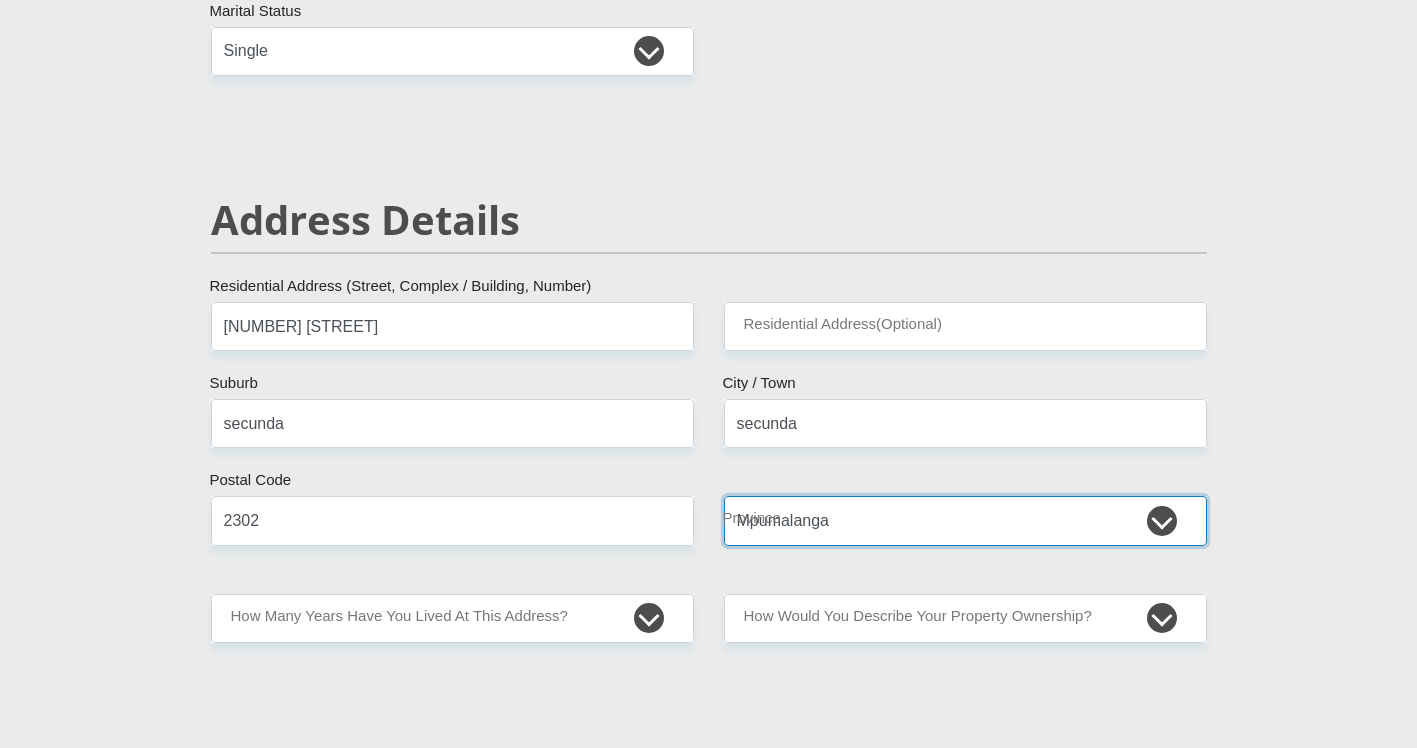 click on "Eastern Cape
Free State
Gauteng
KwaZulu-Natal
Limpopo
Mpumalanga
Northern Cape
North West
Western Cape" at bounding box center [965, 520] 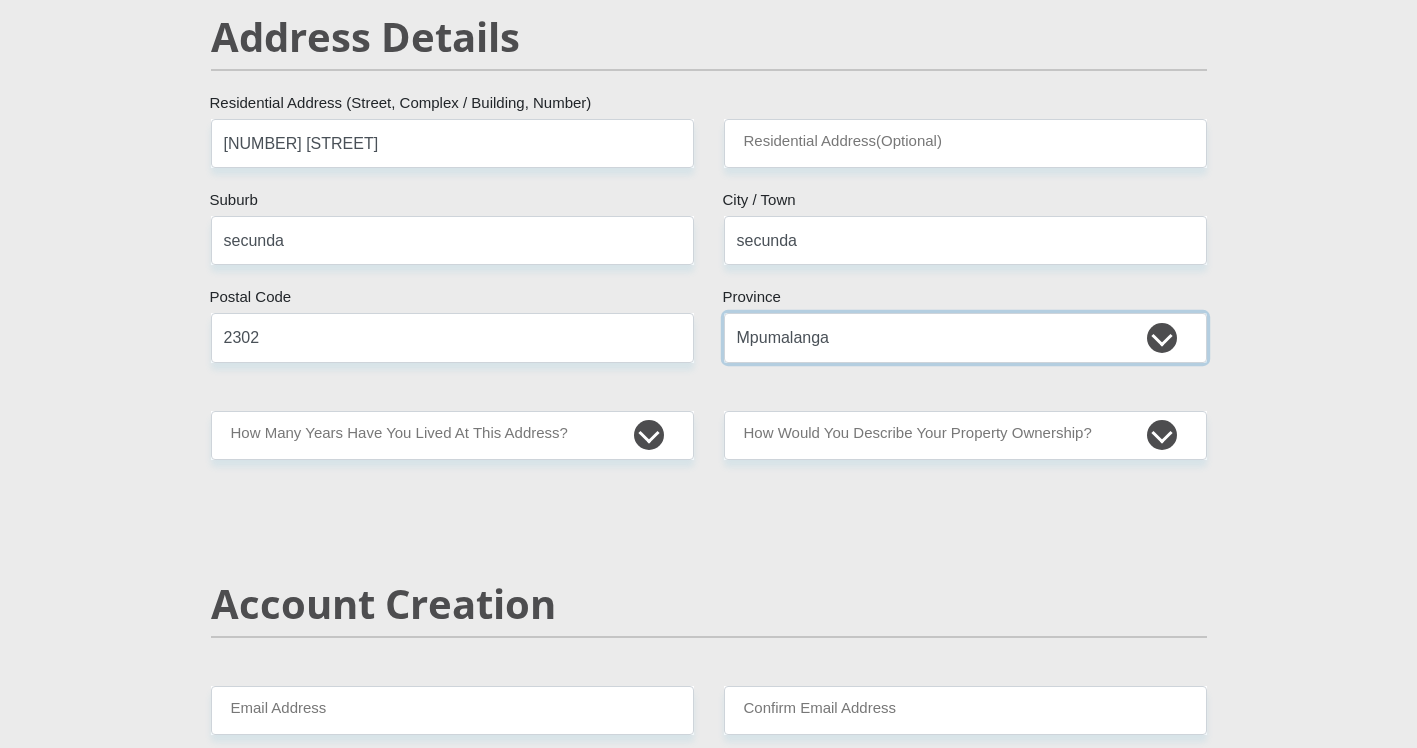 scroll, scrollTop: 900, scrollLeft: 0, axis: vertical 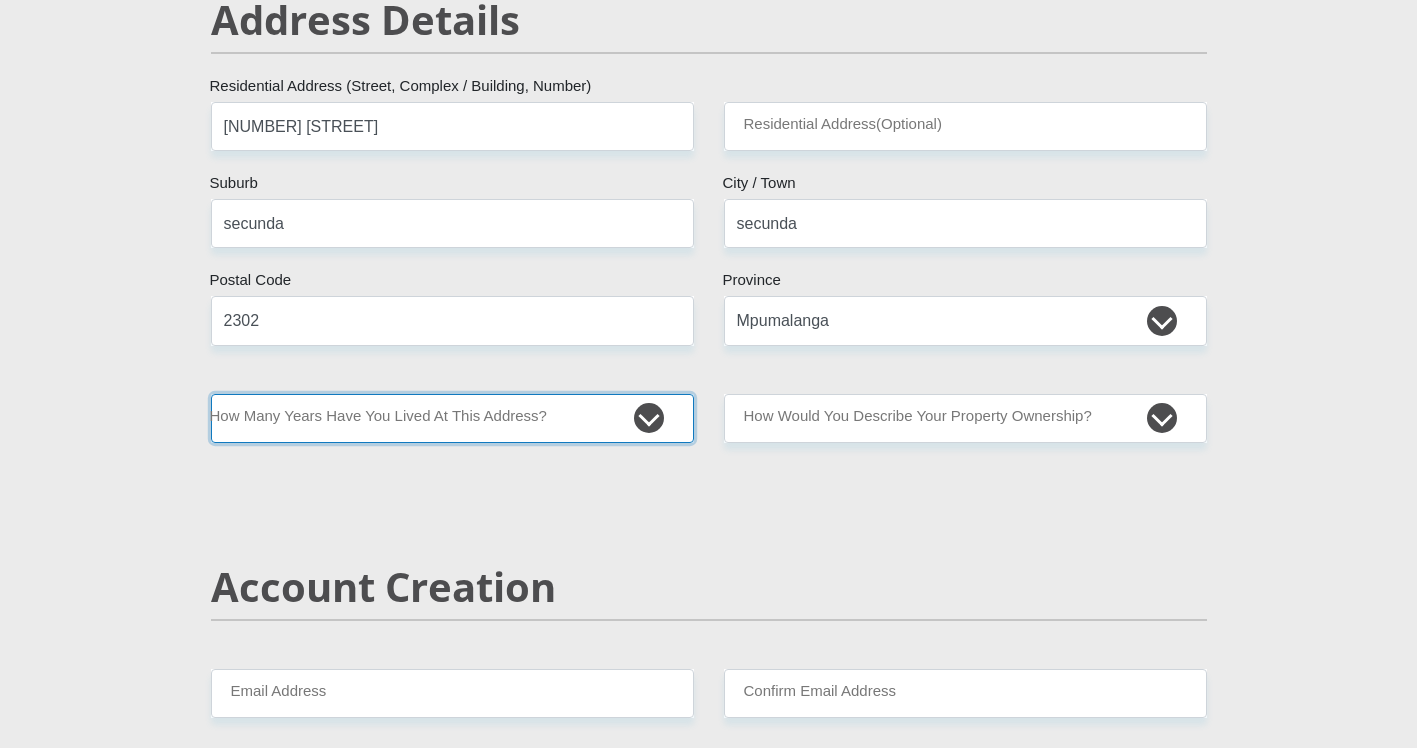 click on "less than 1 year
1-3 years
3-5 years
5+ years" at bounding box center (452, 418) 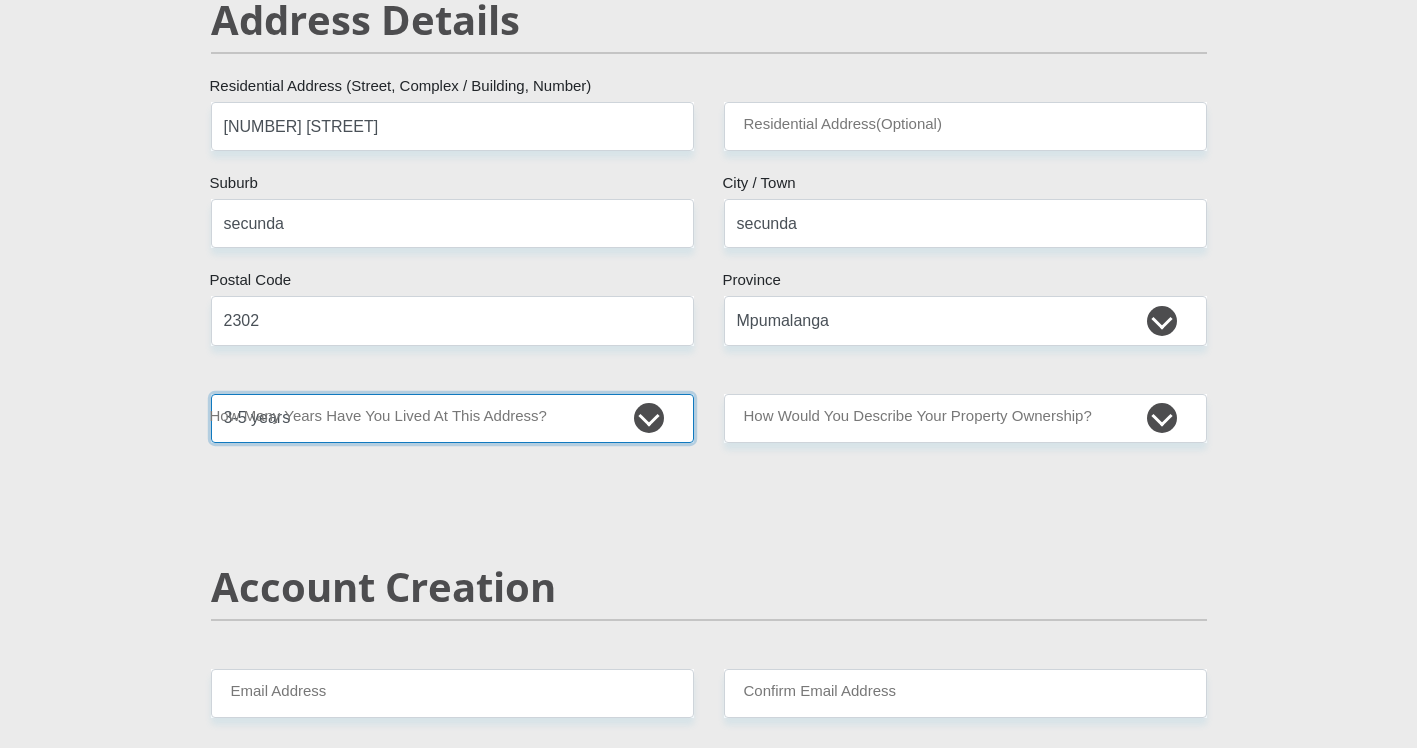 click on "less than 1 year
1-3 years
3-5 years
5+ years" at bounding box center [452, 418] 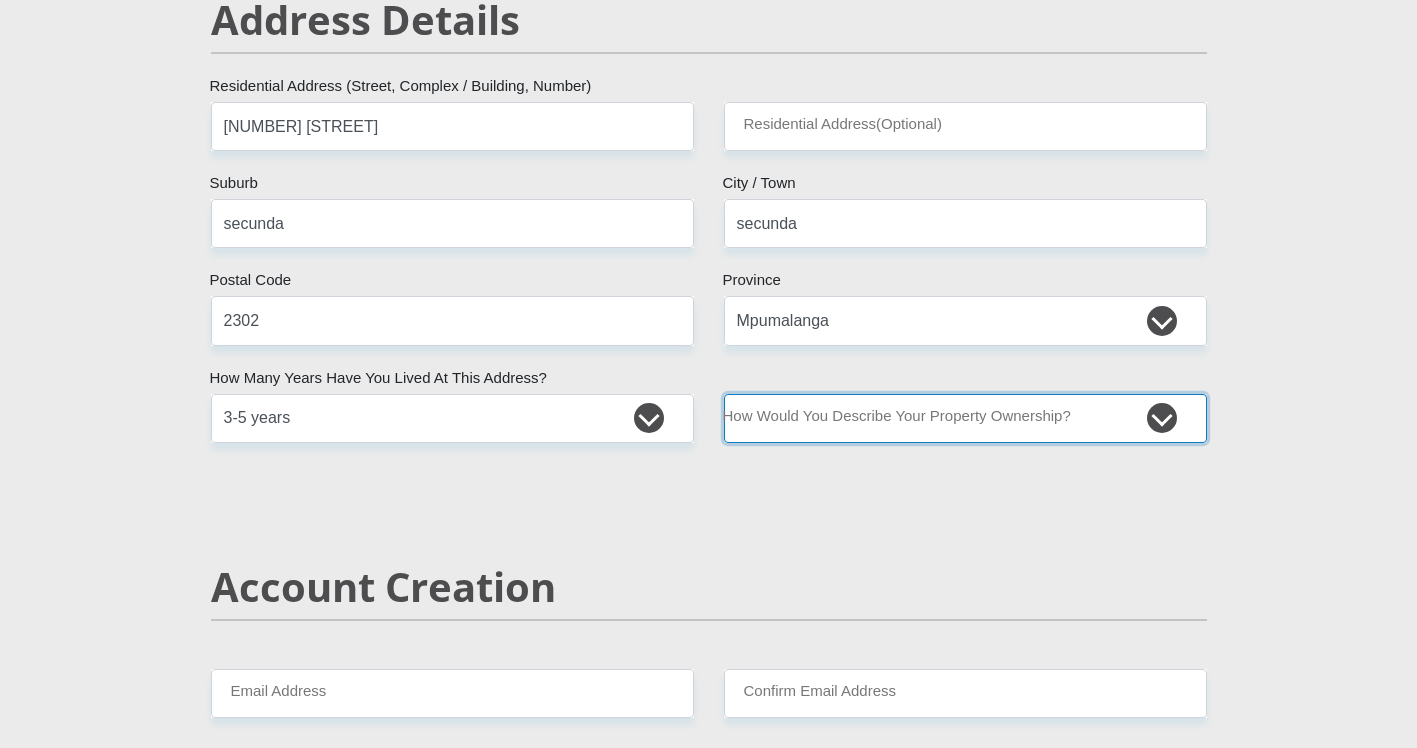 click on "Owned
Rented
Family Owned
Company Dwelling" at bounding box center [965, 418] 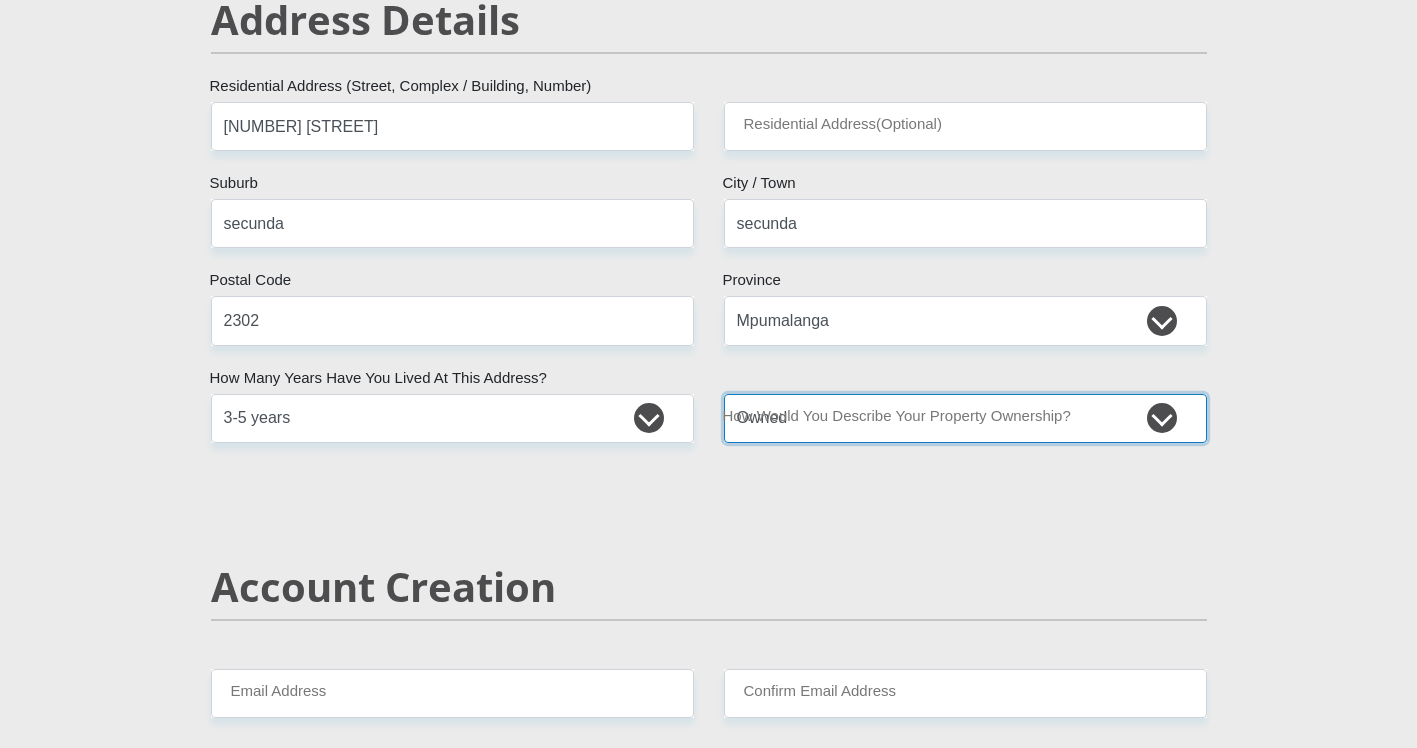 click on "Owned
Rented
Family Owned
Company Dwelling" at bounding box center [965, 418] 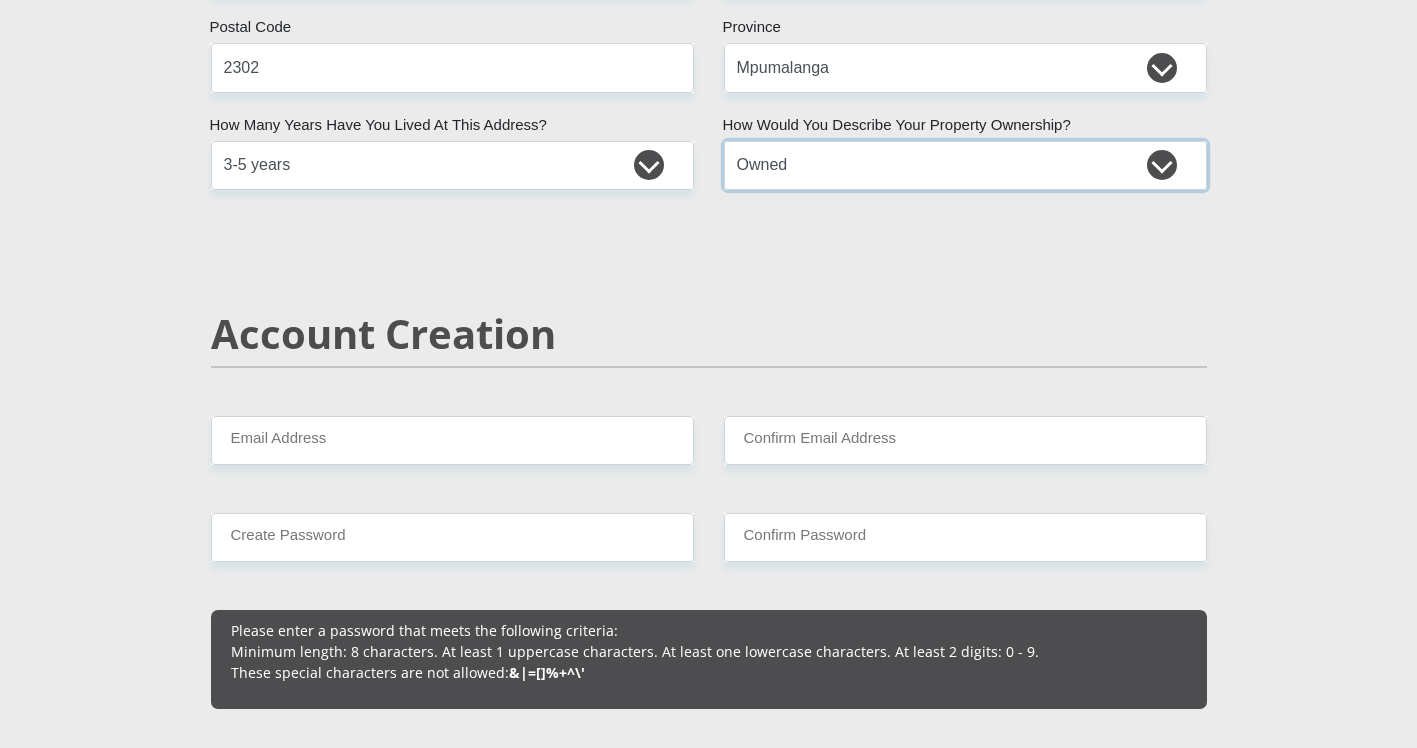 scroll, scrollTop: 1200, scrollLeft: 0, axis: vertical 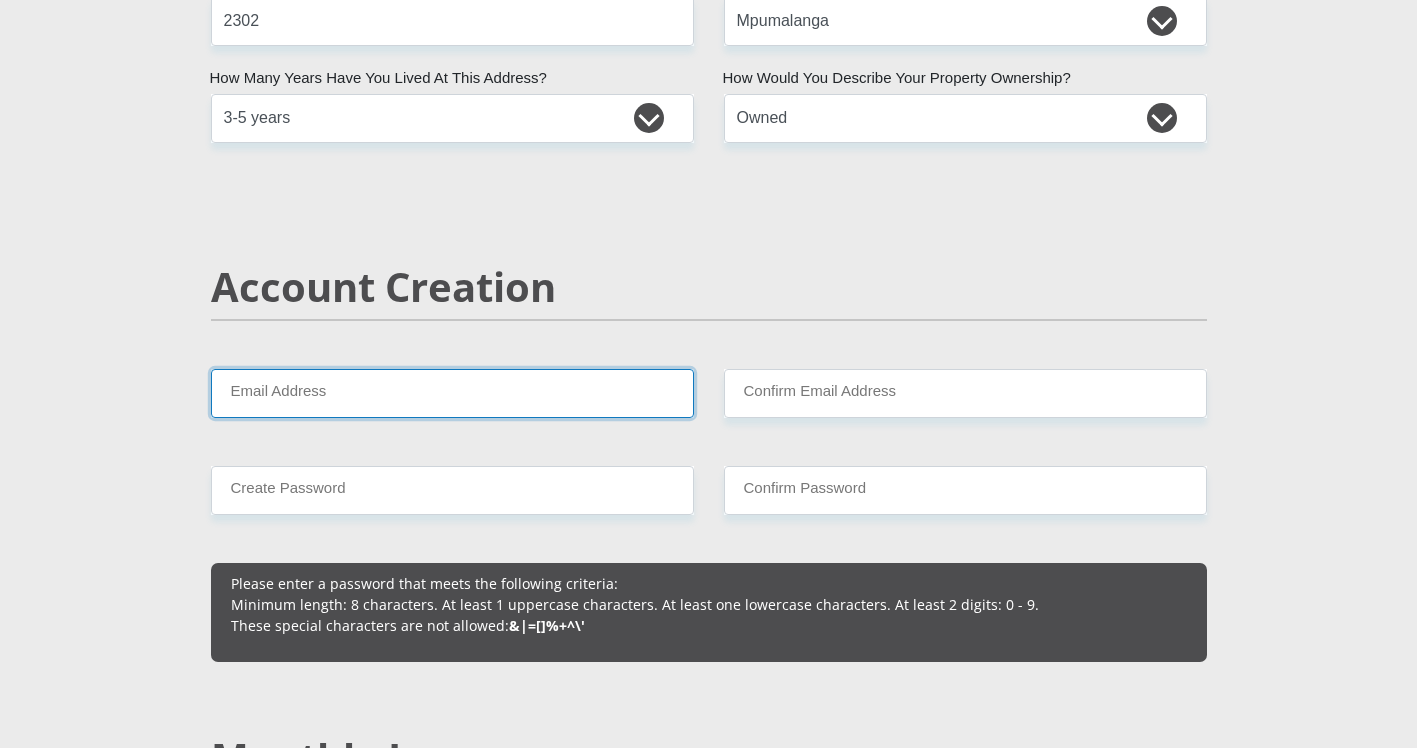 click on "Email Address" at bounding box center (452, 393) 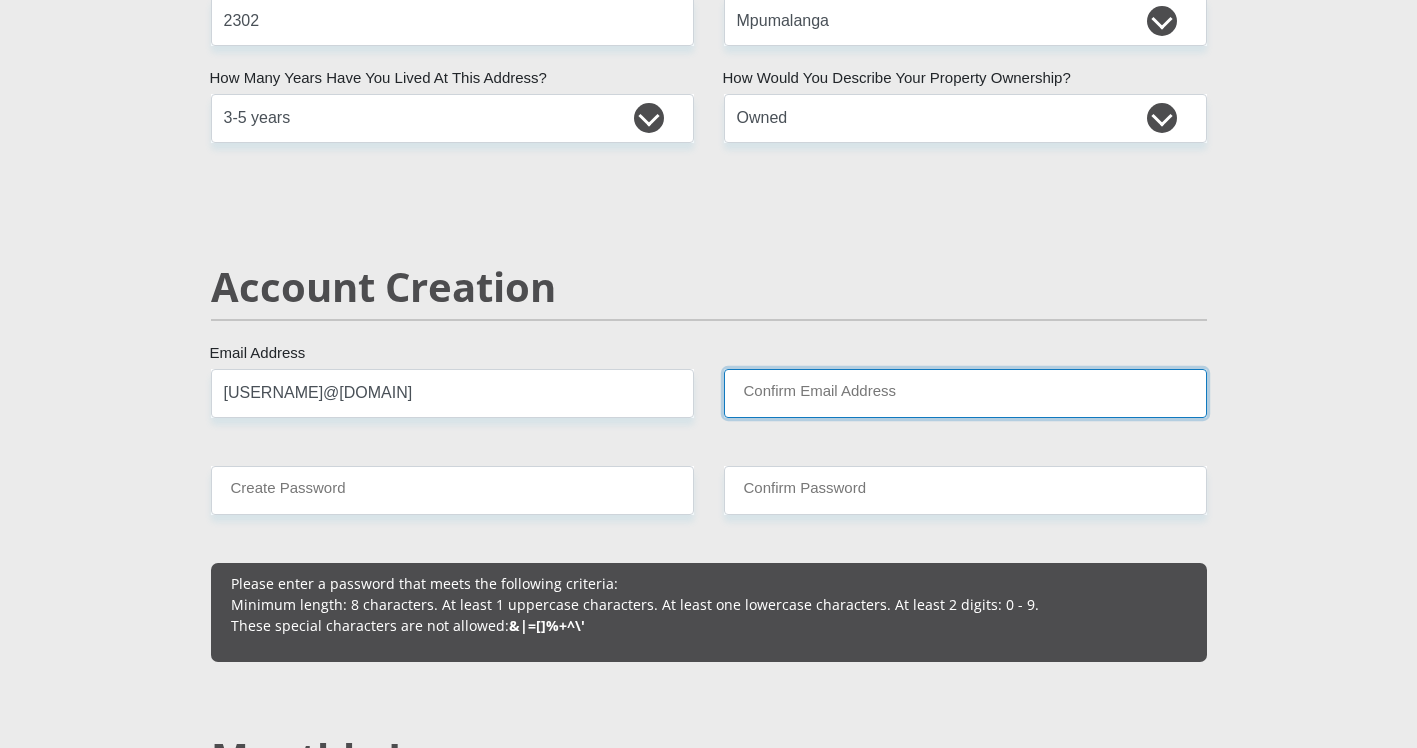 type on "[USERNAME]@[DOMAIN]" 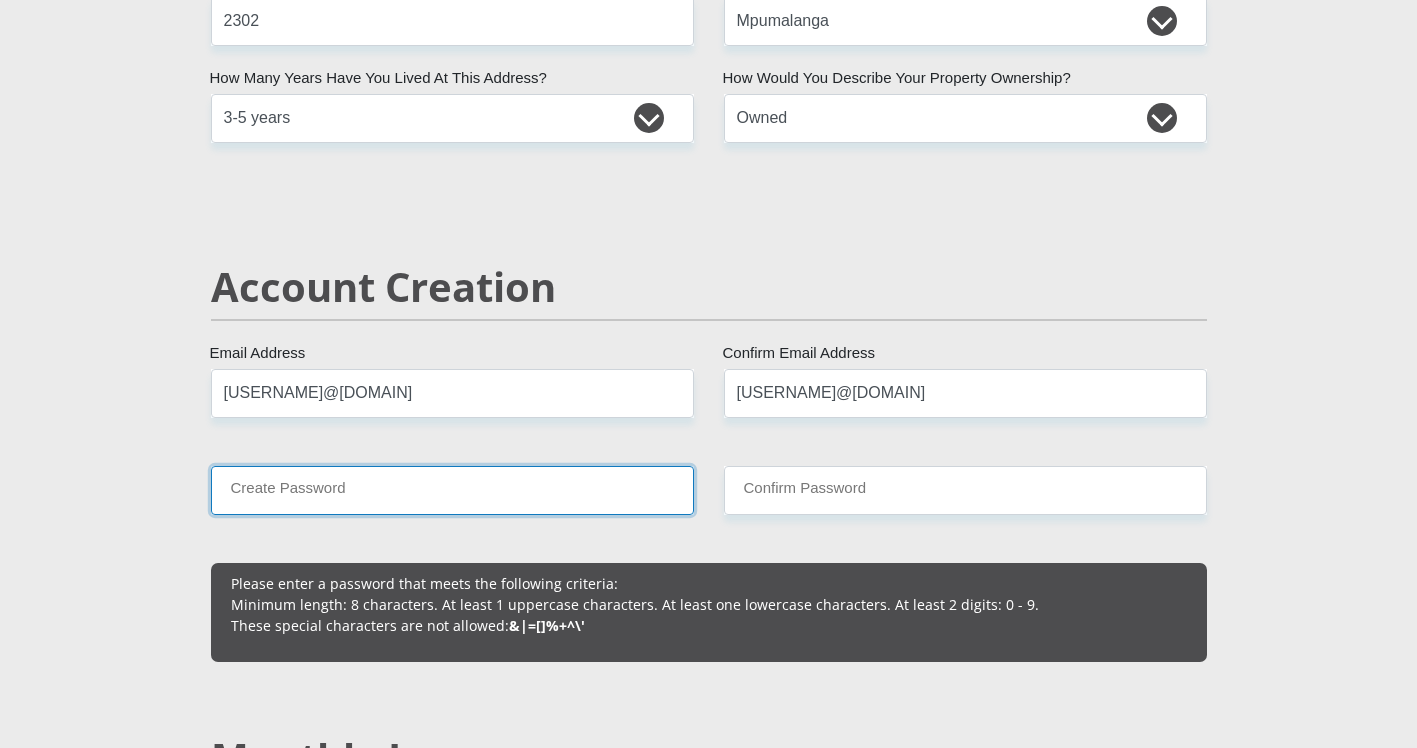 click on "Create Password" at bounding box center [452, 490] 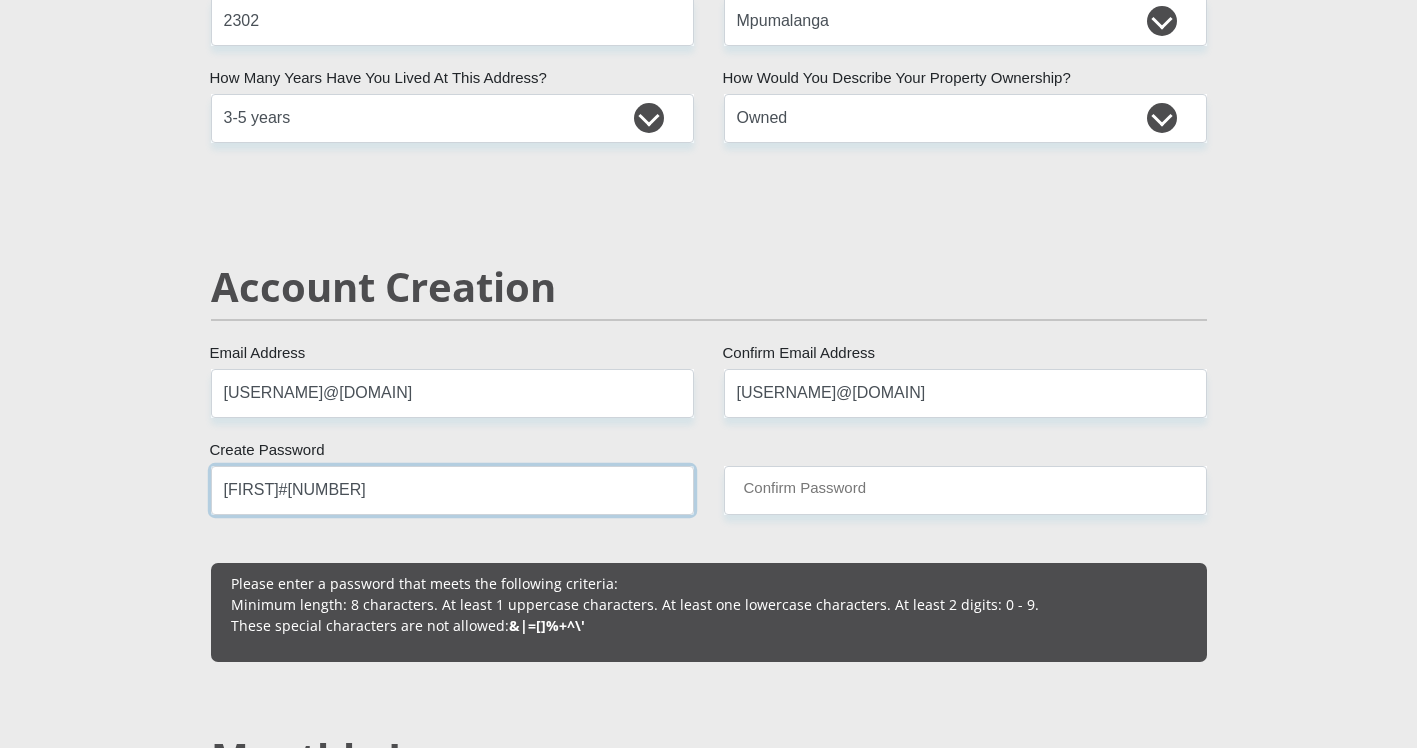 type on "[FIRST]#[NUMBER]" 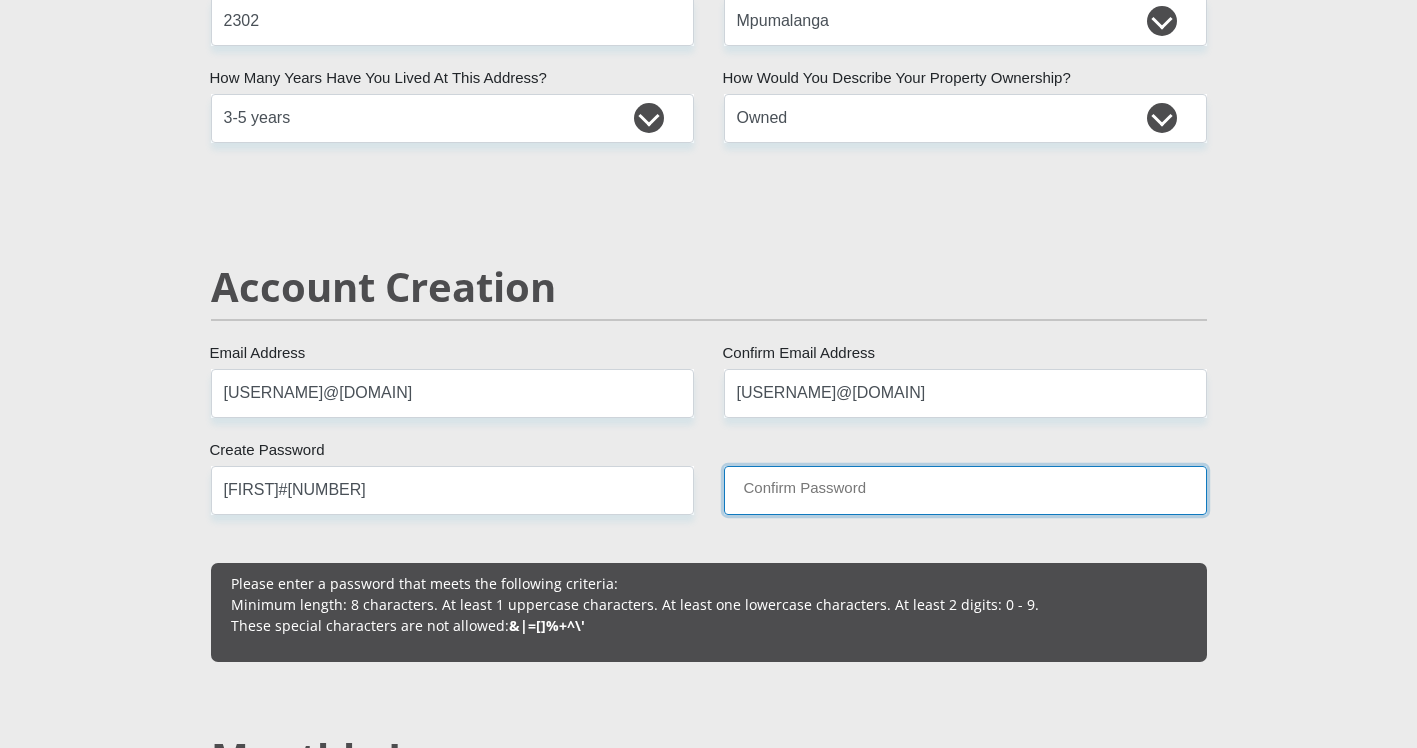 click on "Confirm Password" at bounding box center (965, 490) 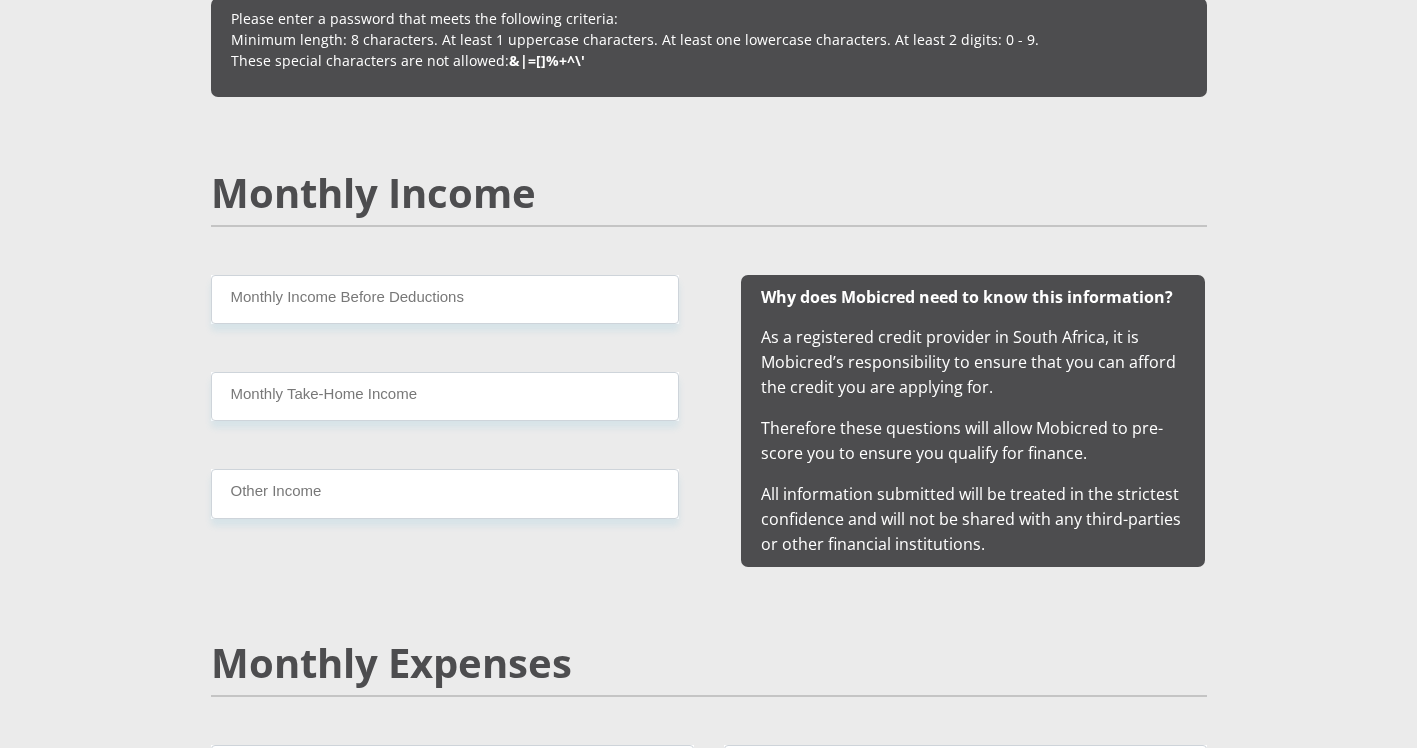scroll, scrollTop: 1800, scrollLeft: 0, axis: vertical 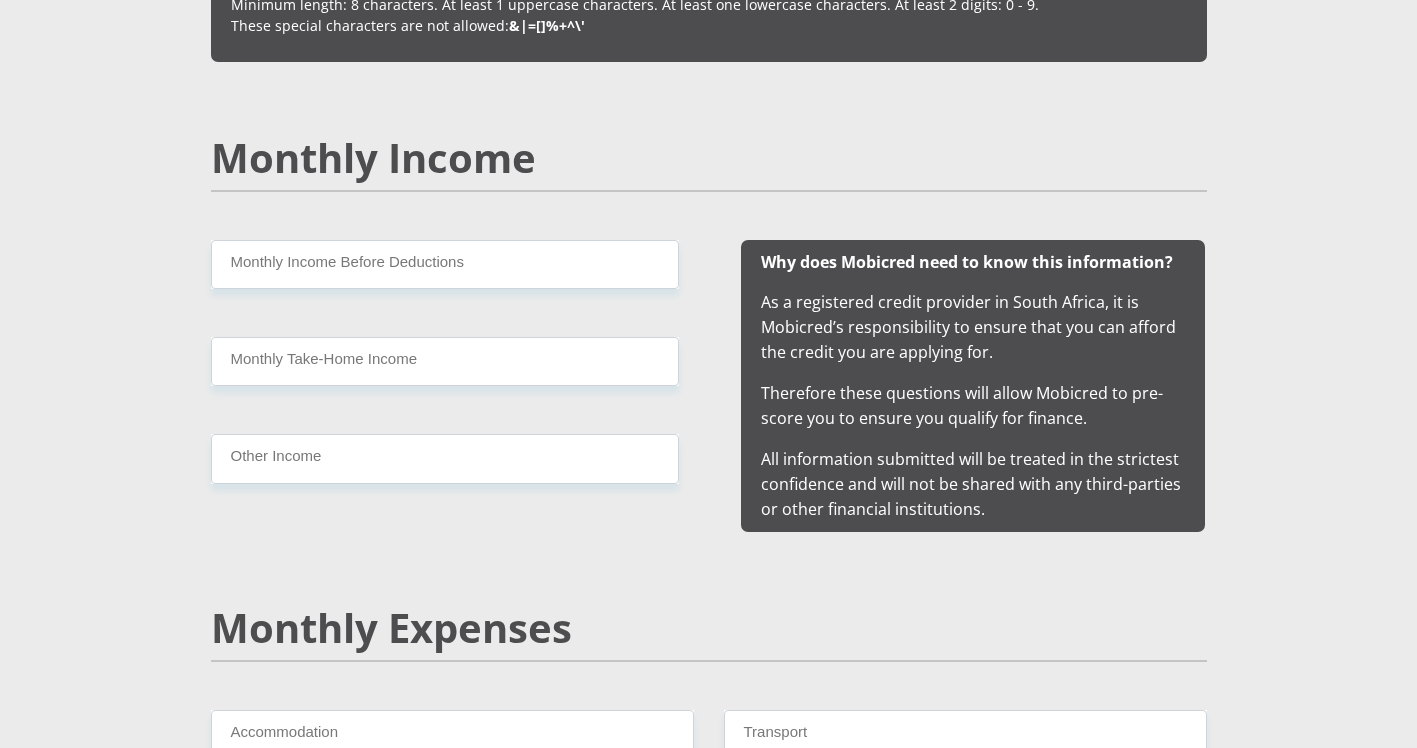 type on "[FIRST]#[NUMBER]" 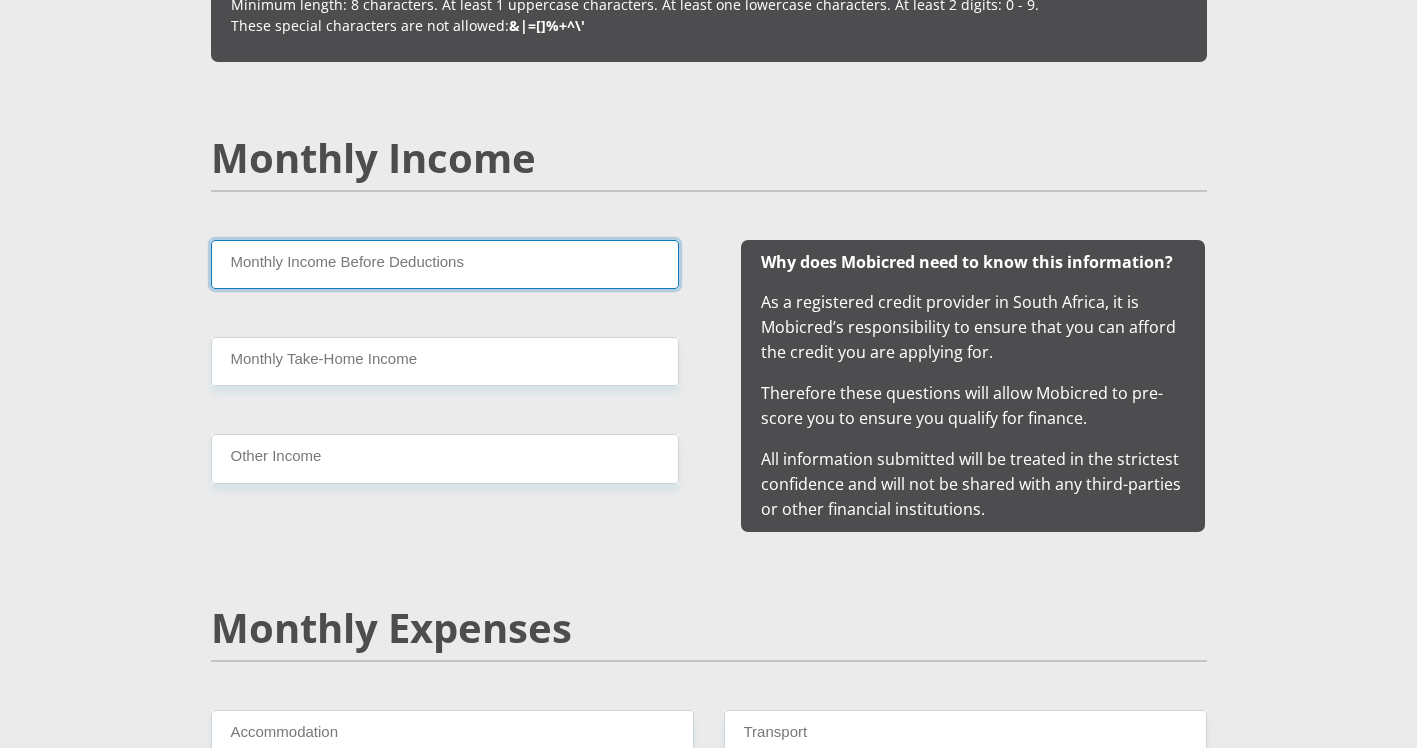 click on "Monthly Income Before Deductions" at bounding box center [445, 264] 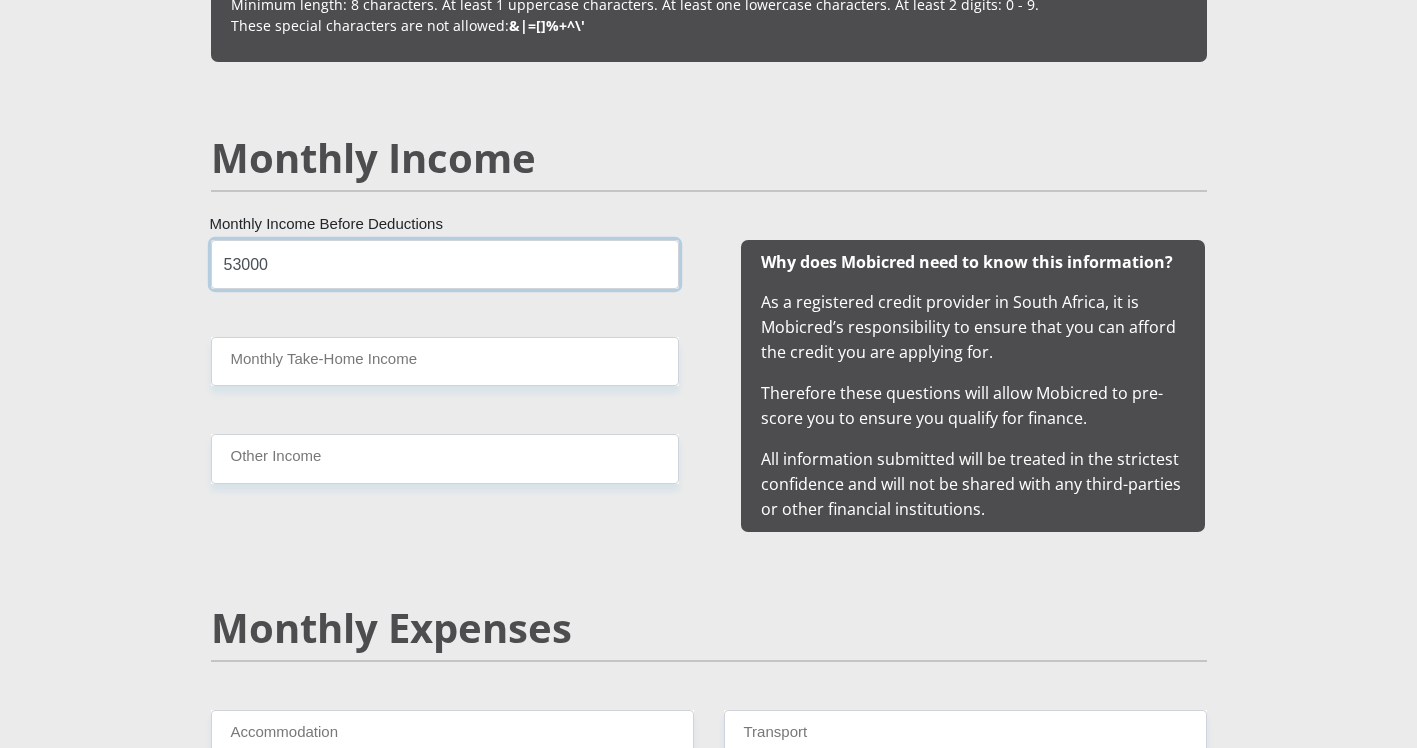 type on "53000" 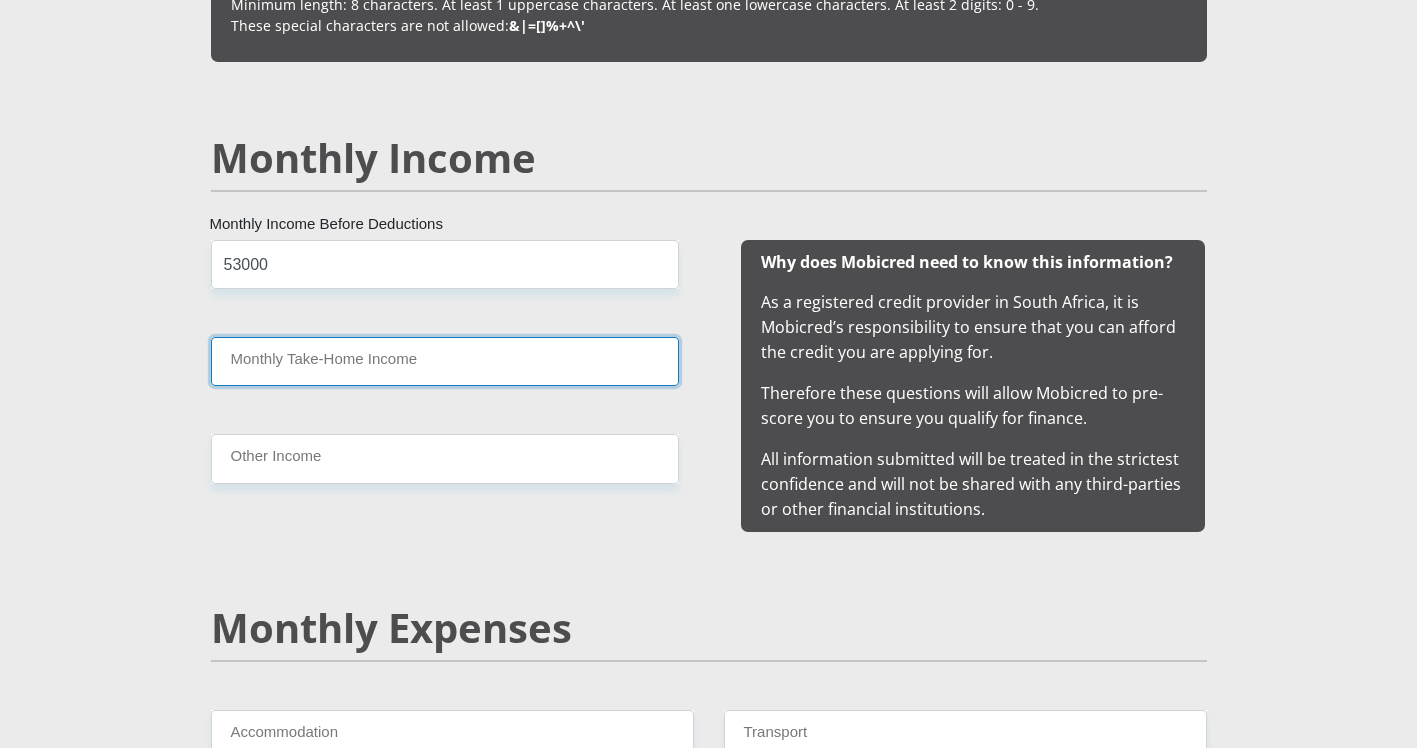 click on "Monthly Take-Home Income" at bounding box center [445, 361] 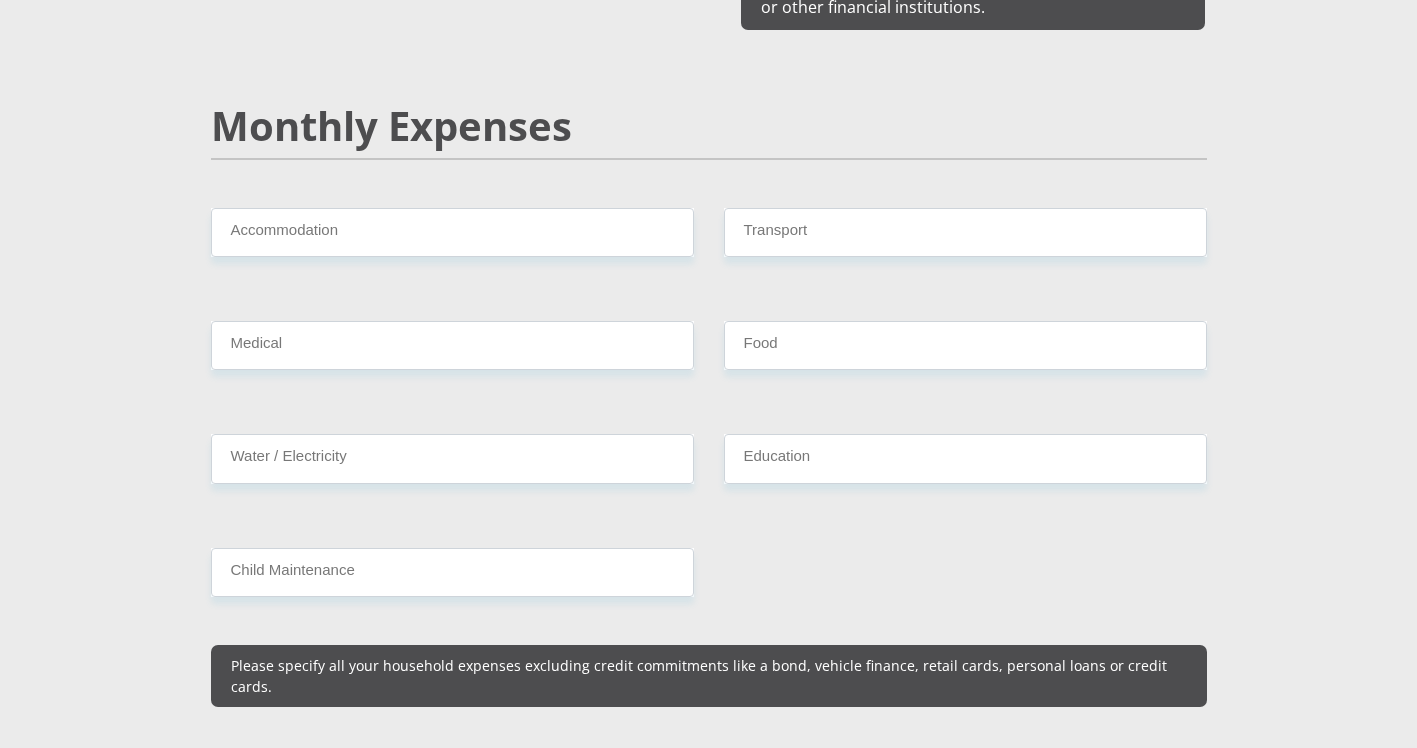 scroll, scrollTop: 2300, scrollLeft: 0, axis: vertical 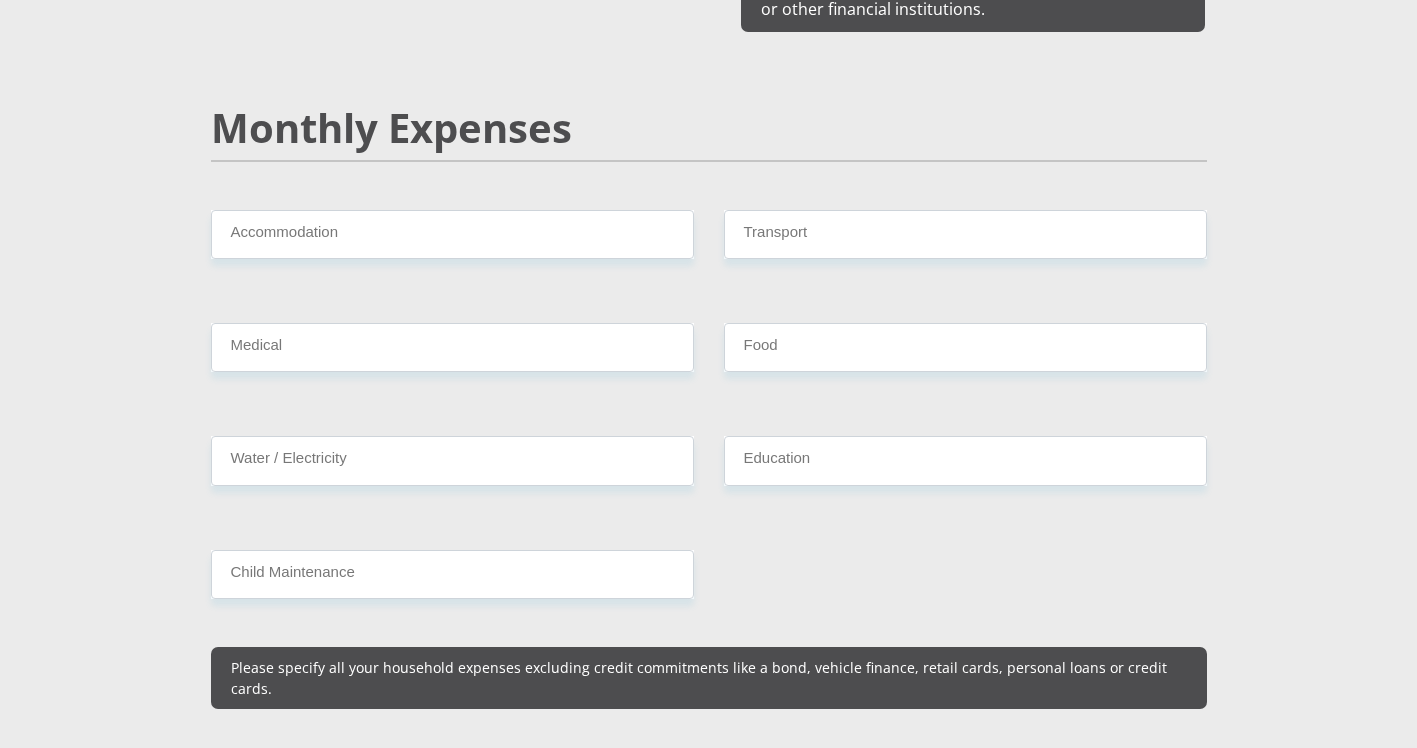 type on "30000" 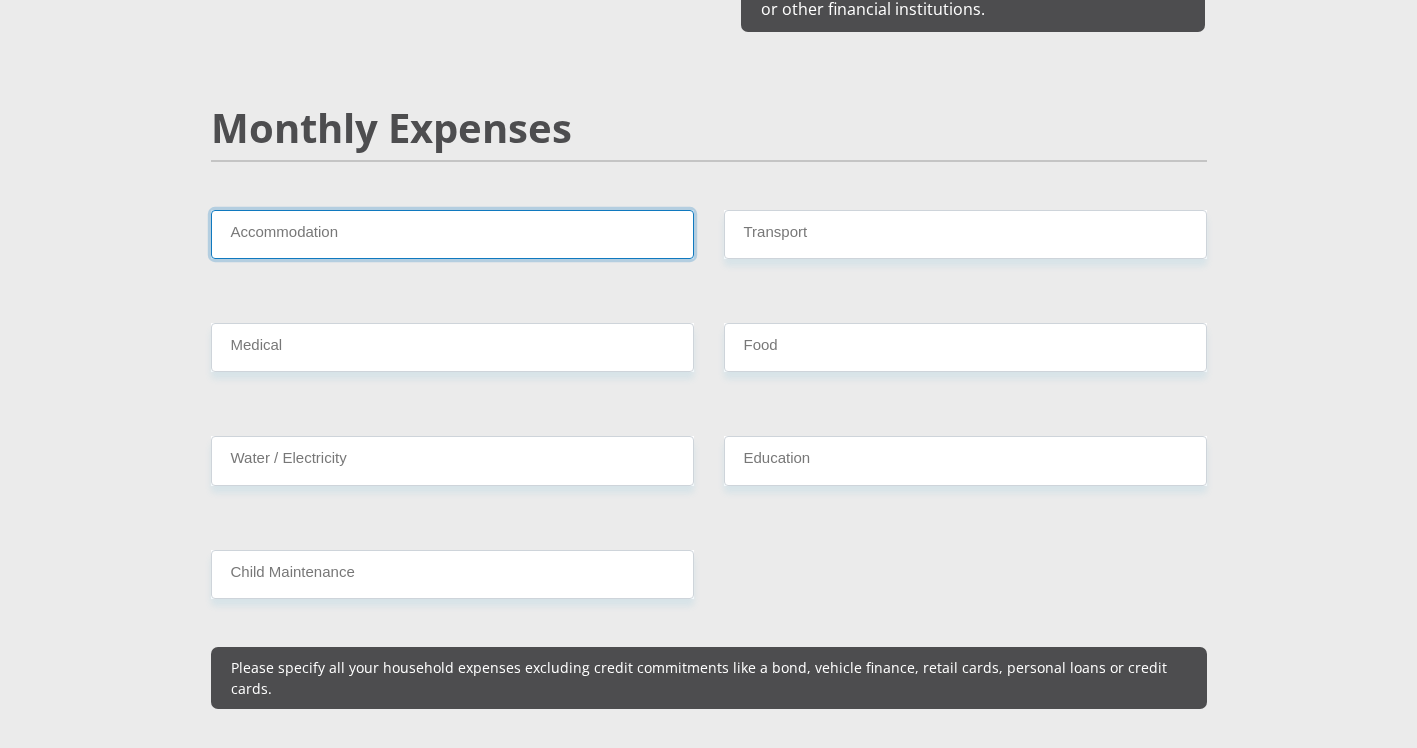 click on "Accommodation" at bounding box center (452, 234) 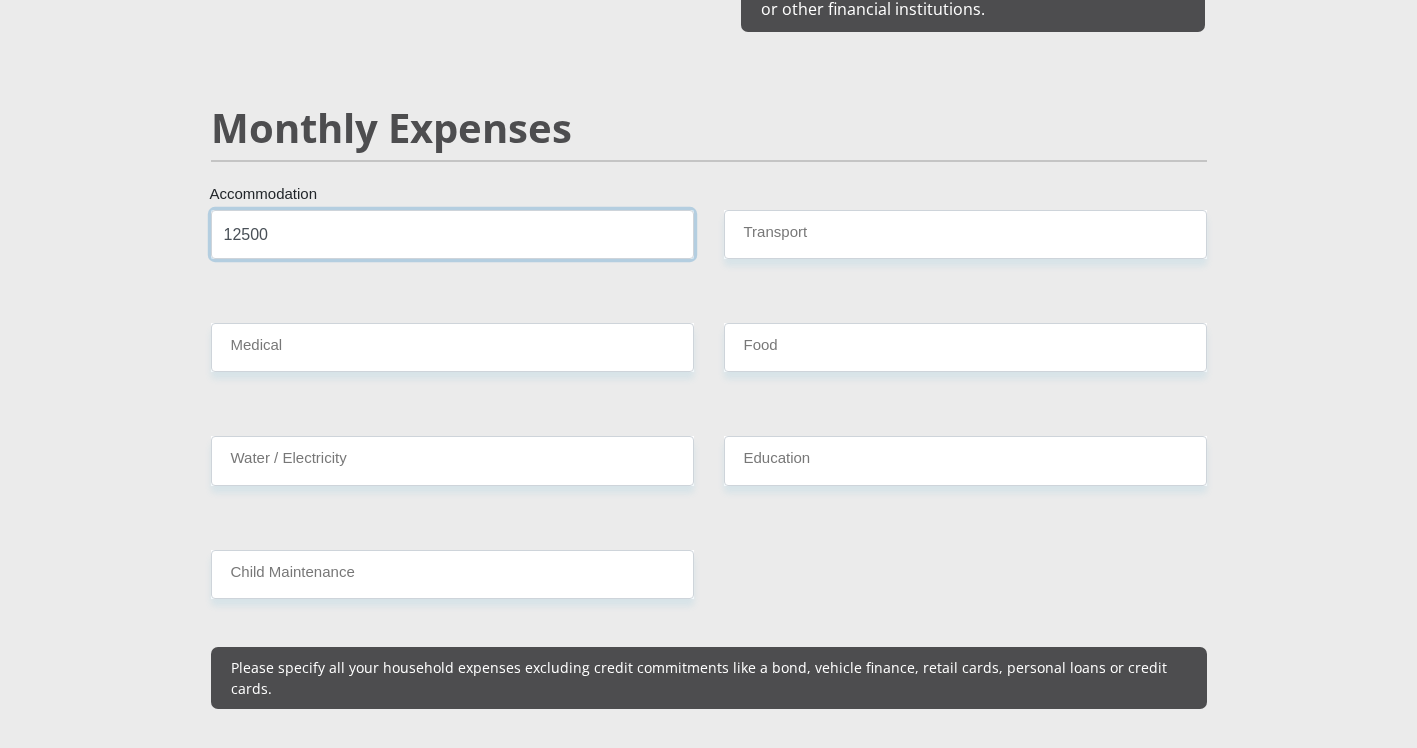 type on "12500" 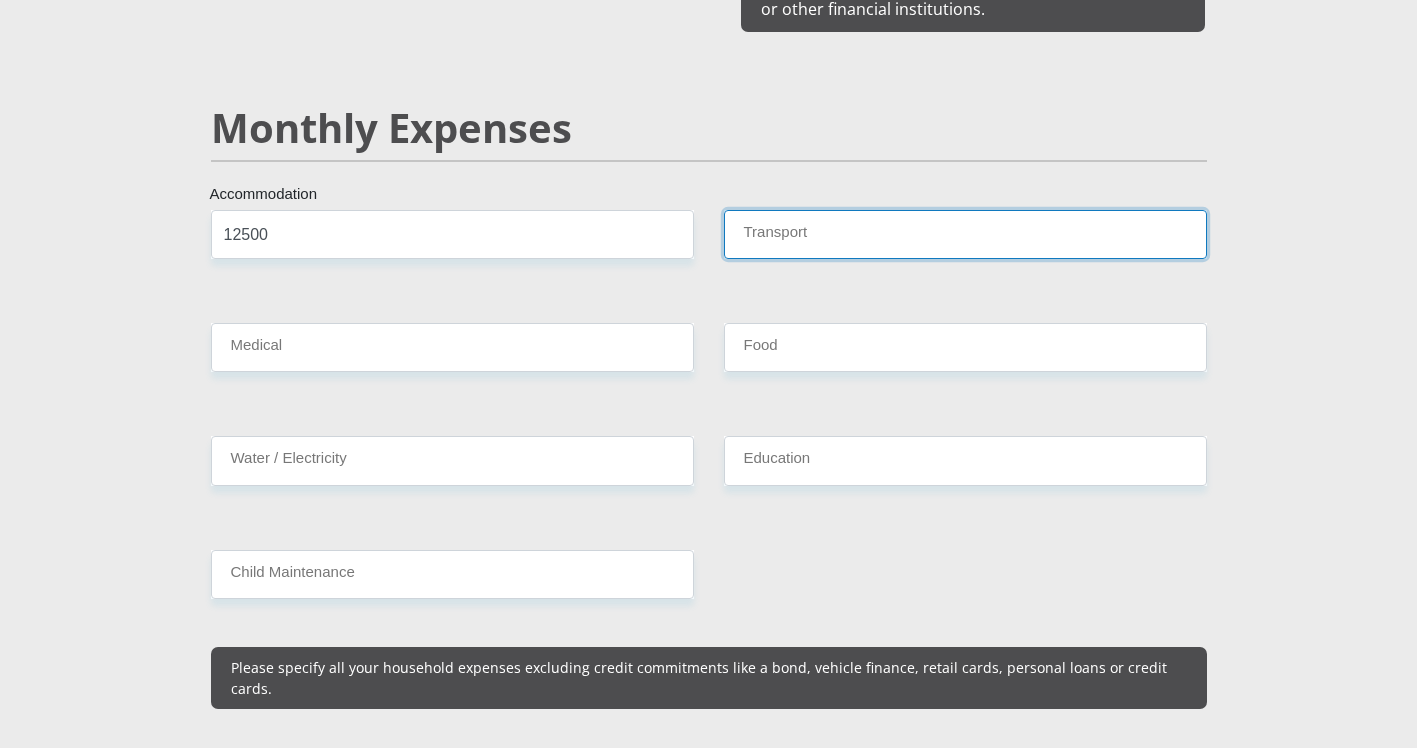 click on "Transport" at bounding box center (965, 234) 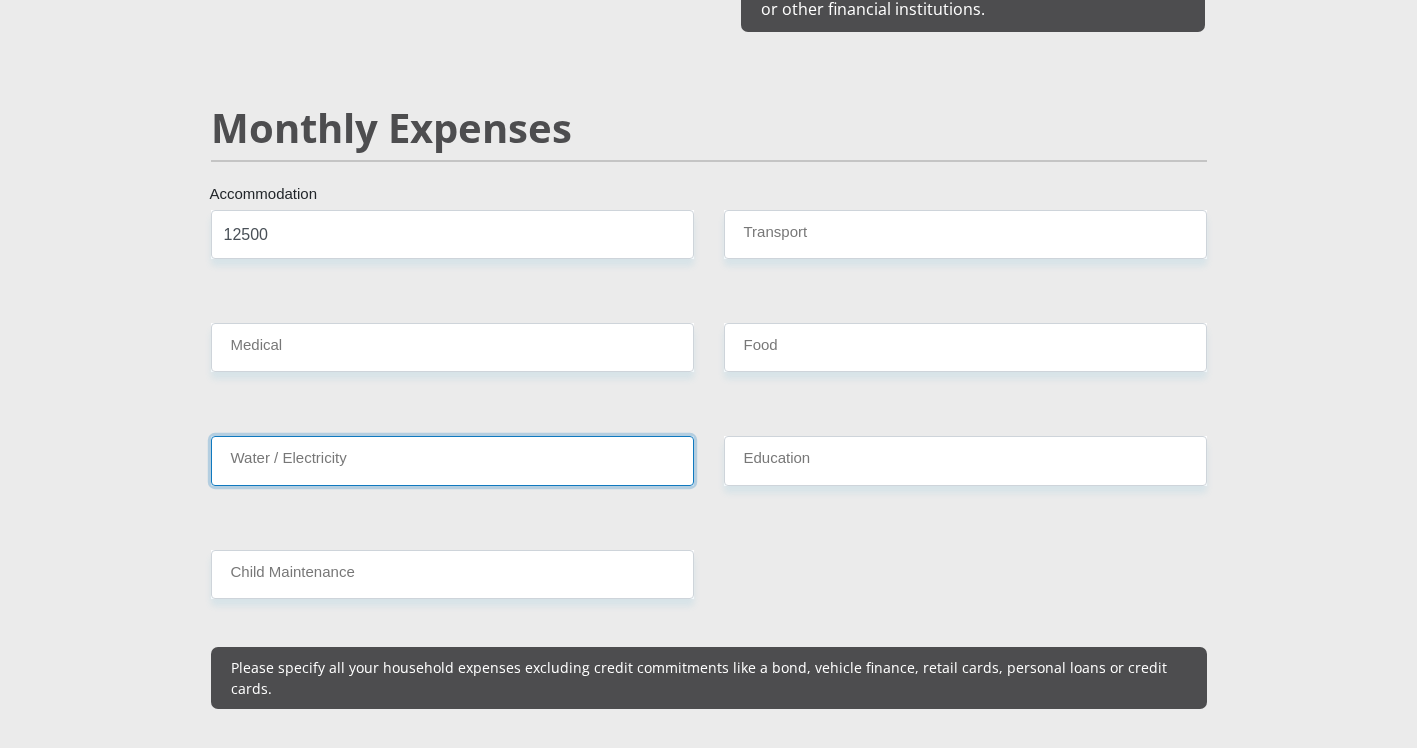 click on "Water / Electricity" at bounding box center [452, 460] 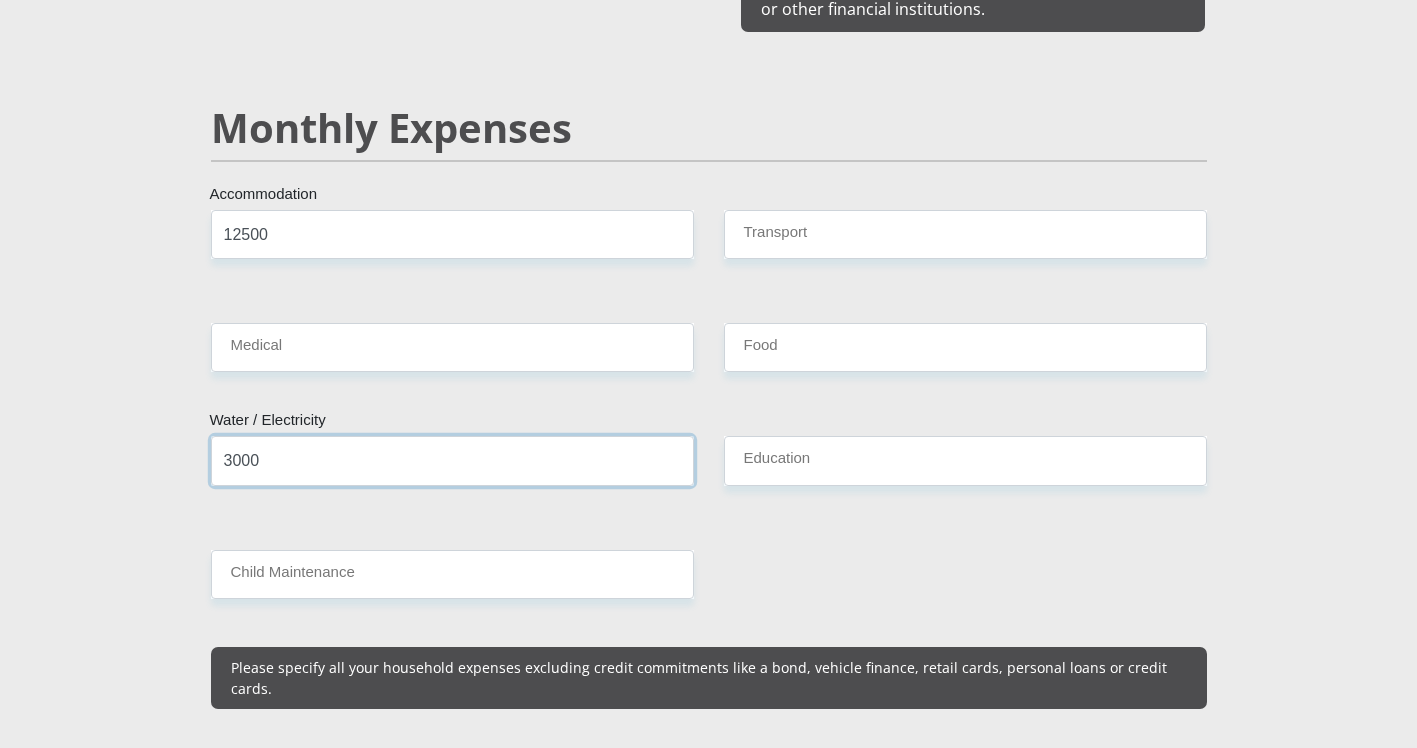type on "3000" 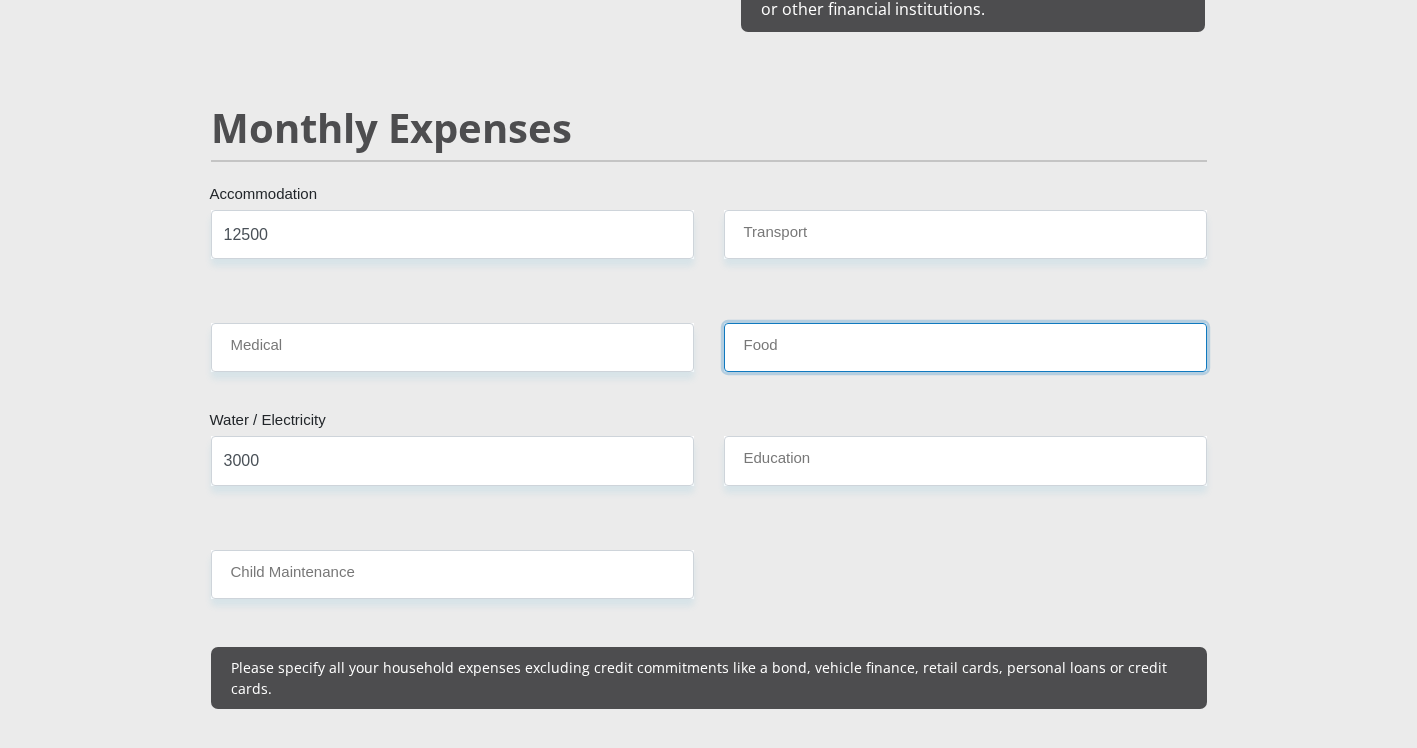click on "Food" at bounding box center [965, 347] 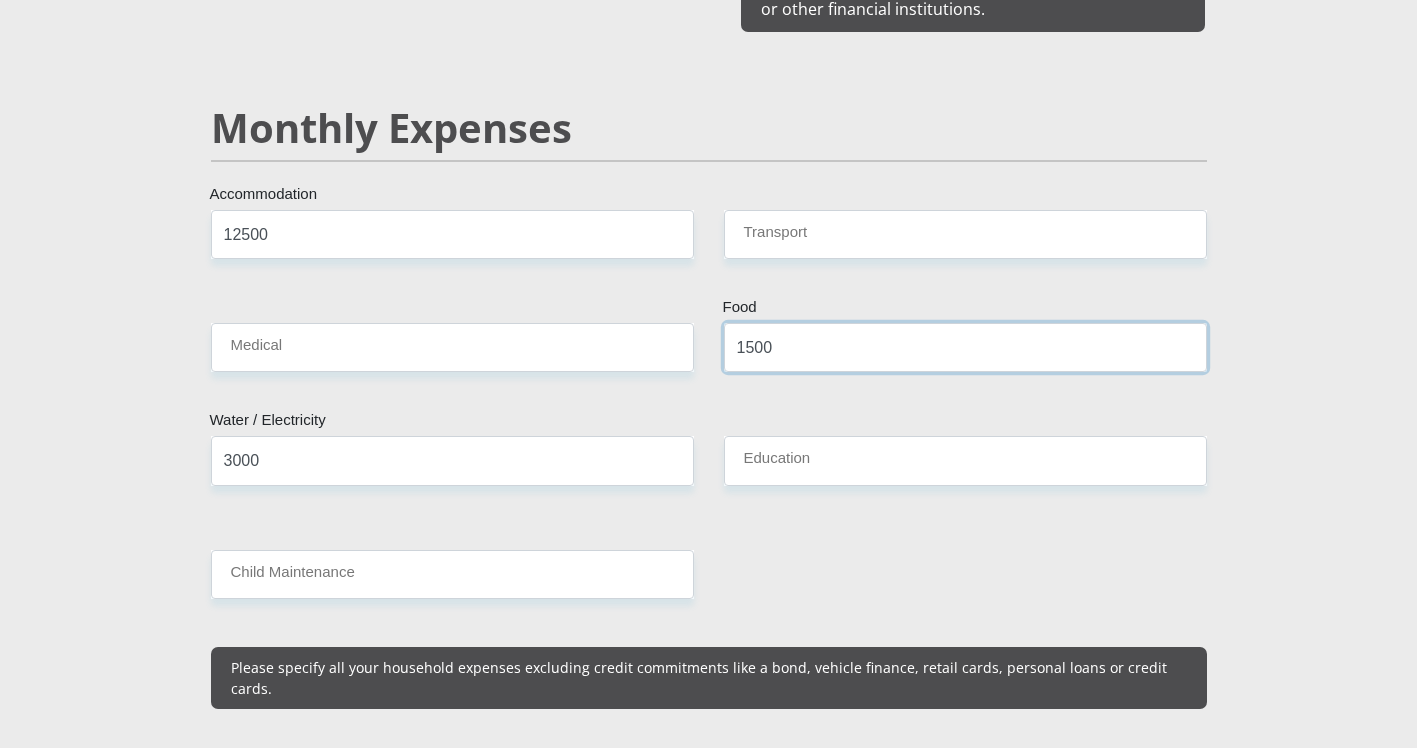 type on "1500" 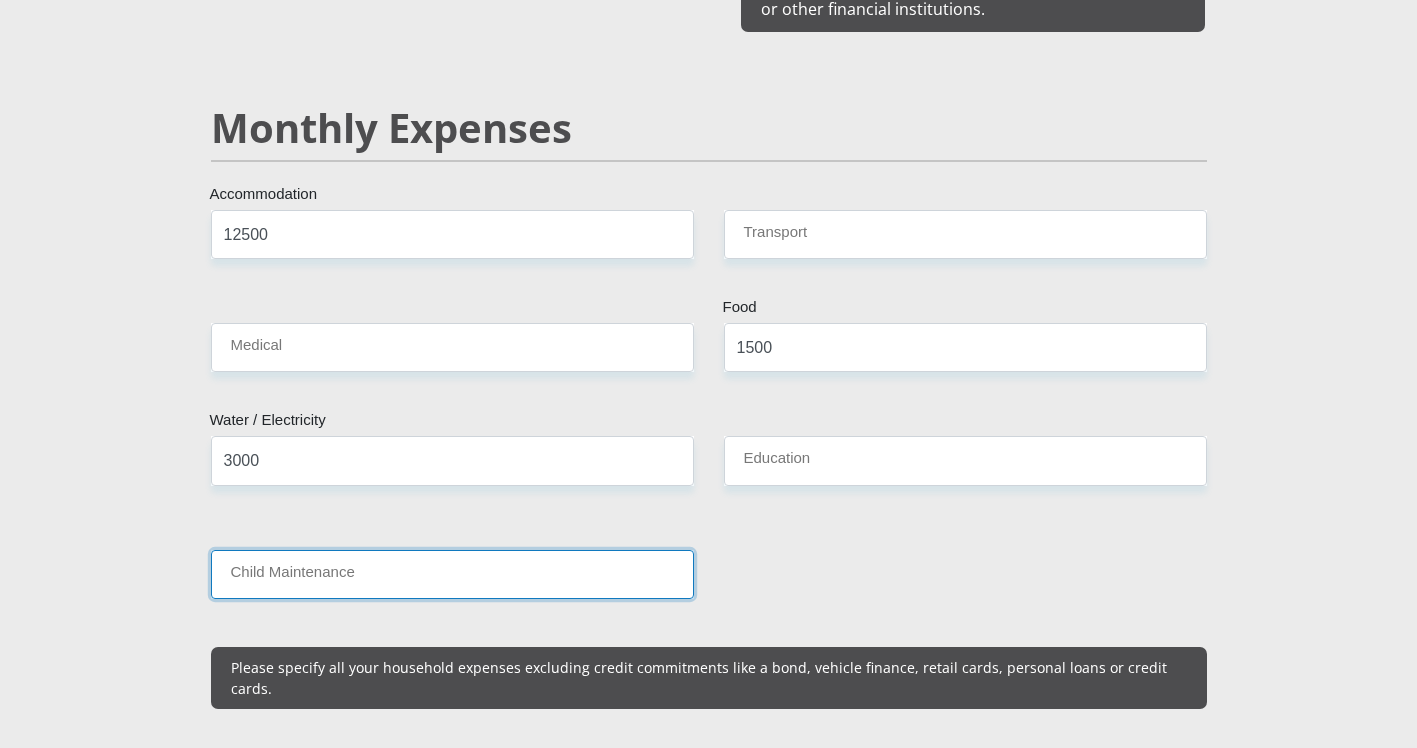 click on "Child Maintenance" at bounding box center (452, 574) 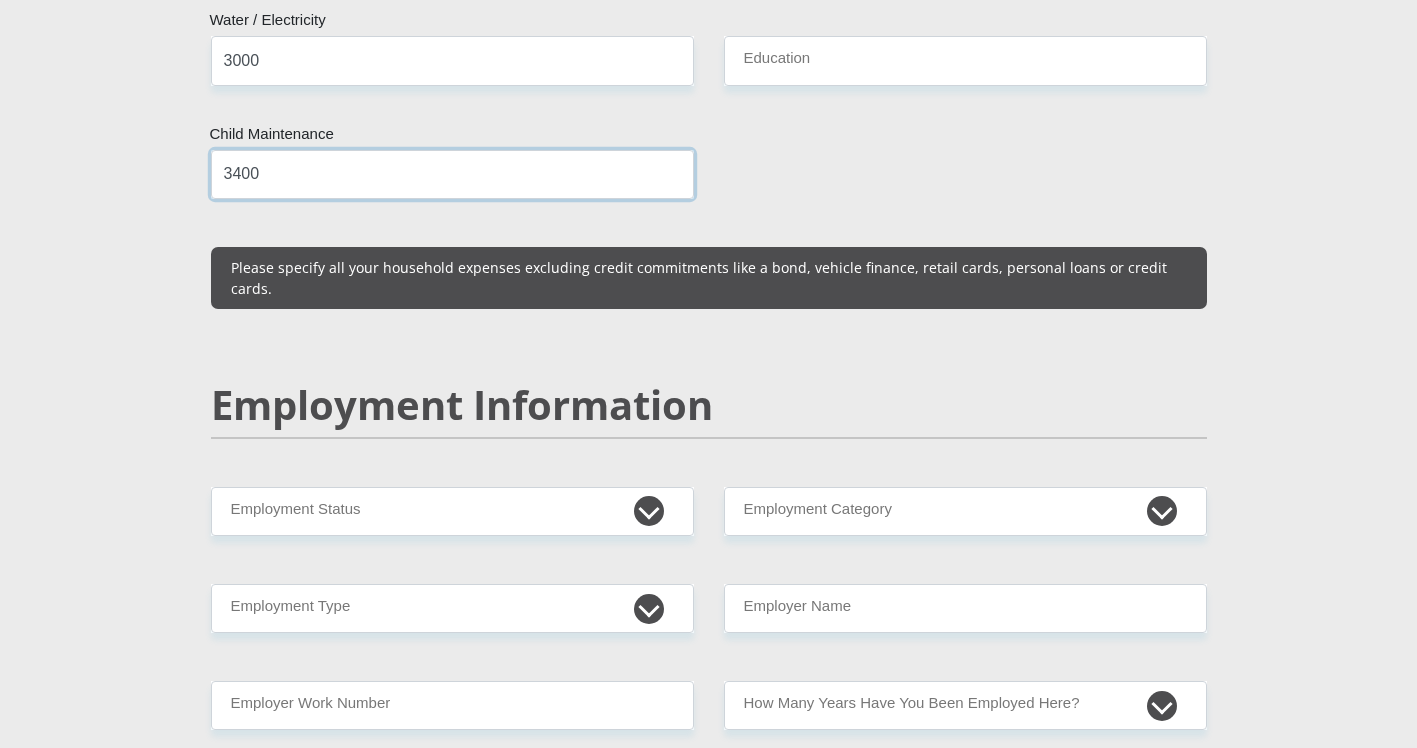 scroll, scrollTop: 2800, scrollLeft: 0, axis: vertical 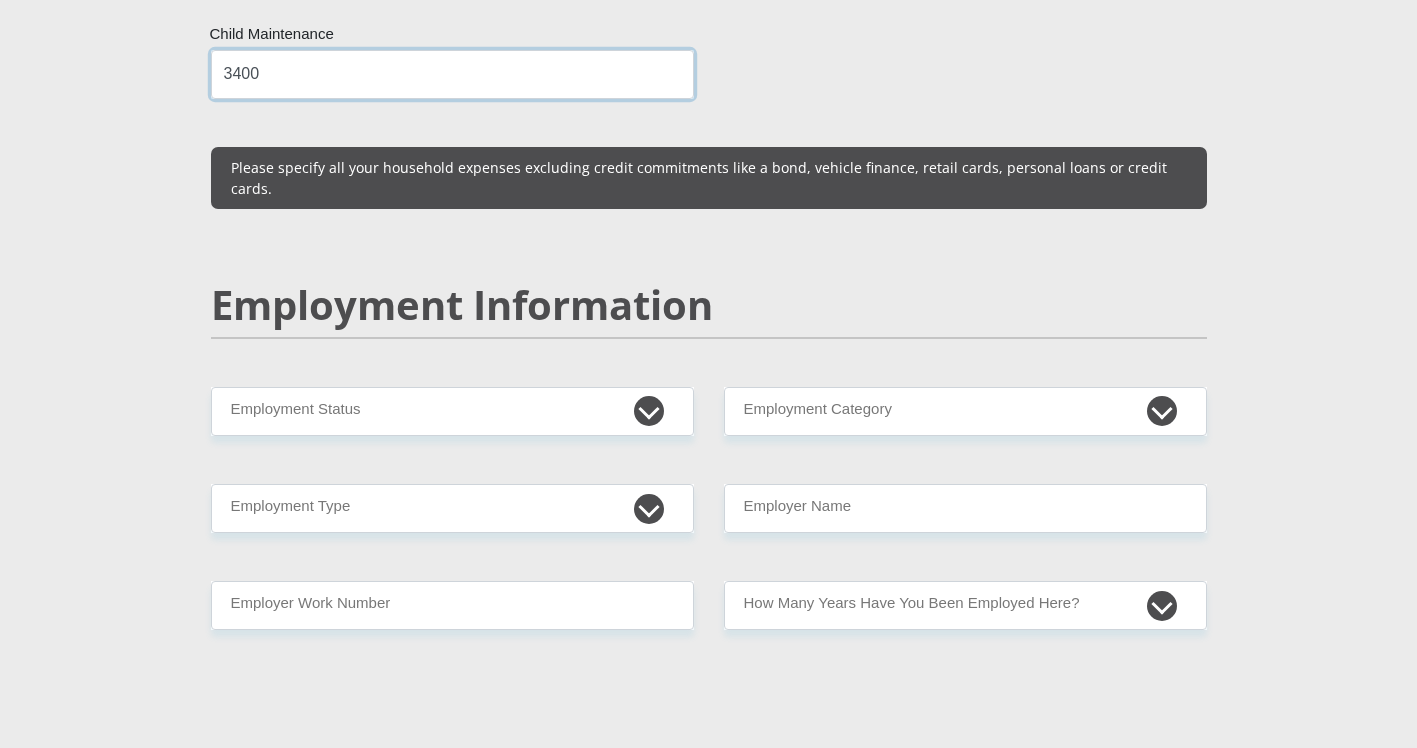 type on "3400" 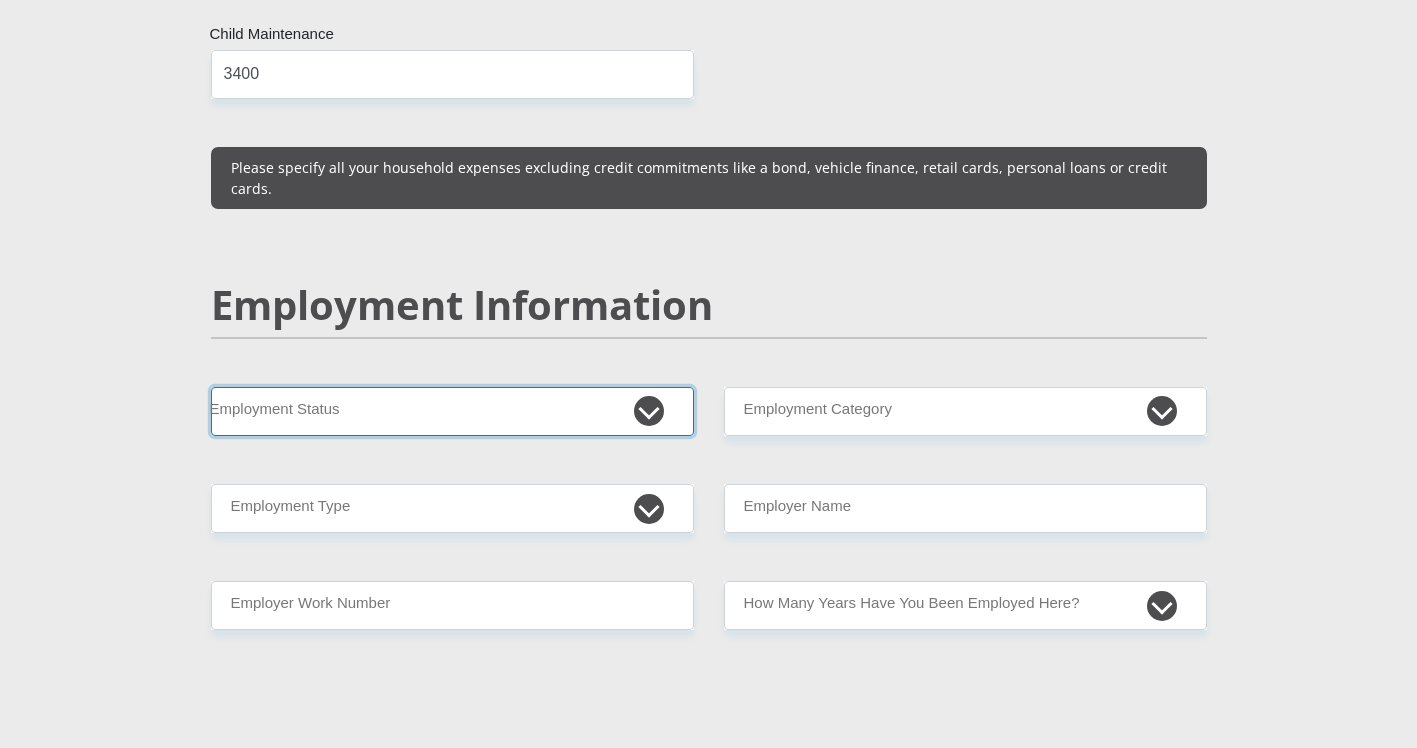 click on "Permanent/Full-time
Part-time/Casual
Contract Worker
Self-Employed
Housewife
Retired
Student
Medically Boarded
Disability
Unemployed" at bounding box center (452, 411) 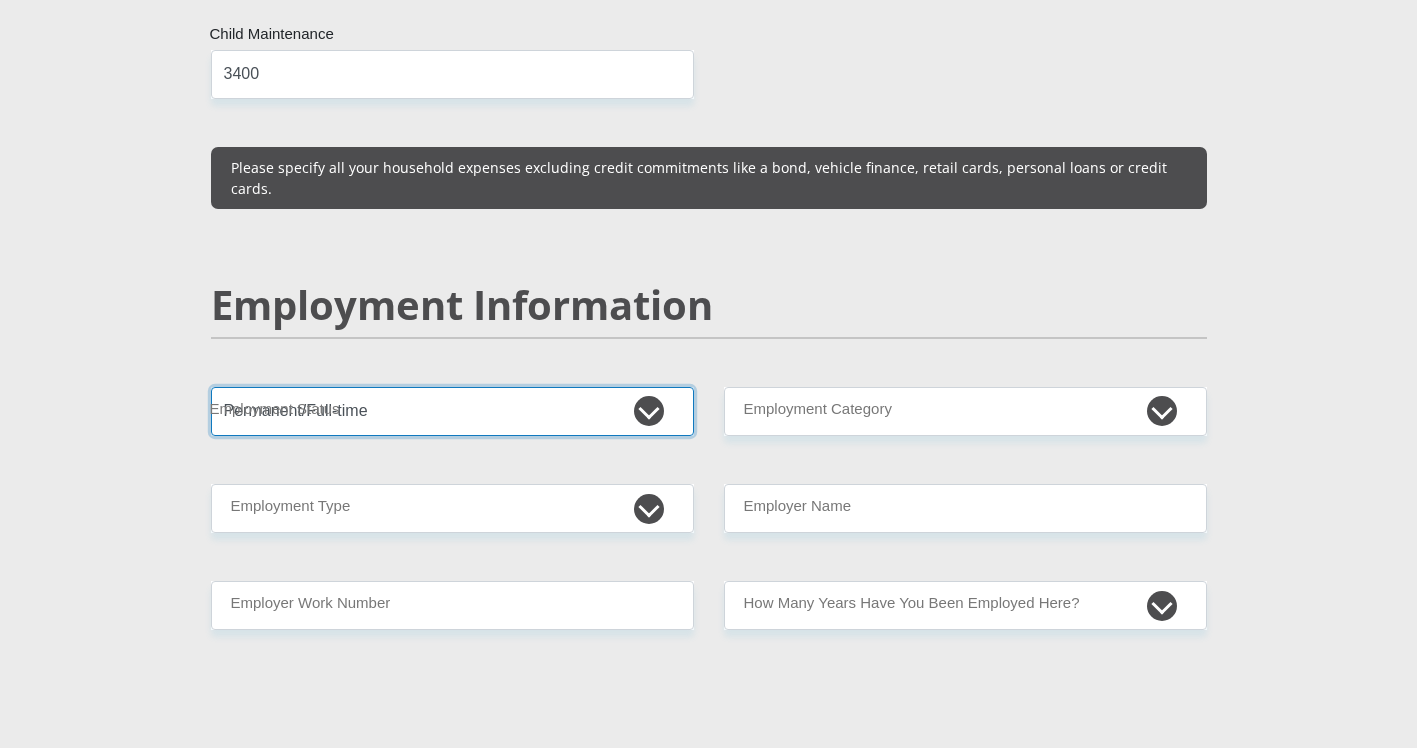 click on "Permanent/Full-time
Part-time/Casual
Contract Worker
Self-Employed
Housewife
Retired
Student
Medically Boarded
Disability
Unemployed" at bounding box center [452, 411] 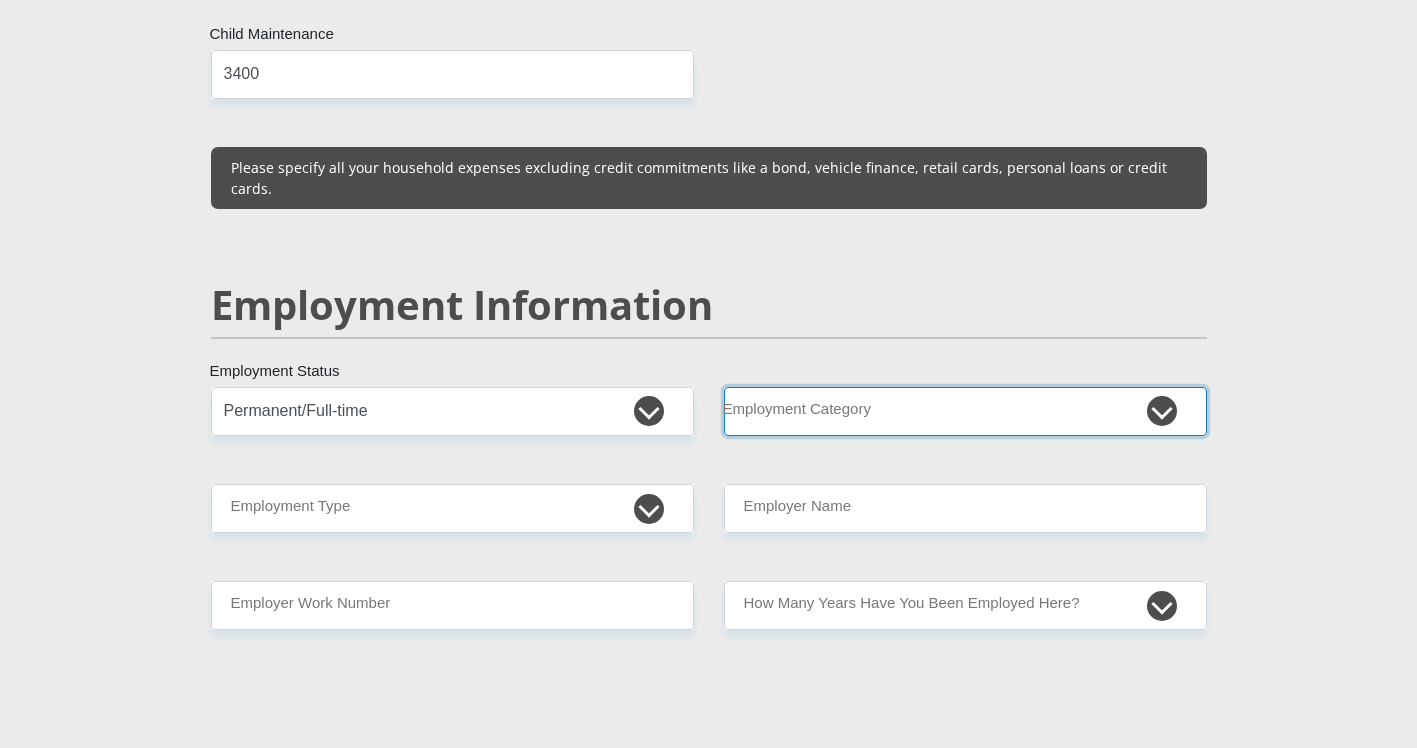 click on "AGRICULTURE
ALCOHOL & TOBACCO
CONSTRUCTION MATERIALS
METALLURGY
EQUIPMENT FOR RENEWABLE ENERGY
SPECIALIZED CONTRACTORS
CAR
GAMING (INCL. INTERNET
OTHER WHOLESALE
UNLICENSED PHARMACEUTICALS
CURRENCY EXCHANGE HOUSES
OTHER FINANCIAL INSTITUTIONS & INSURANCE
REAL ESTATE AGENTS
OIL & GAS
OTHER MATERIALS (E.G. IRON ORE)
PRECIOUS STONES & PRECIOUS METALS
POLITICAL ORGANIZATIONS
RELIGIOUS ORGANIZATIONS(NOT SECTS)
ACTI. HAVING BUSINESS DEAL WITH PUBLIC ADMINISTRATION
LAUNDROMATS" at bounding box center (965, 411) 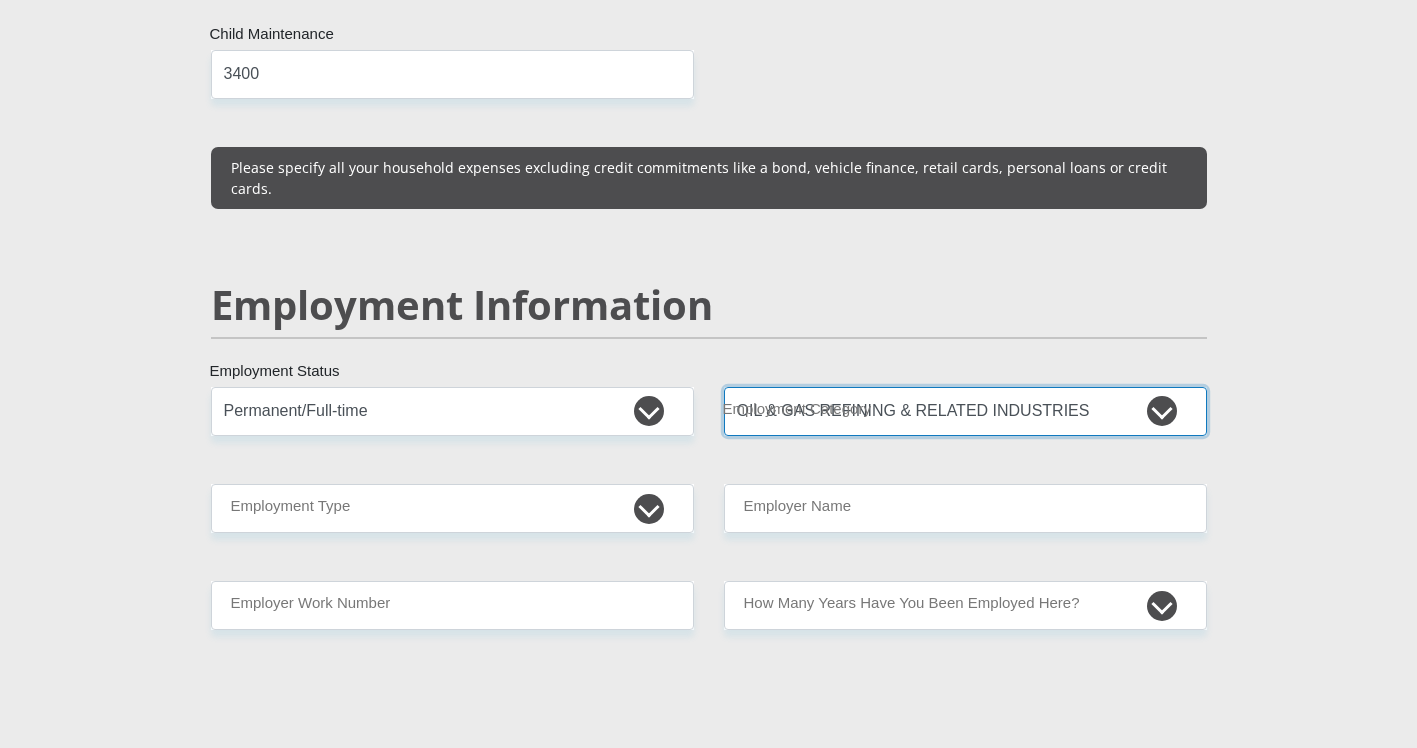 click on "AGRICULTURE
ALCOHOL & TOBACCO
CONSTRUCTION MATERIALS
METALLURGY
EQUIPMENT FOR RENEWABLE ENERGY
SPECIALIZED CONTRACTORS
CAR
GAMING (INCL. INTERNET
OTHER WHOLESALE
UNLICENSED PHARMACEUTICALS
CURRENCY EXCHANGE HOUSES
OTHER FINANCIAL INSTITUTIONS & INSURANCE
REAL ESTATE AGENTS
OIL & GAS
OTHER MATERIALS (E.G. IRON ORE)
PRECIOUS STONES & PRECIOUS METALS
POLITICAL ORGANIZATIONS
RELIGIOUS ORGANIZATIONS(NOT SECTS)
ACTI. HAVING BUSINESS DEAL WITH PUBLIC ADMINISTRATION
LAUNDROMATS" at bounding box center (965, 411) 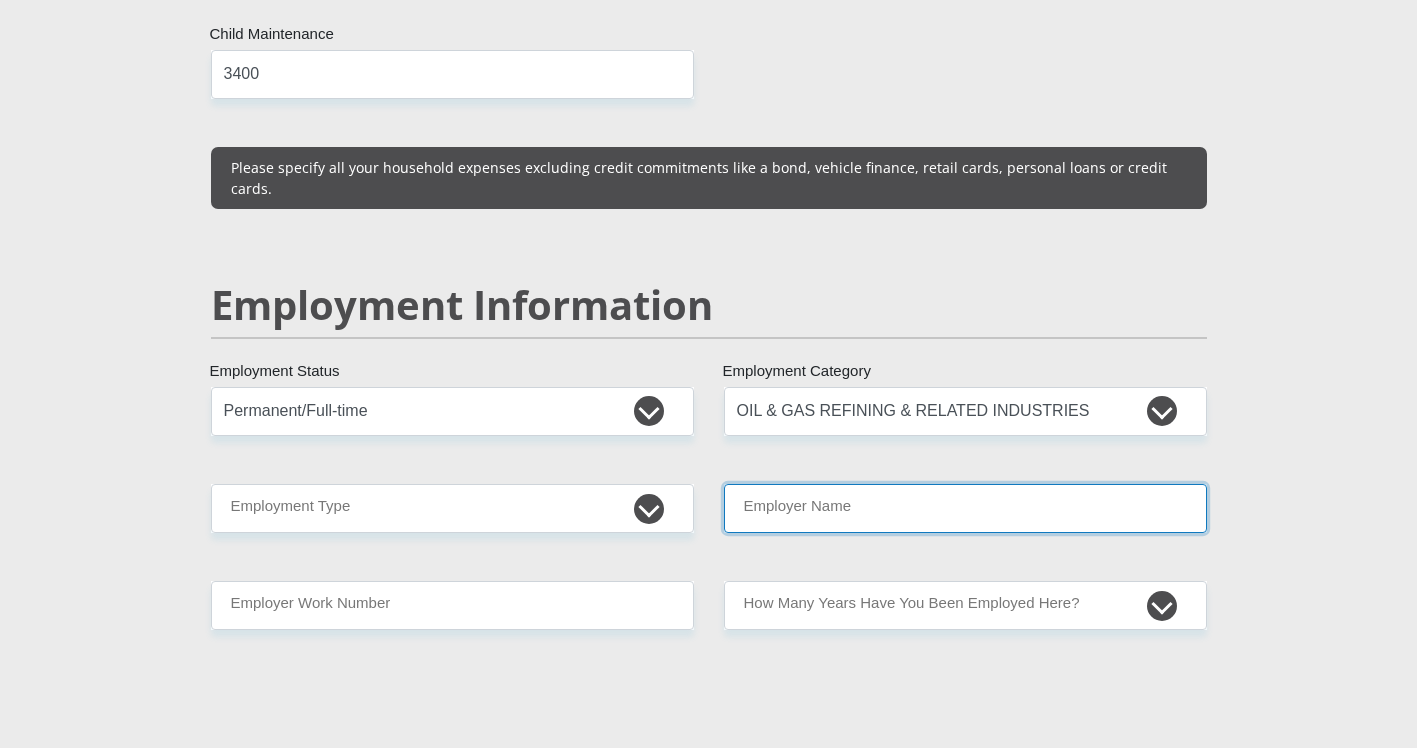 click on "Employer Name" at bounding box center (965, 508) 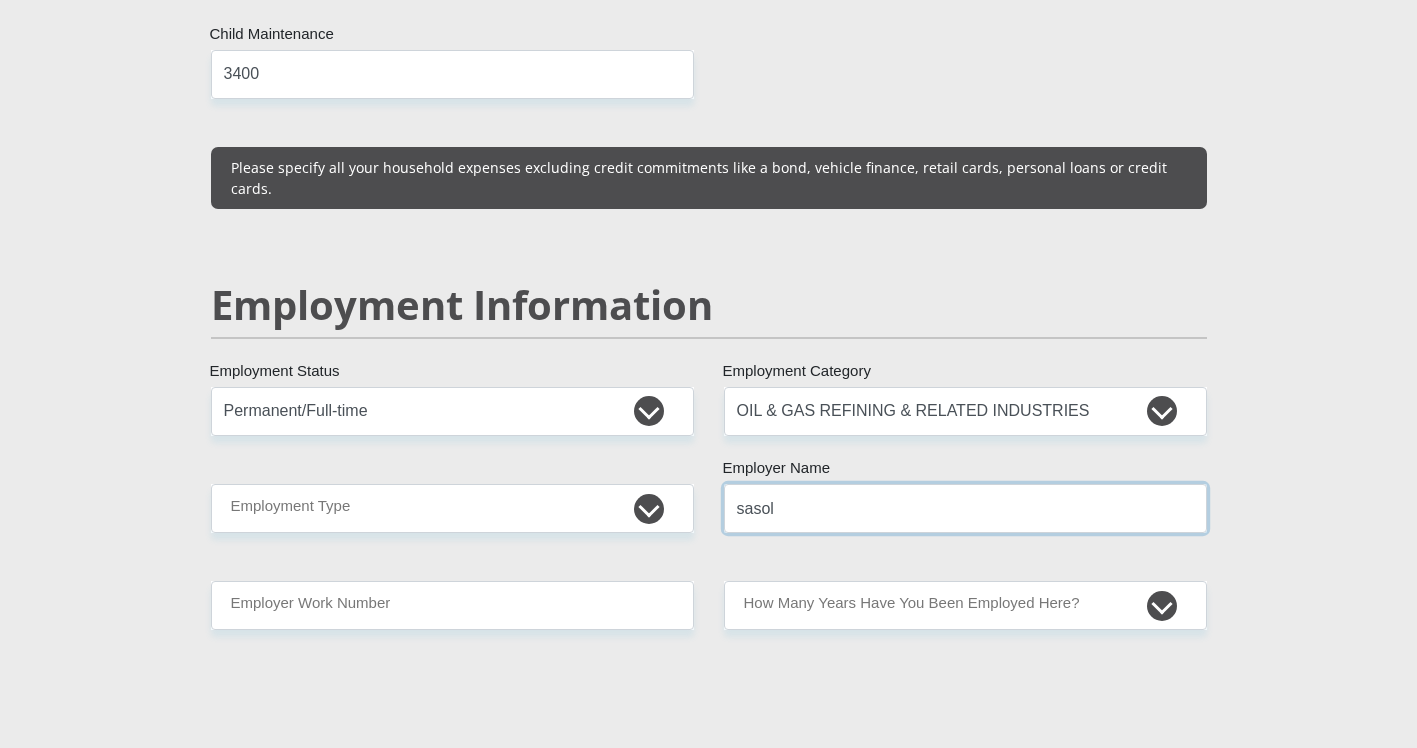 type on "sasol" 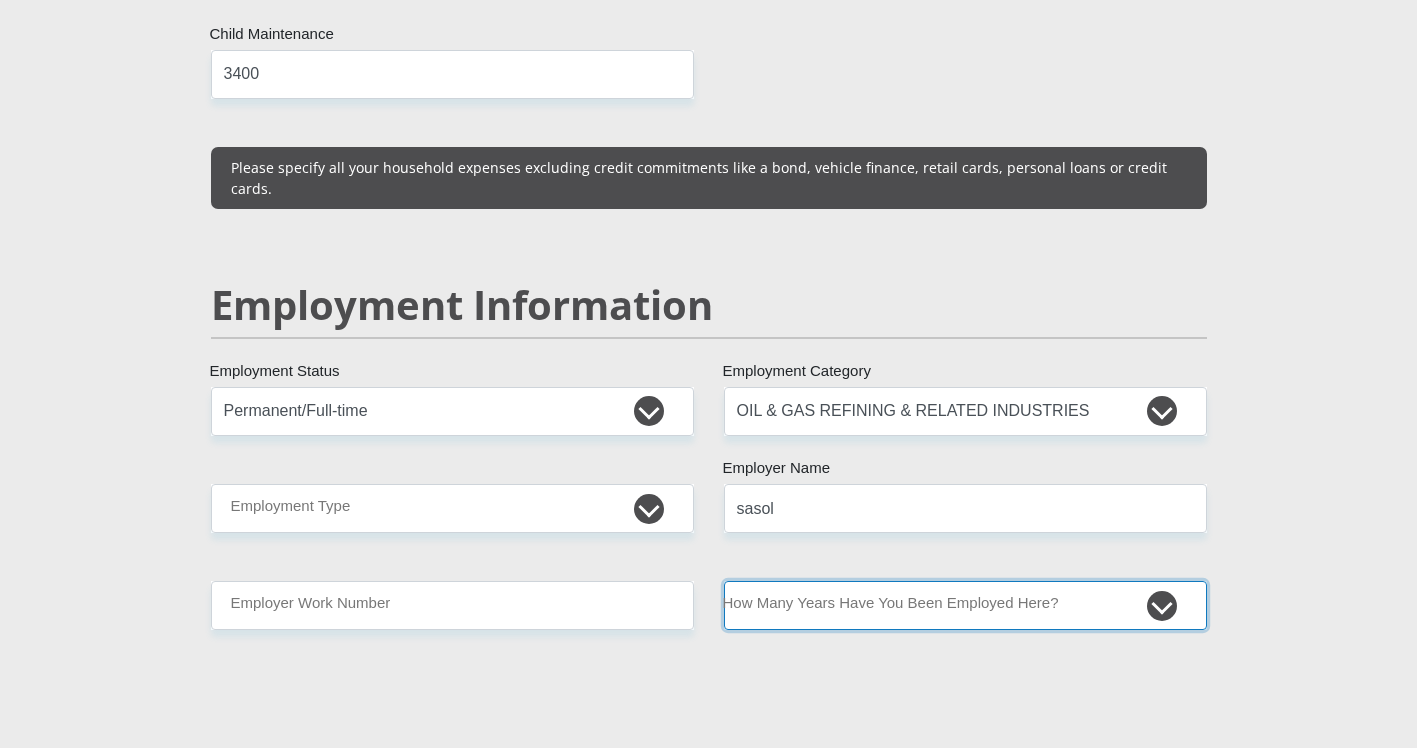 click on "less than 1 year
1-3 years
3-5 years
5+ years" at bounding box center [965, 605] 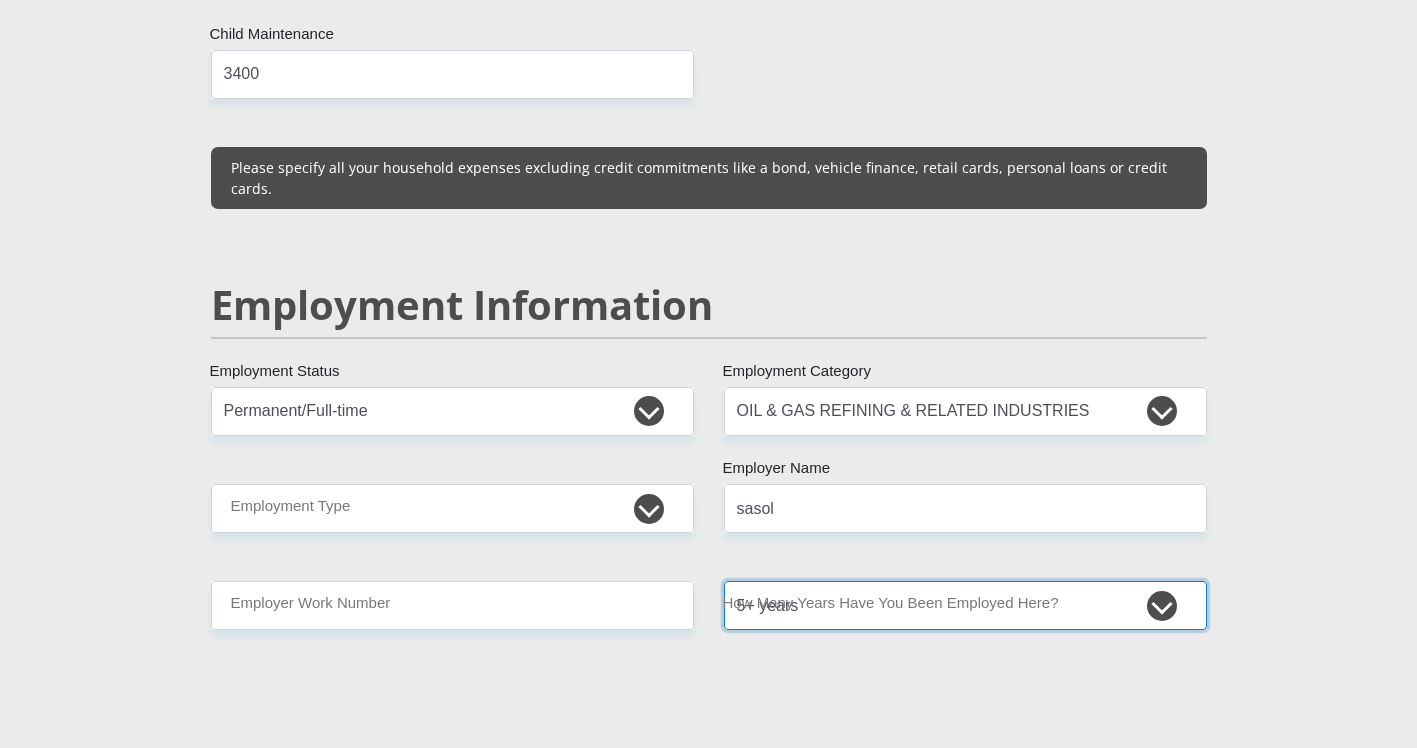 click on "less than 1 year
1-3 years
3-5 years
5+ years" at bounding box center (965, 605) 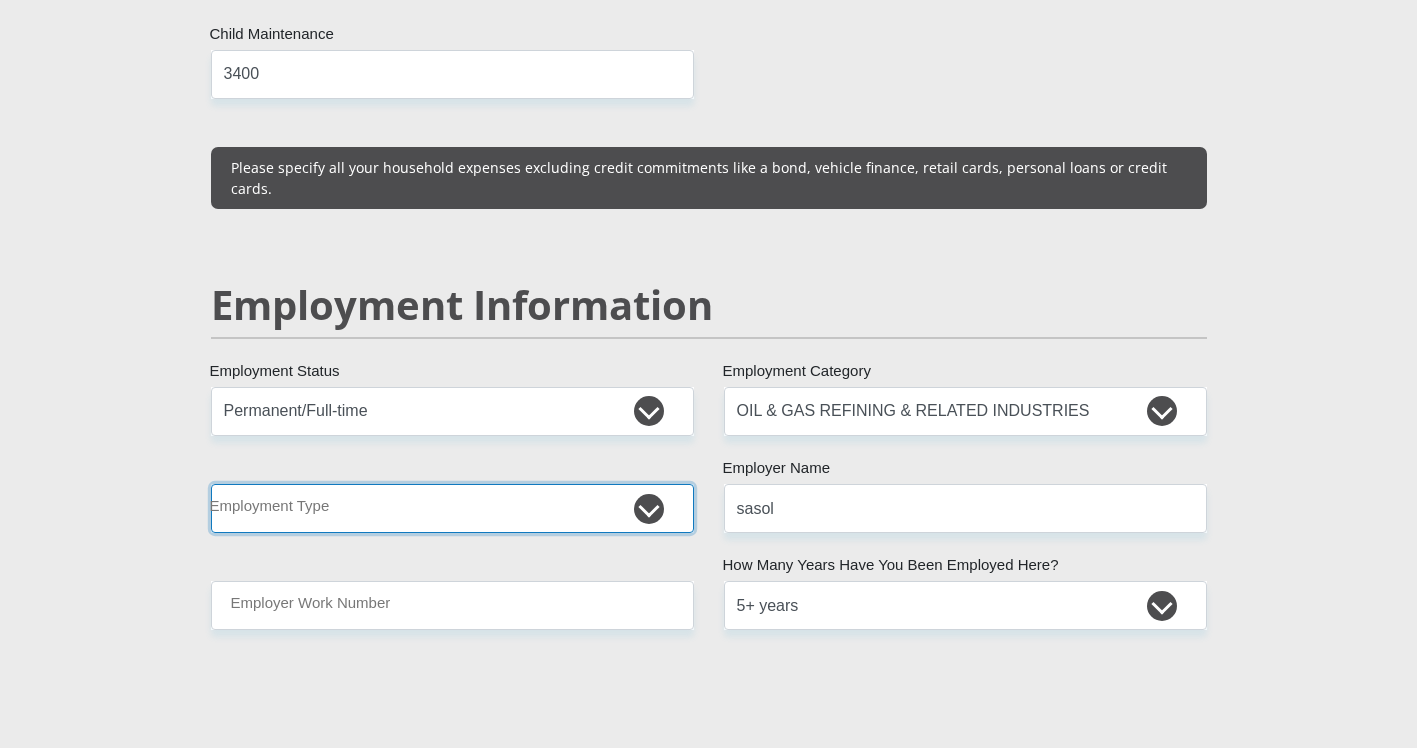 click on "College/Lecturer
Craft Seller
Creative
Driver
Executive
Farmer
Forces - Non Commissioned
Forces - Officer
Hawker
Housewife
Labourer
Licenced Professional
Manager
Miner
Non Licenced Professional
Office Staff/Clerk
Outside Worker
Pensioner
Permanent Teacher
Production/Manufacturing
Sales
Self-Employed
Semi-Professional Worker
Service Industry  Social Worker  Student" at bounding box center (452, 508) 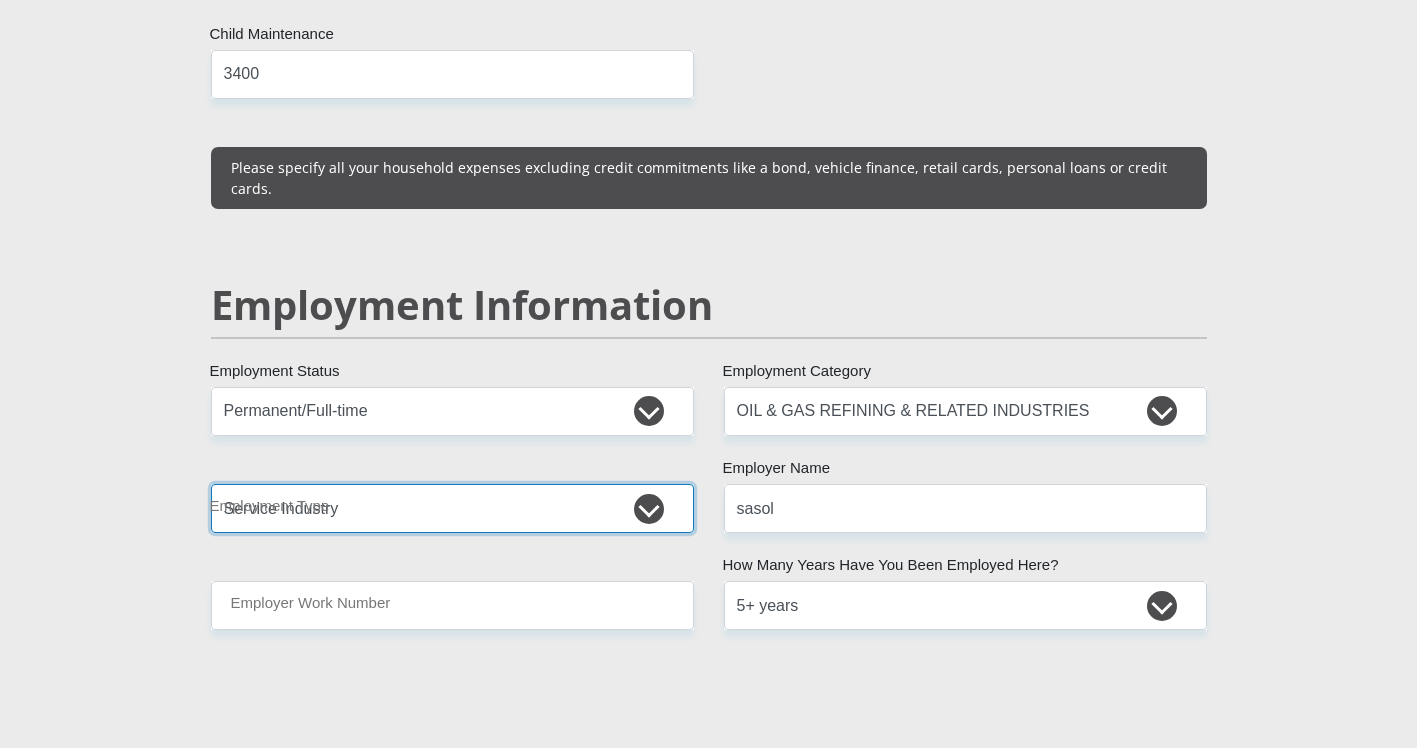 click on "College/Lecturer
Craft Seller
Creative
Driver
Executive
Farmer
Forces - Non Commissioned
Forces - Officer
Hawker
Housewife
Labourer
Licenced Professional
Manager
Miner
Non Licenced Professional
Office Staff/Clerk
Outside Worker
Pensioner
Permanent Teacher
Production/Manufacturing
Sales
Self-Employed
Semi-Professional Worker
Service Industry  Social Worker  Student" at bounding box center [452, 508] 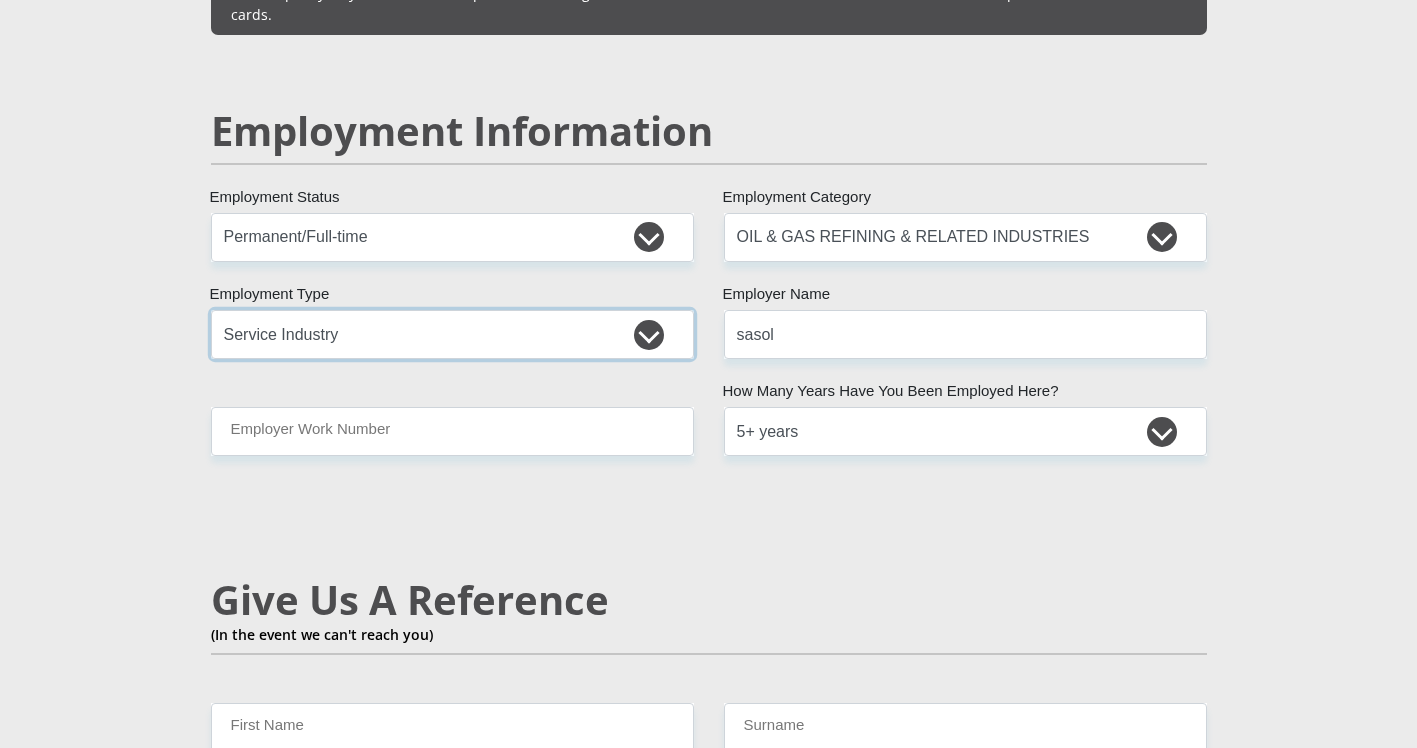 scroll, scrollTop: 3000, scrollLeft: 0, axis: vertical 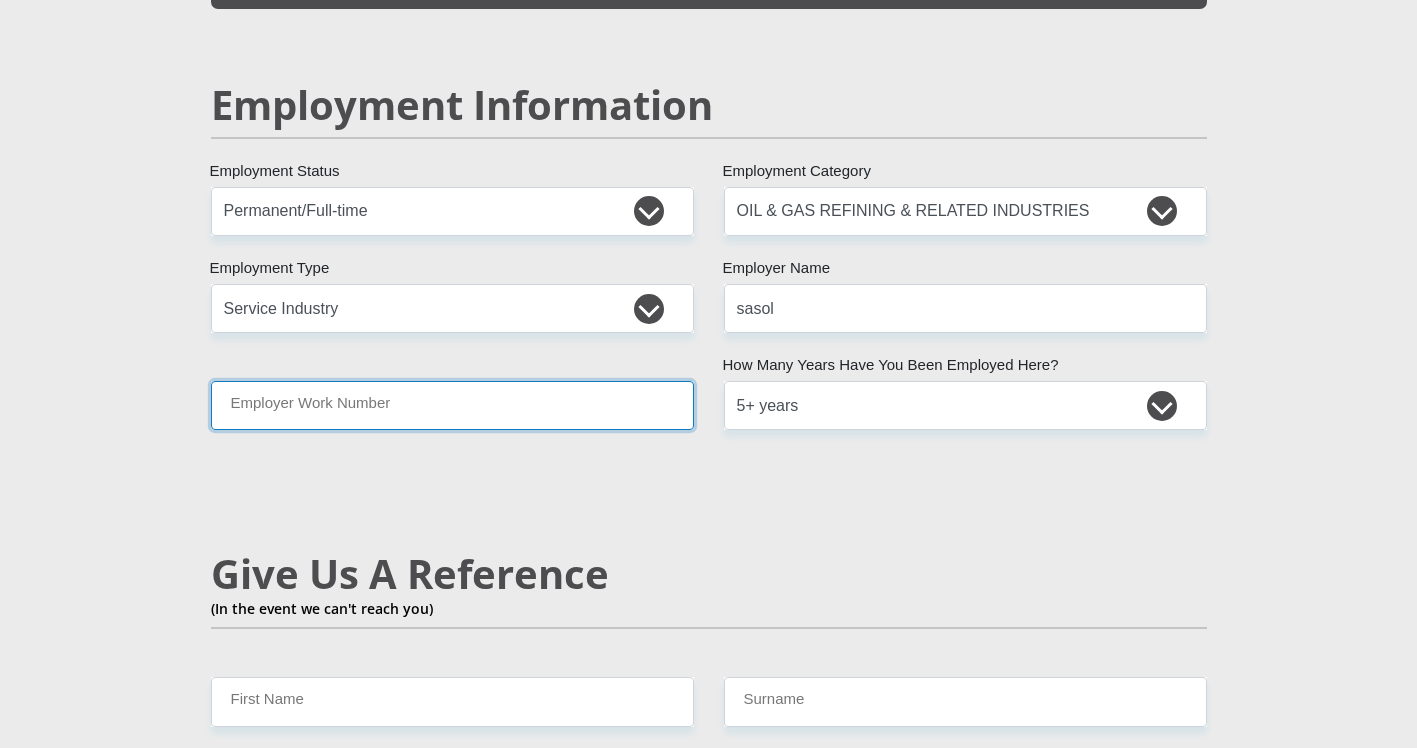 click on "Employer Work Number" at bounding box center (452, 405) 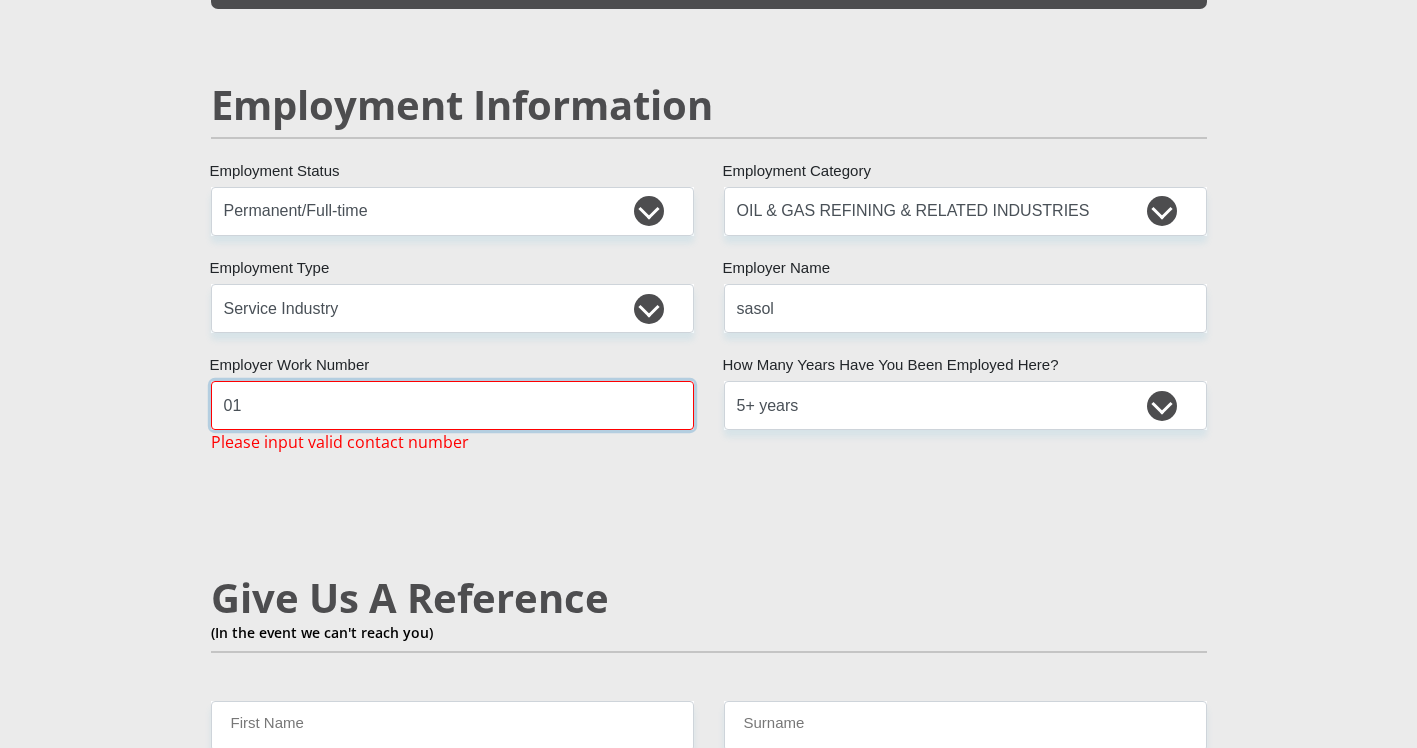 type on "0" 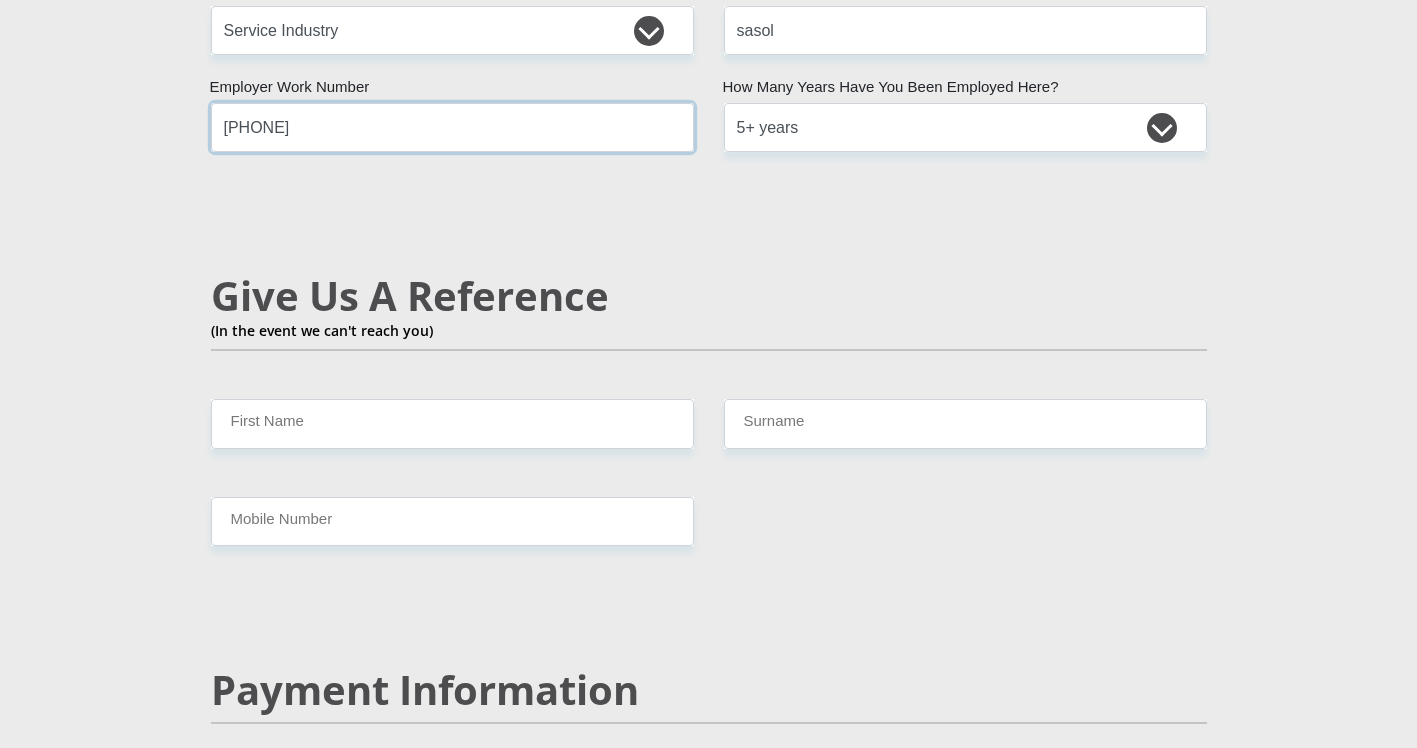 scroll, scrollTop: 3218, scrollLeft: 0, axis: vertical 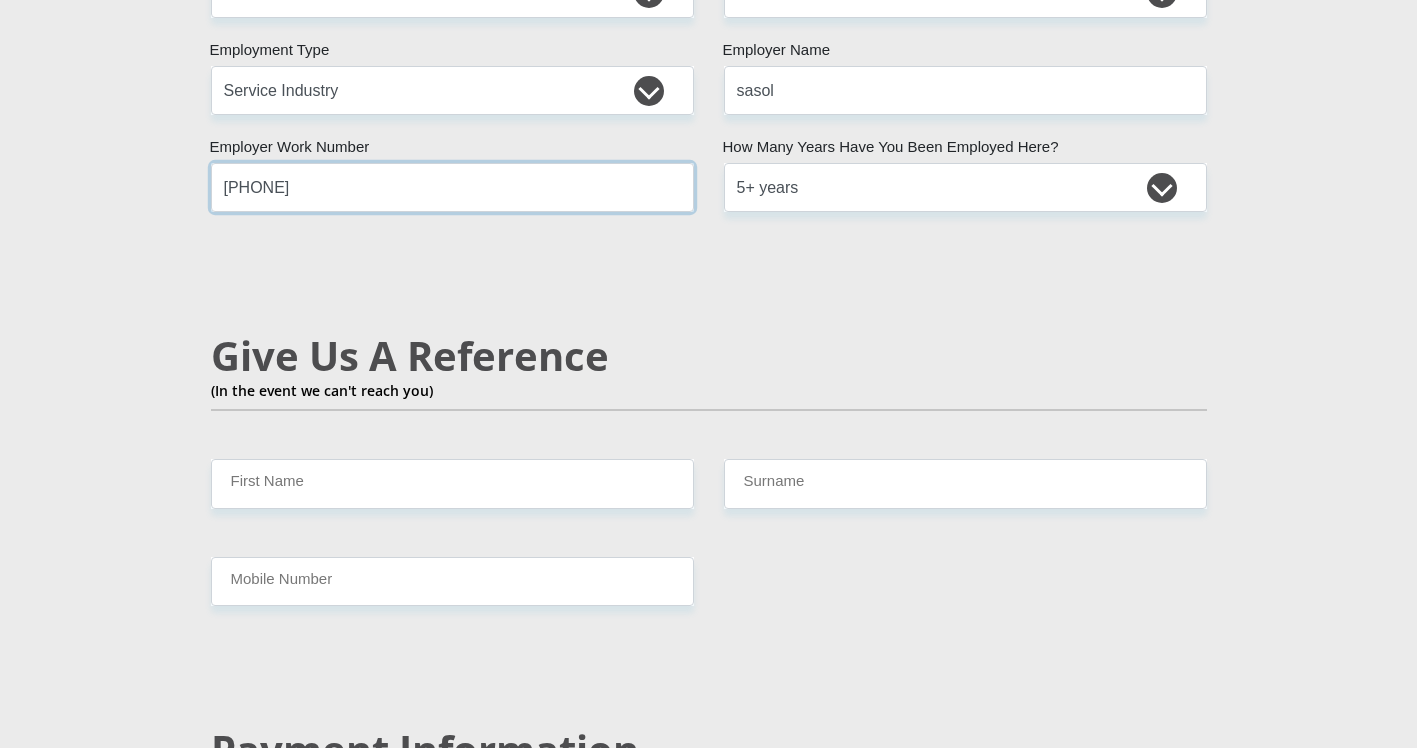 type on "[PHONE]" 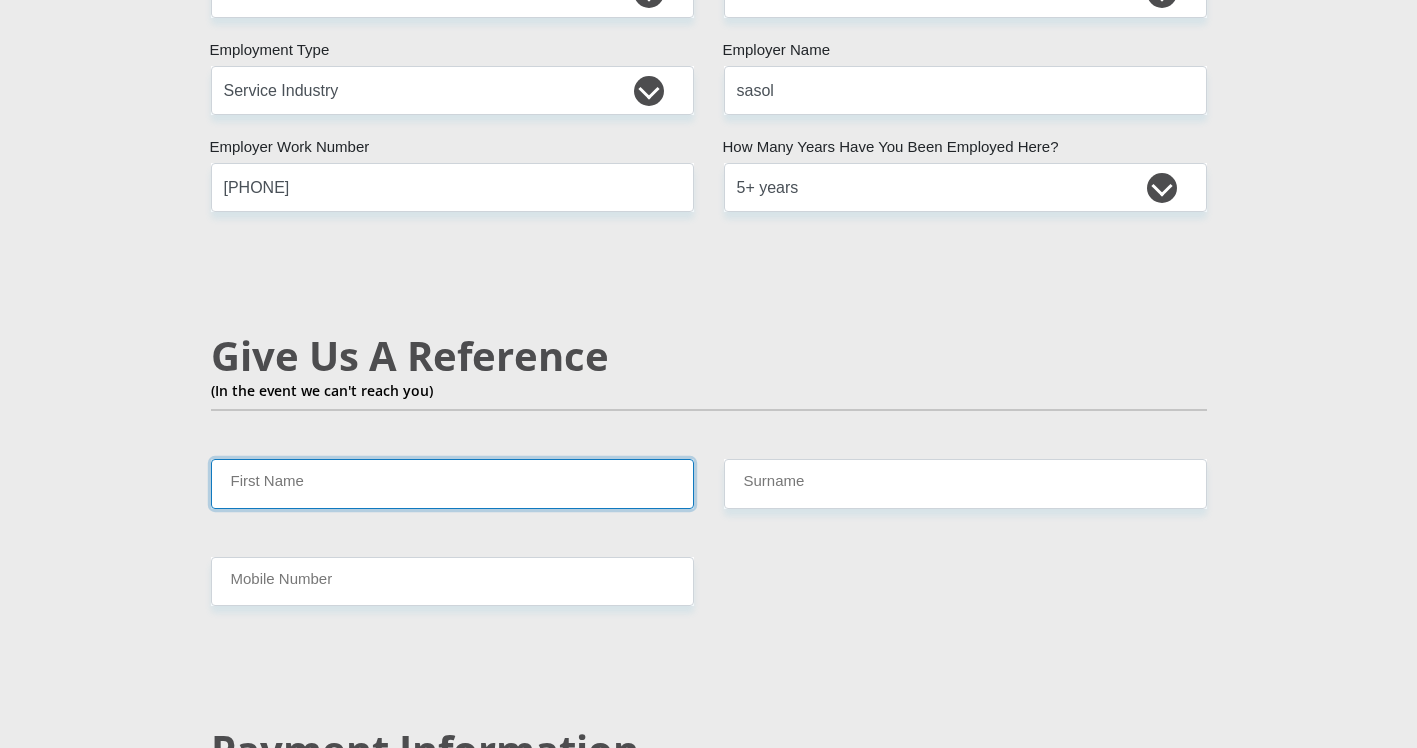 click on "First Name" at bounding box center (452, 483) 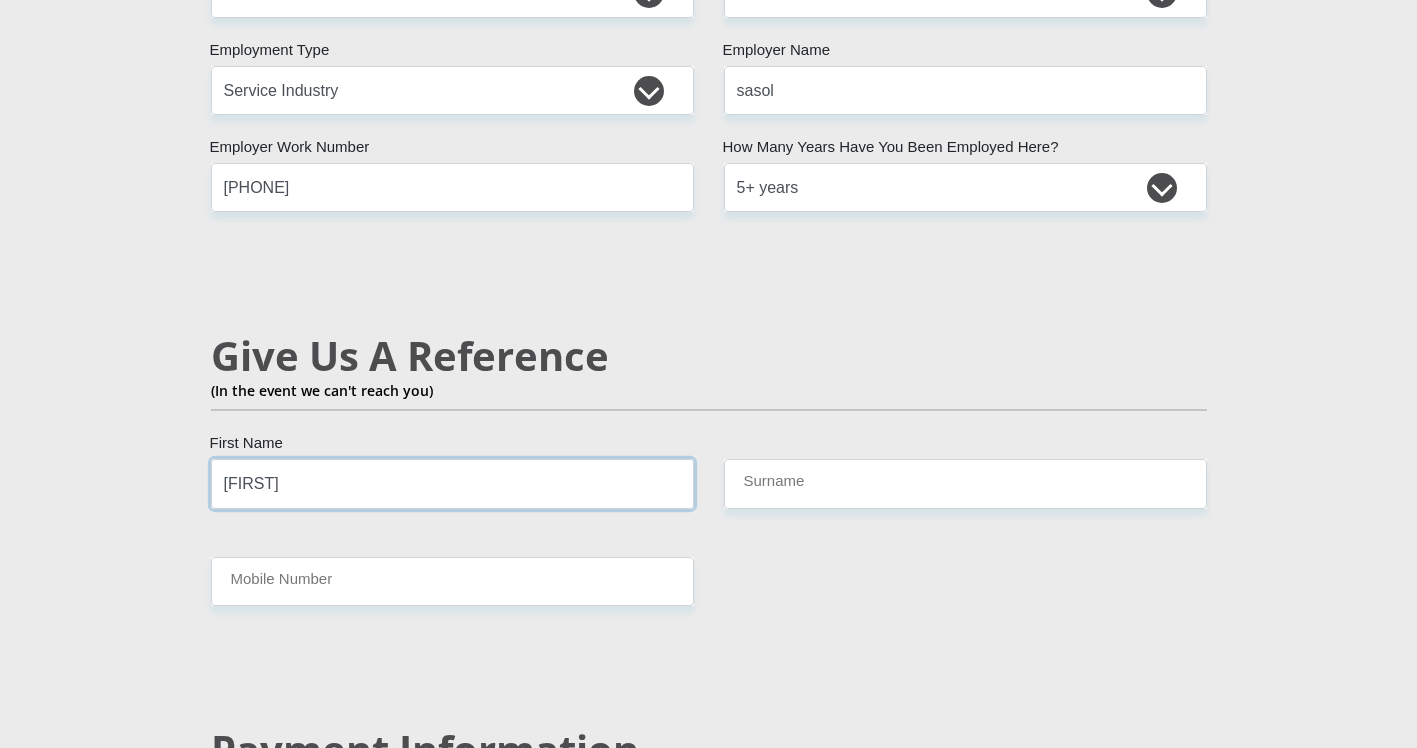 type on "[FIRST]" 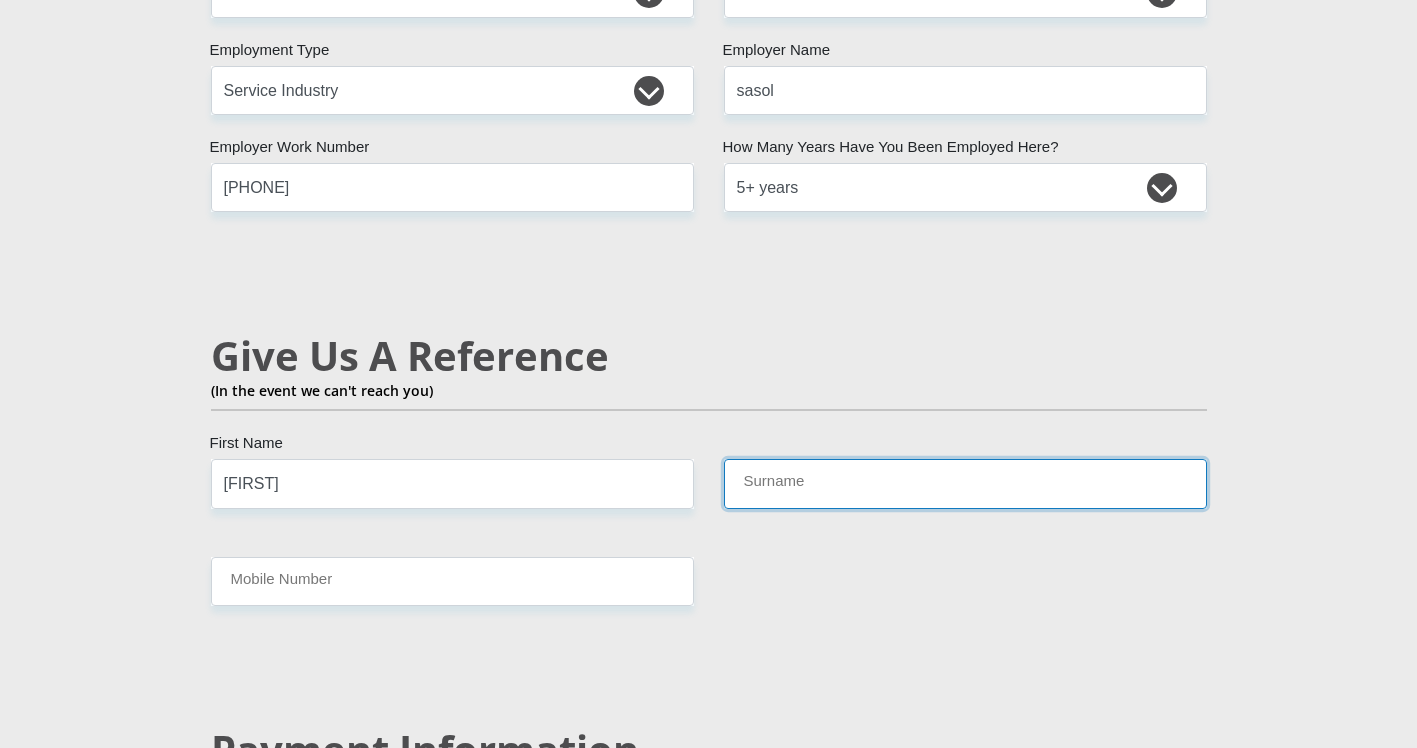 type on "[LAST]" 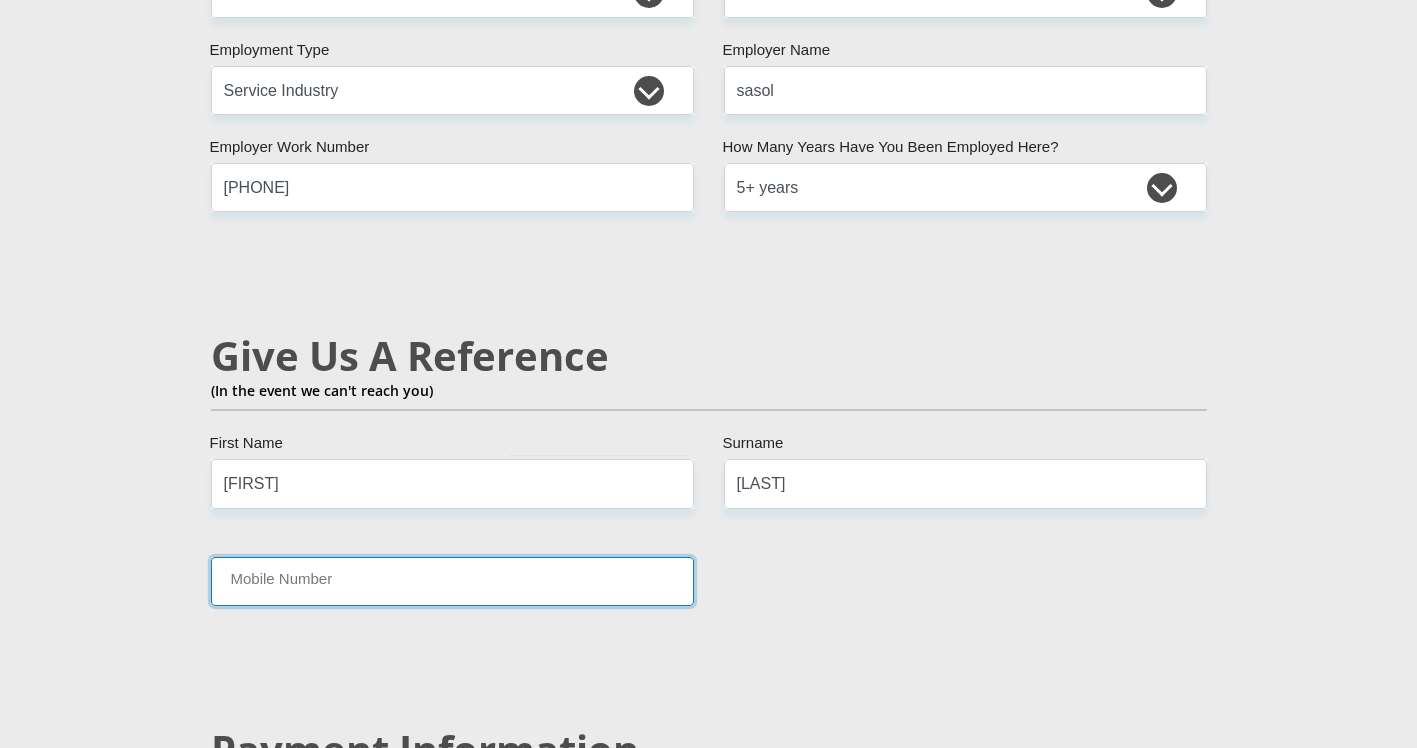 click on "Mobile Number" at bounding box center (452, 581) 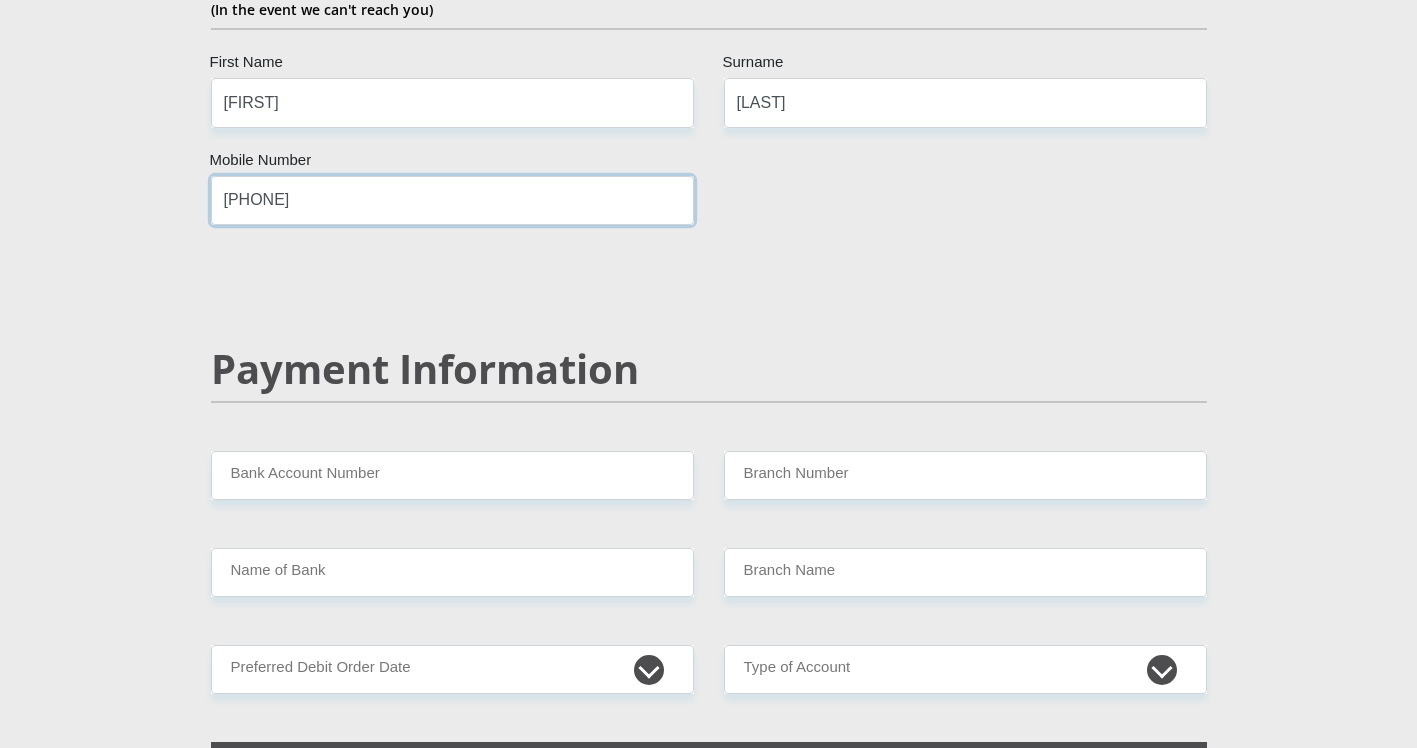 scroll, scrollTop: 3618, scrollLeft: 0, axis: vertical 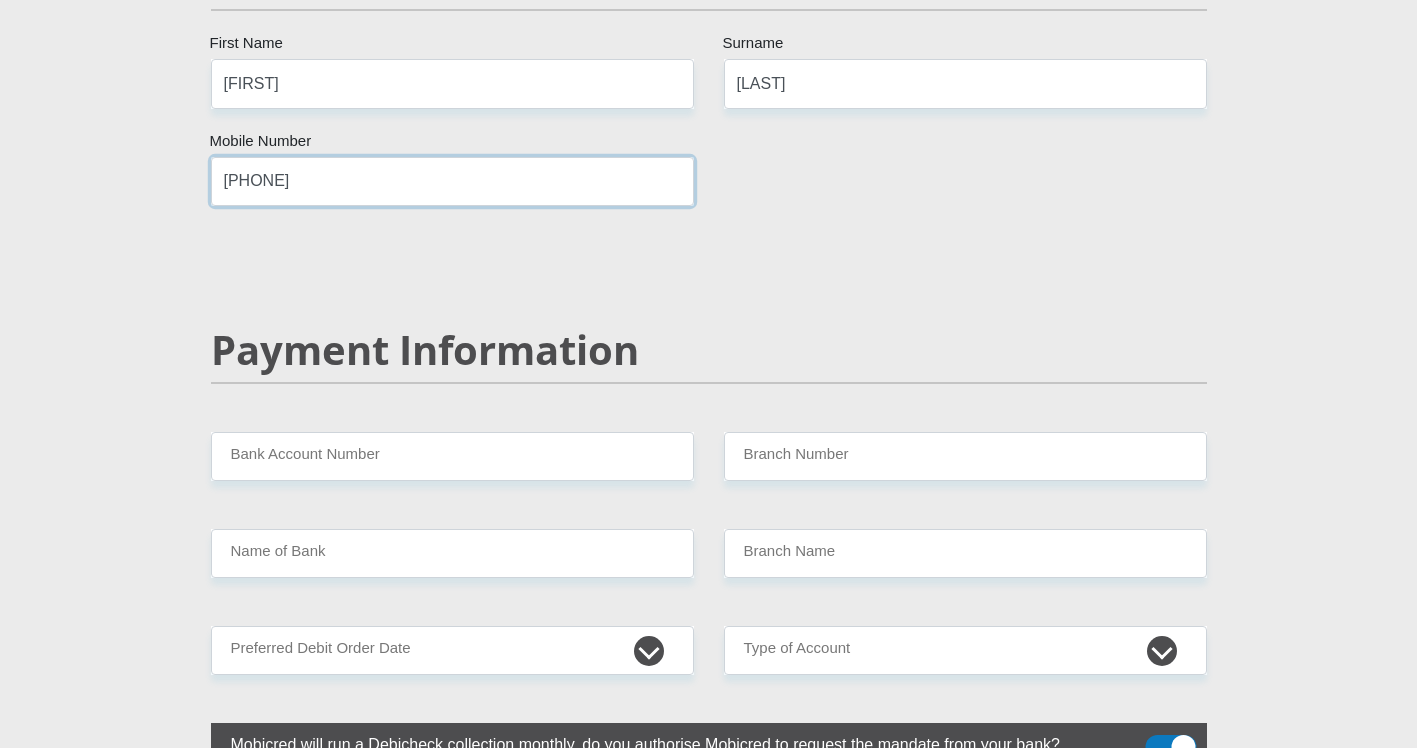 type on "[PHONE]" 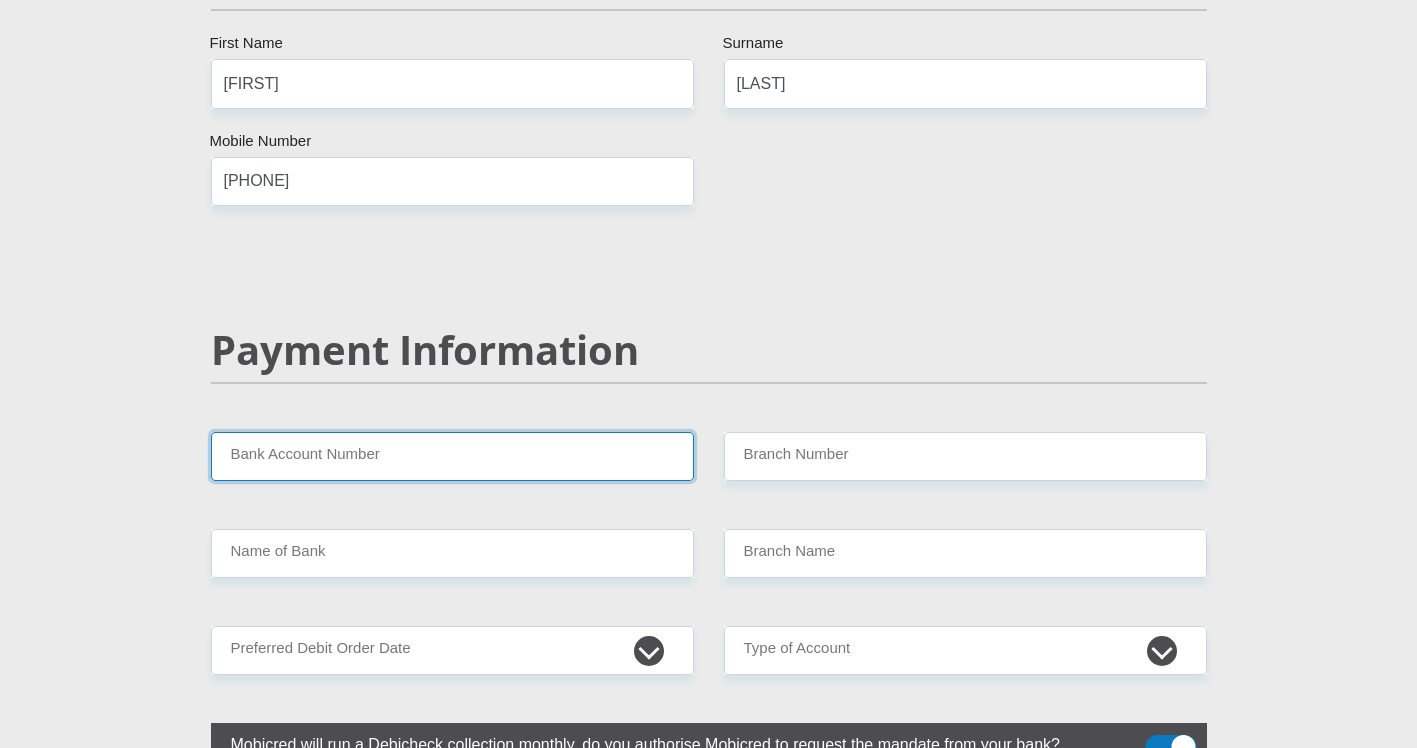 click on "Bank Account Number" at bounding box center [452, 456] 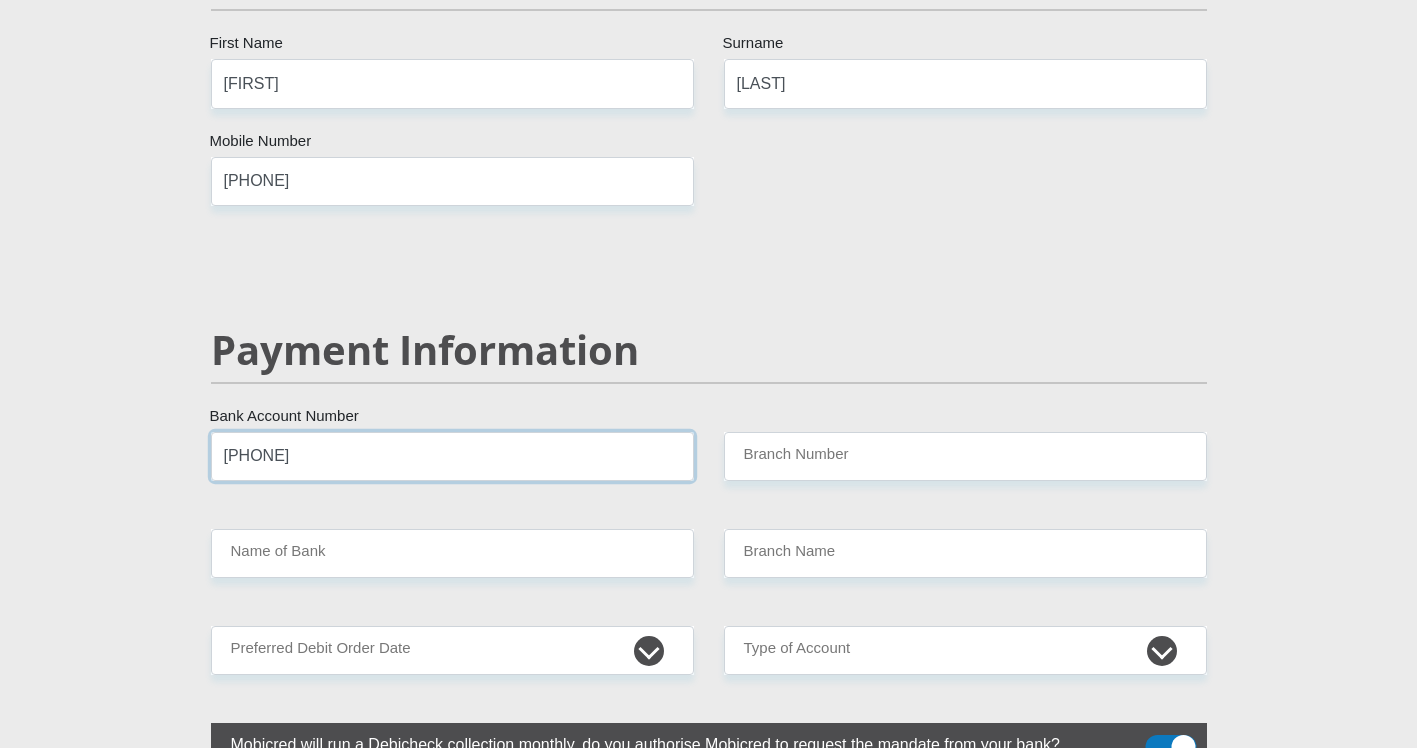 type on "[PHONE]" 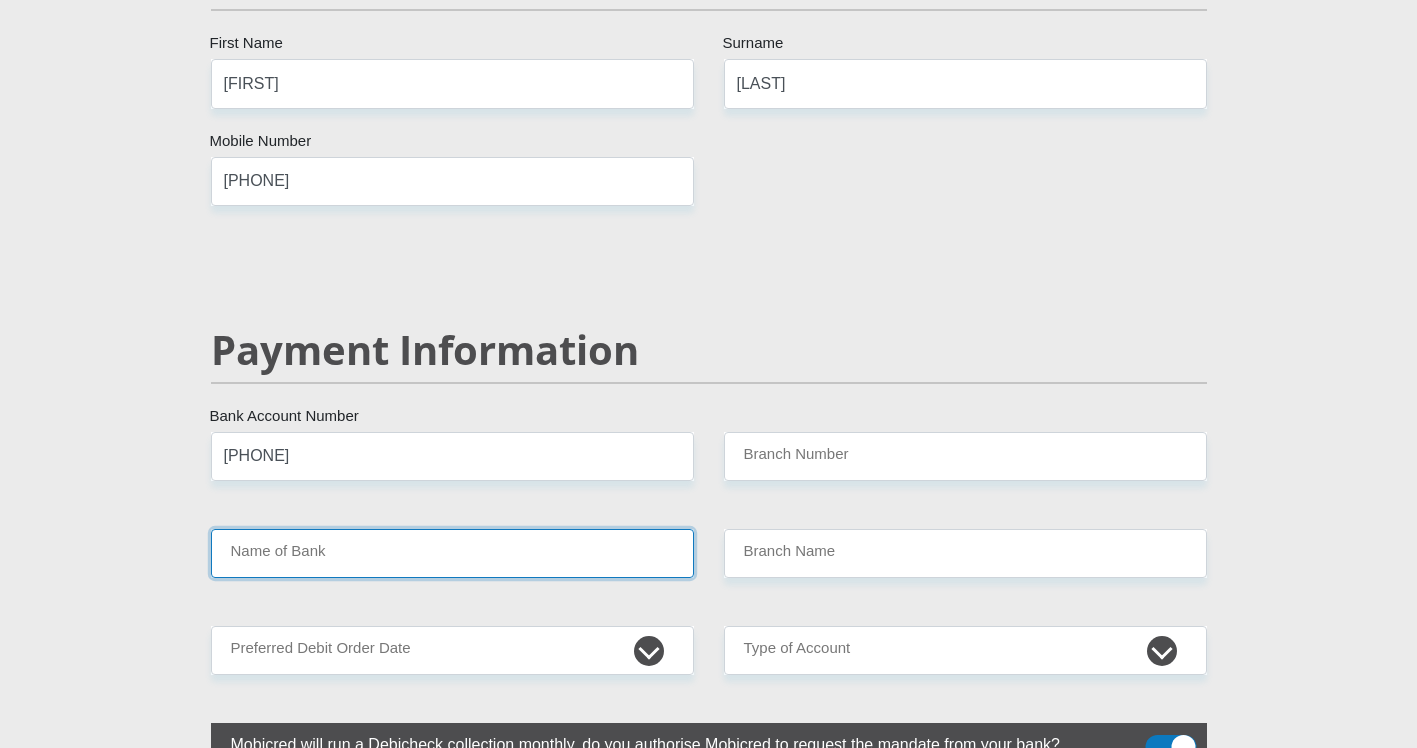 click on "Name of Bank" at bounding box center (452, 553) 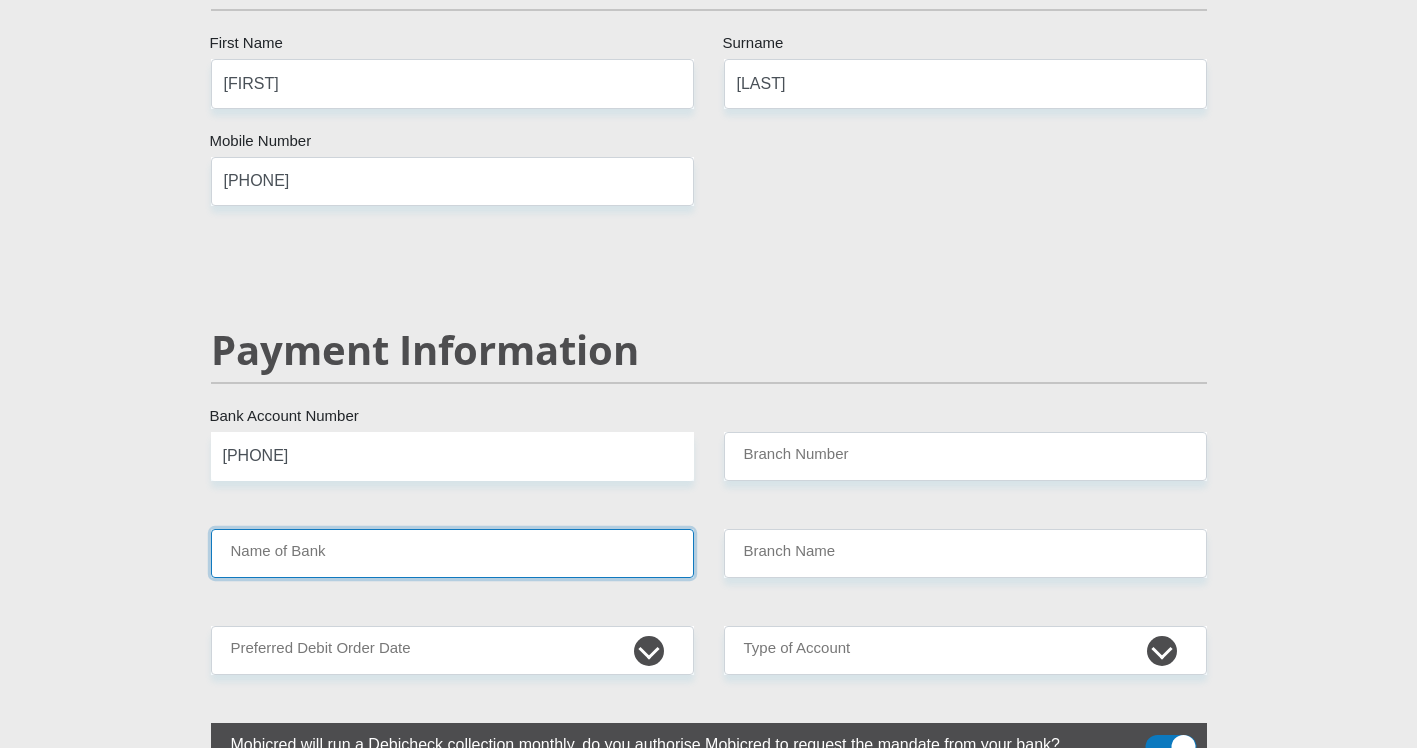 click on "Name of Bank" at bounding box center (452, 553) 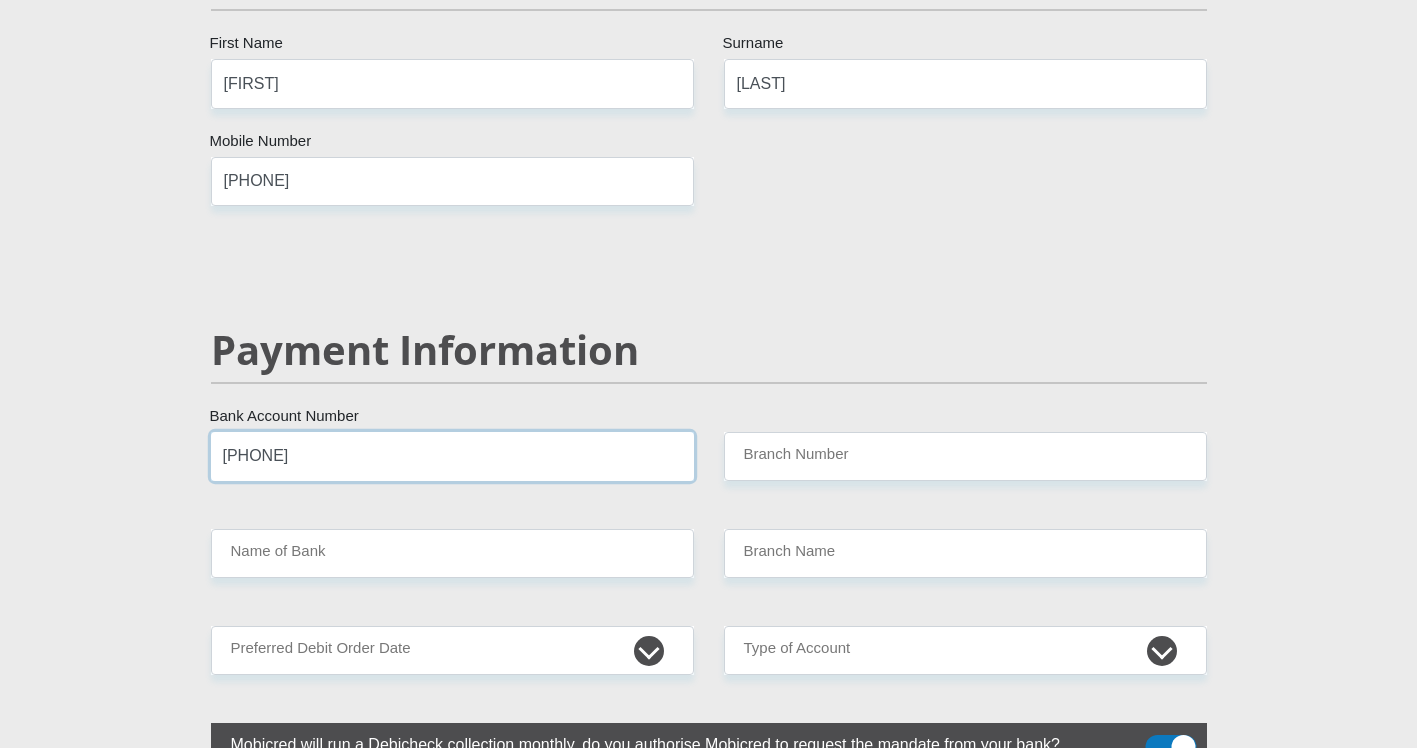 click on "[PHONE]" at bounding box center [452, 456] 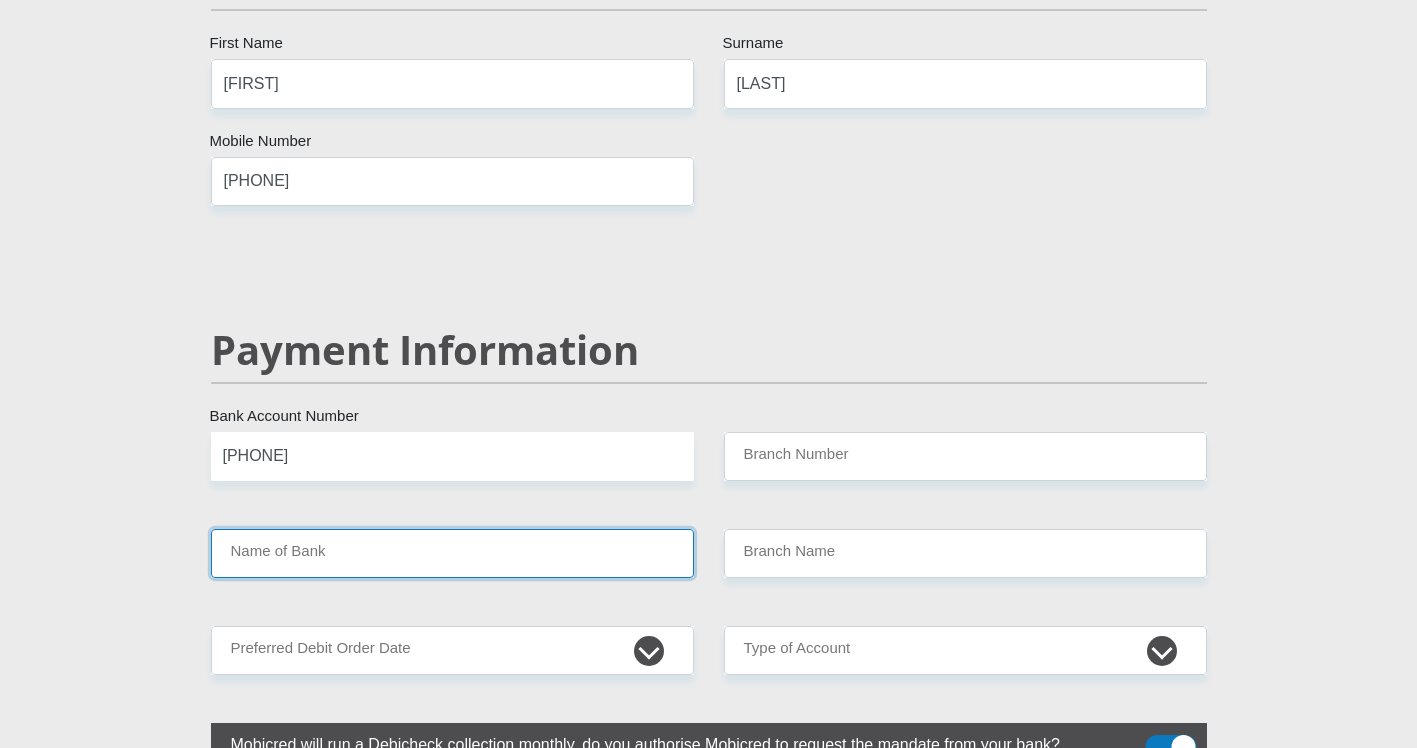 click on "Name of Bank" at bounding box center (452, 553) 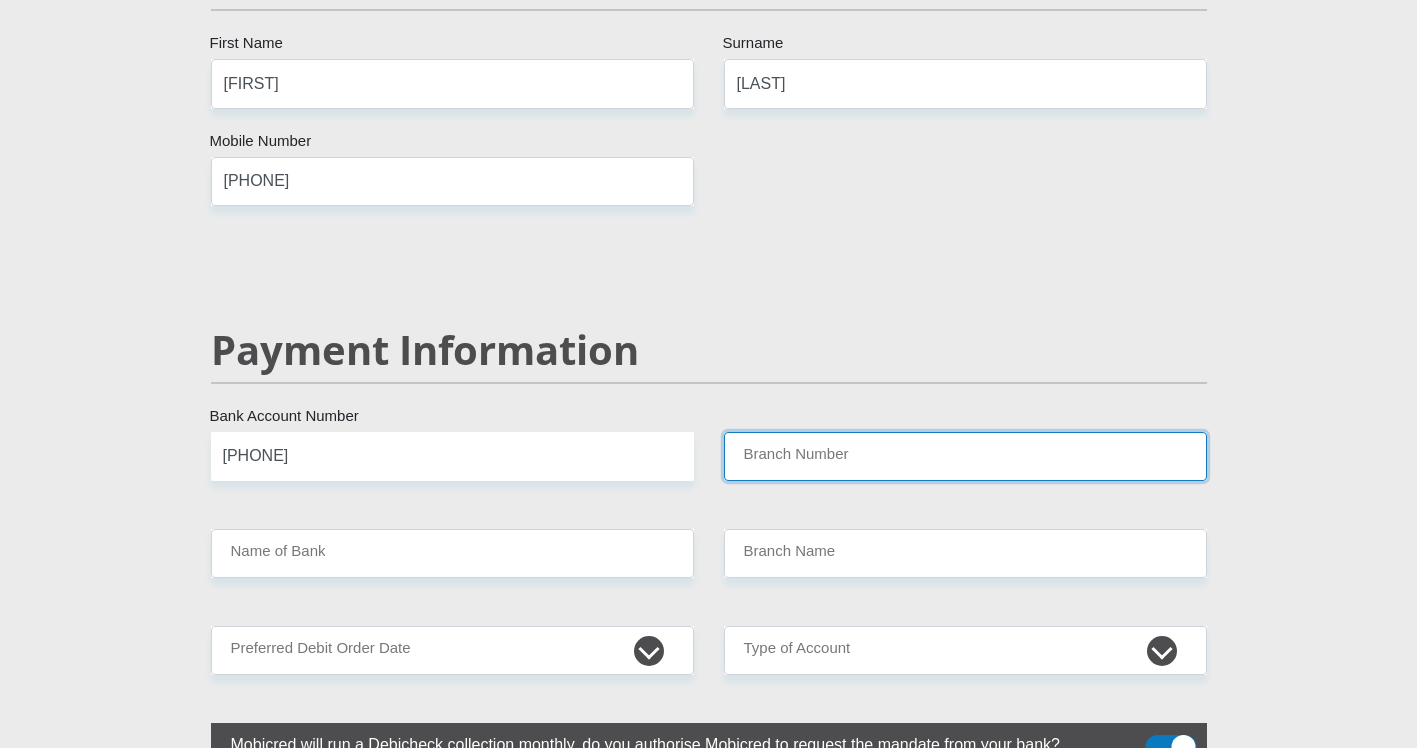 click on "Branch Number" at bounding box center [965, 456] 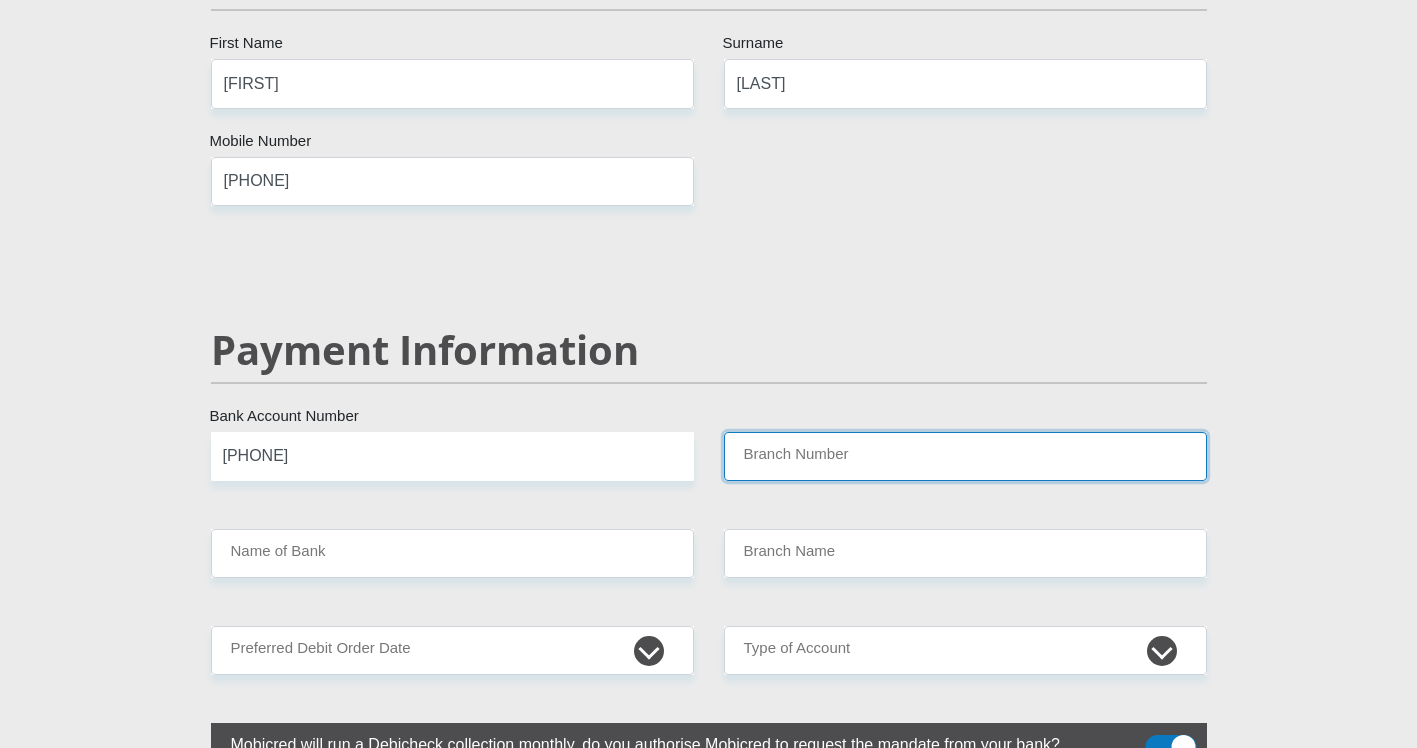 type on "2" 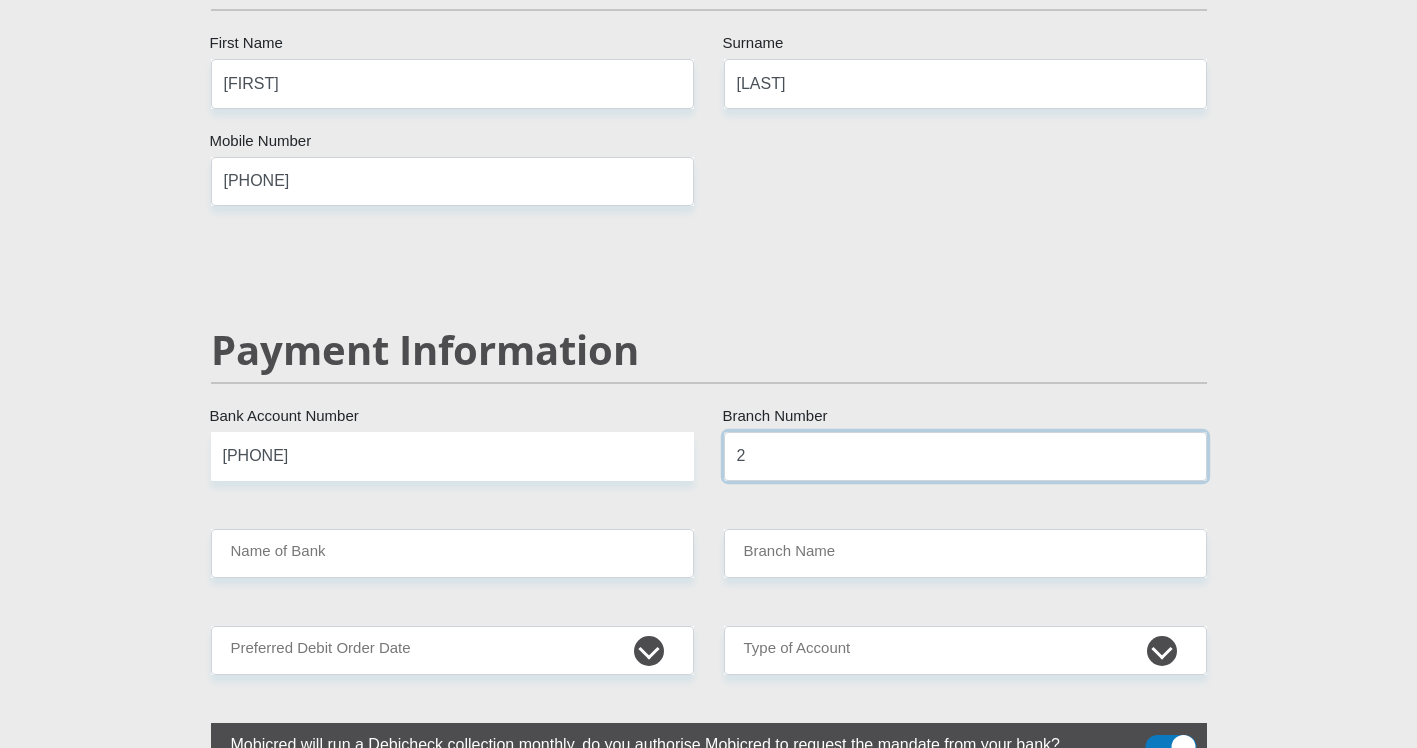 type 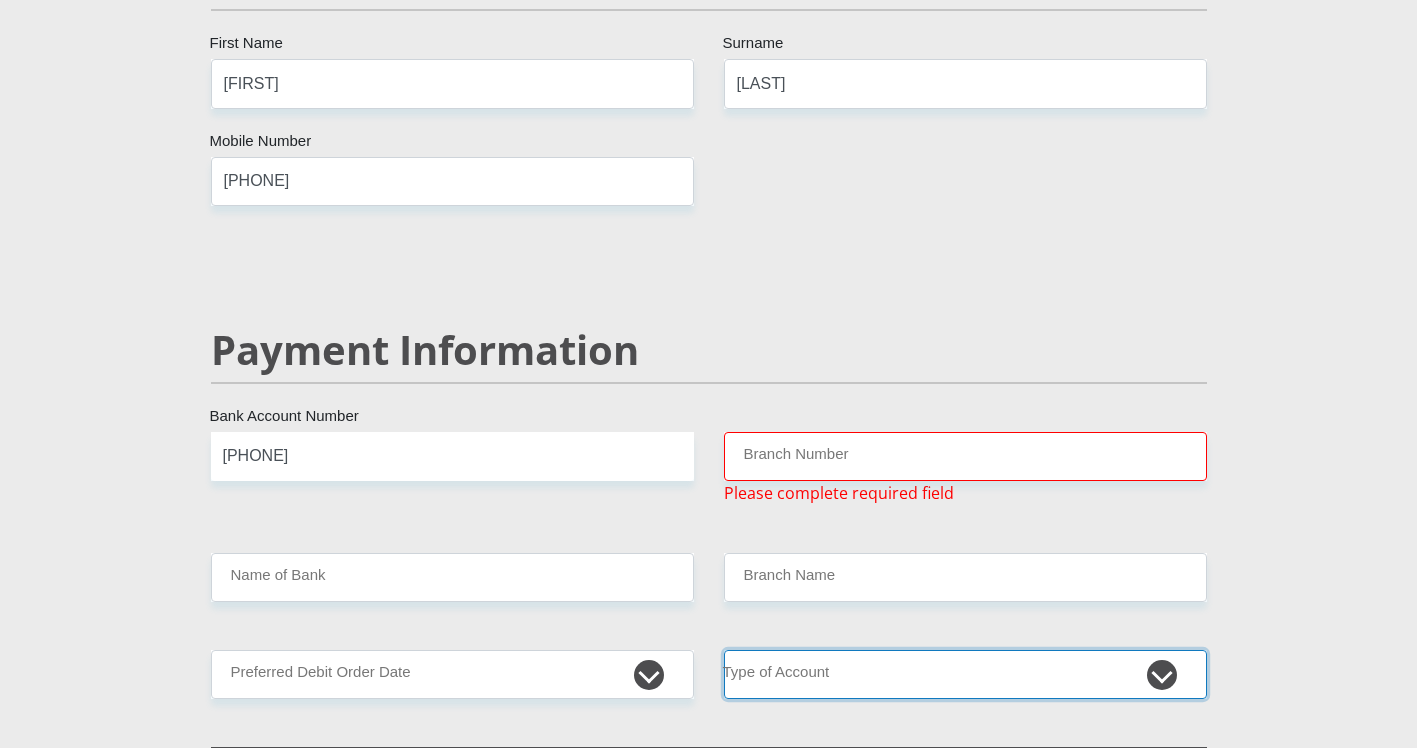 click on "Cheque
Savings" at bounding box center (965, 674) 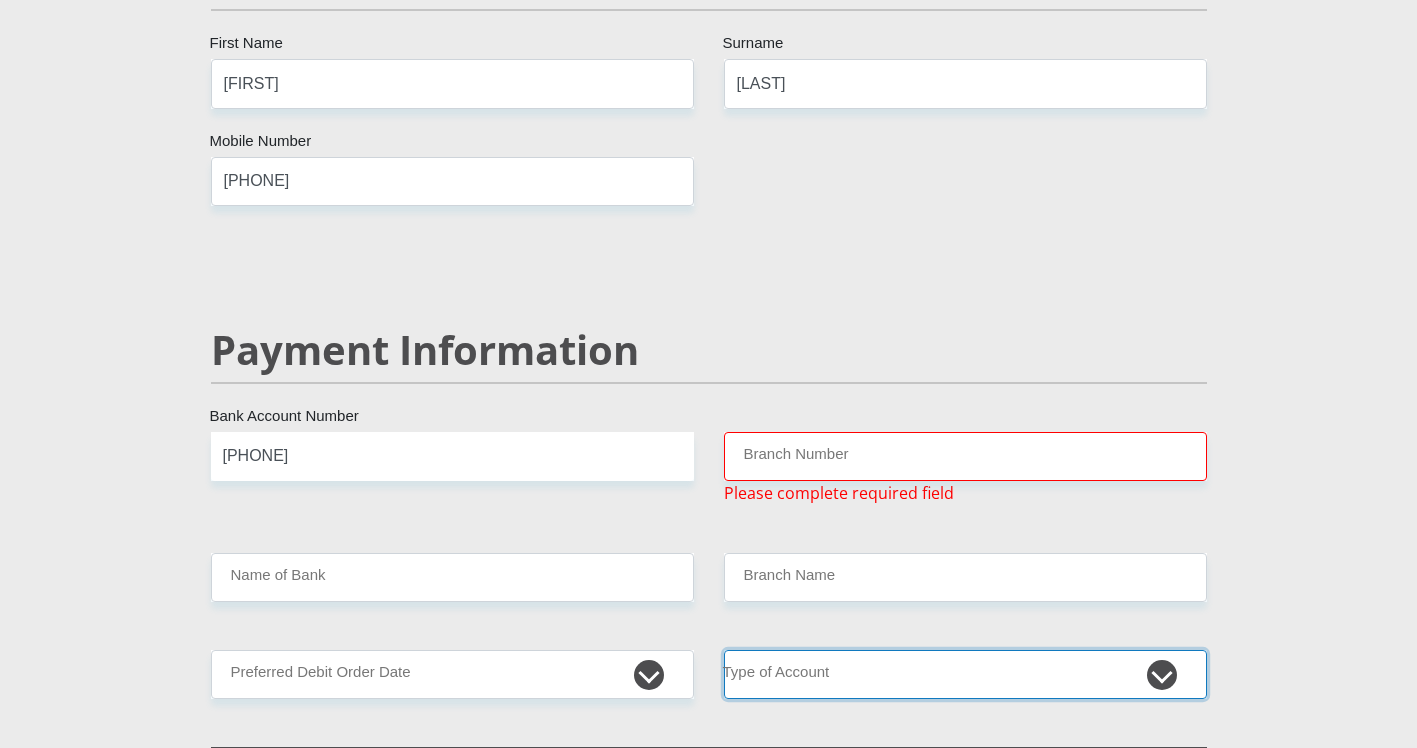 select on "CUR" 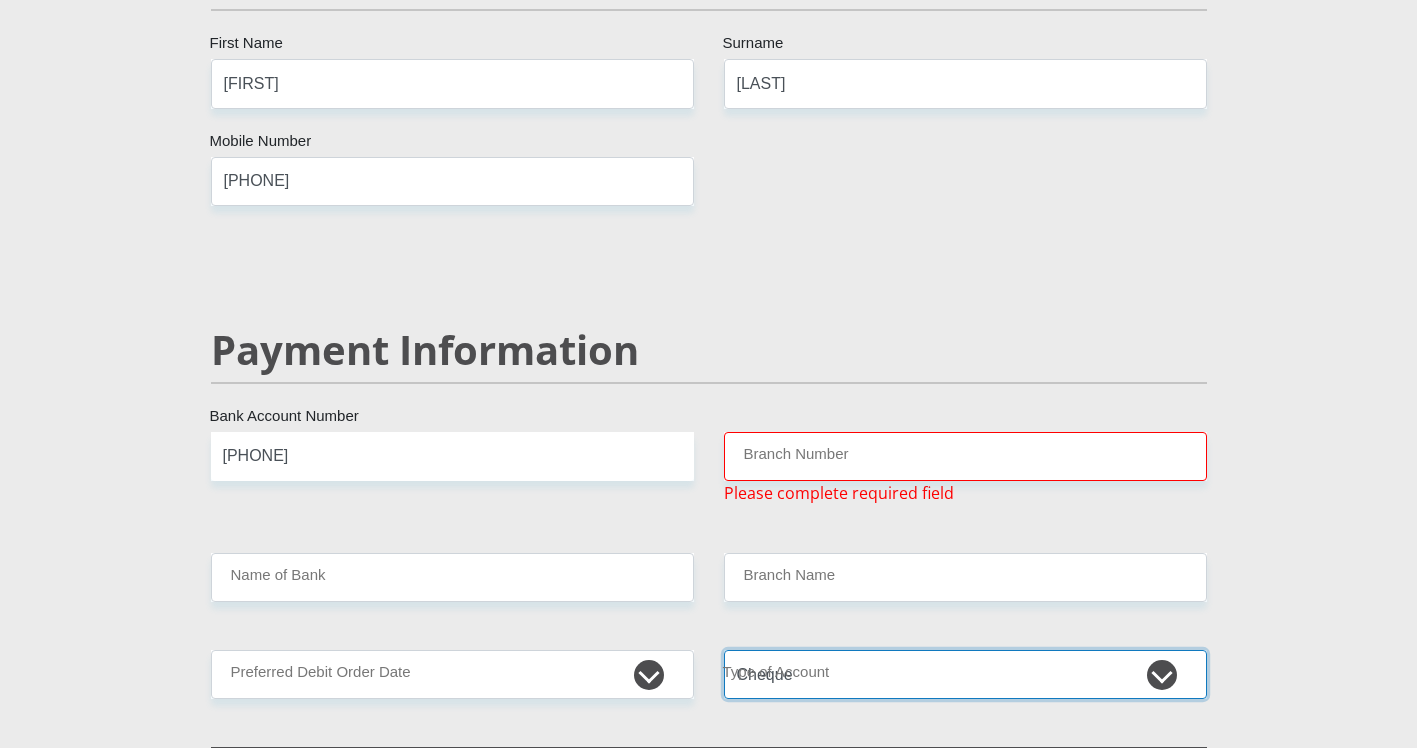 click on "Cheque
Savings" at bounding box center [965, 674] 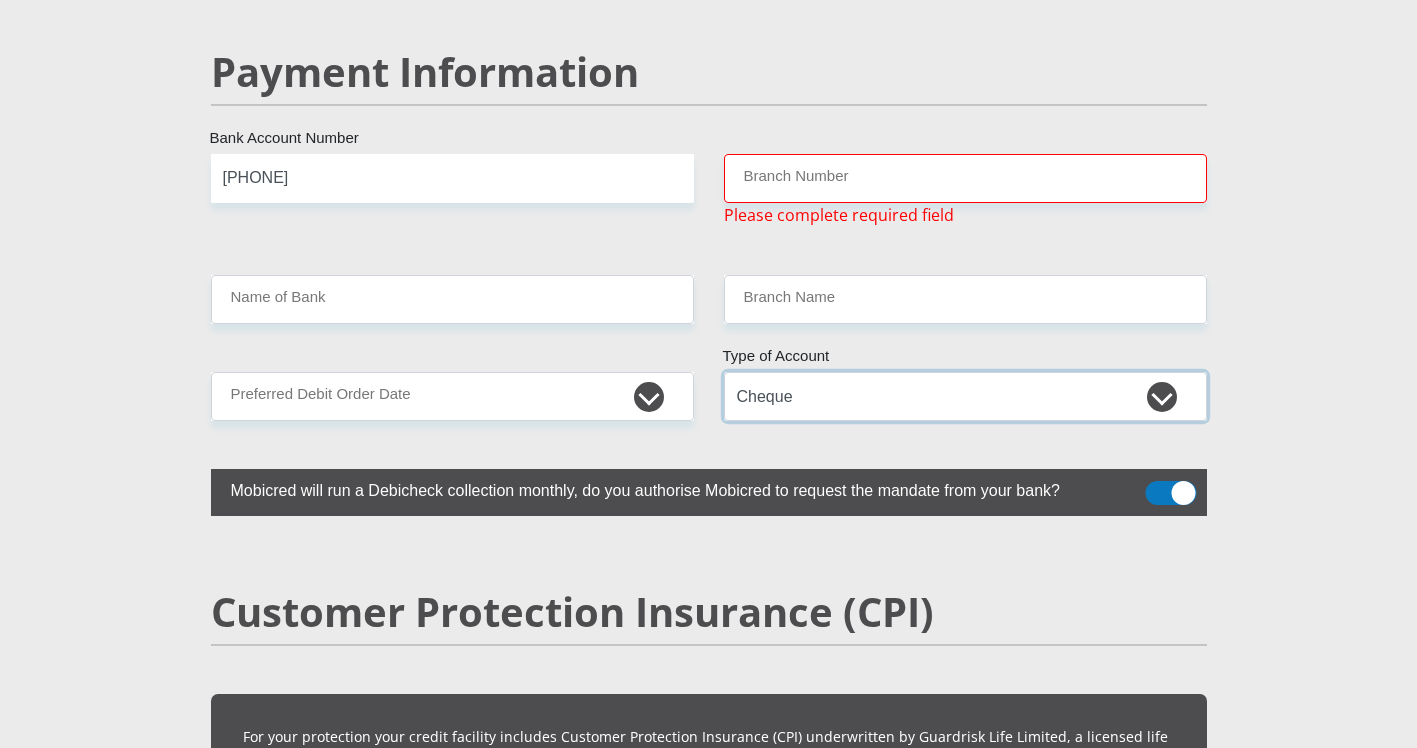 scroll, scrollTop: 3918, scrollLeft: 0, axis: vertical 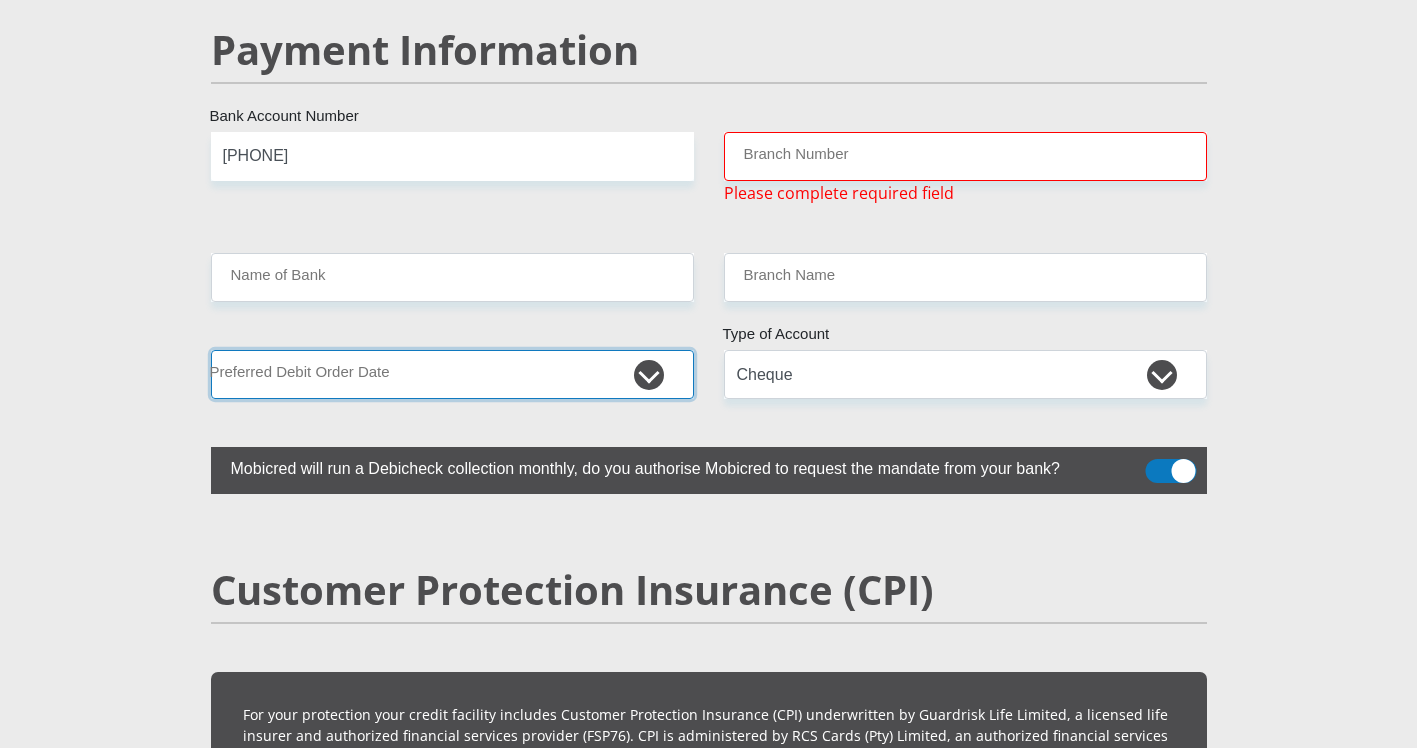click on "1st
2nd
3rd
4th
5th
7th
18th
19th
20th
21st
22nd
23rd
24th
25th
26th
27th
28th
29th
30th" at bounding box center (452, 374) 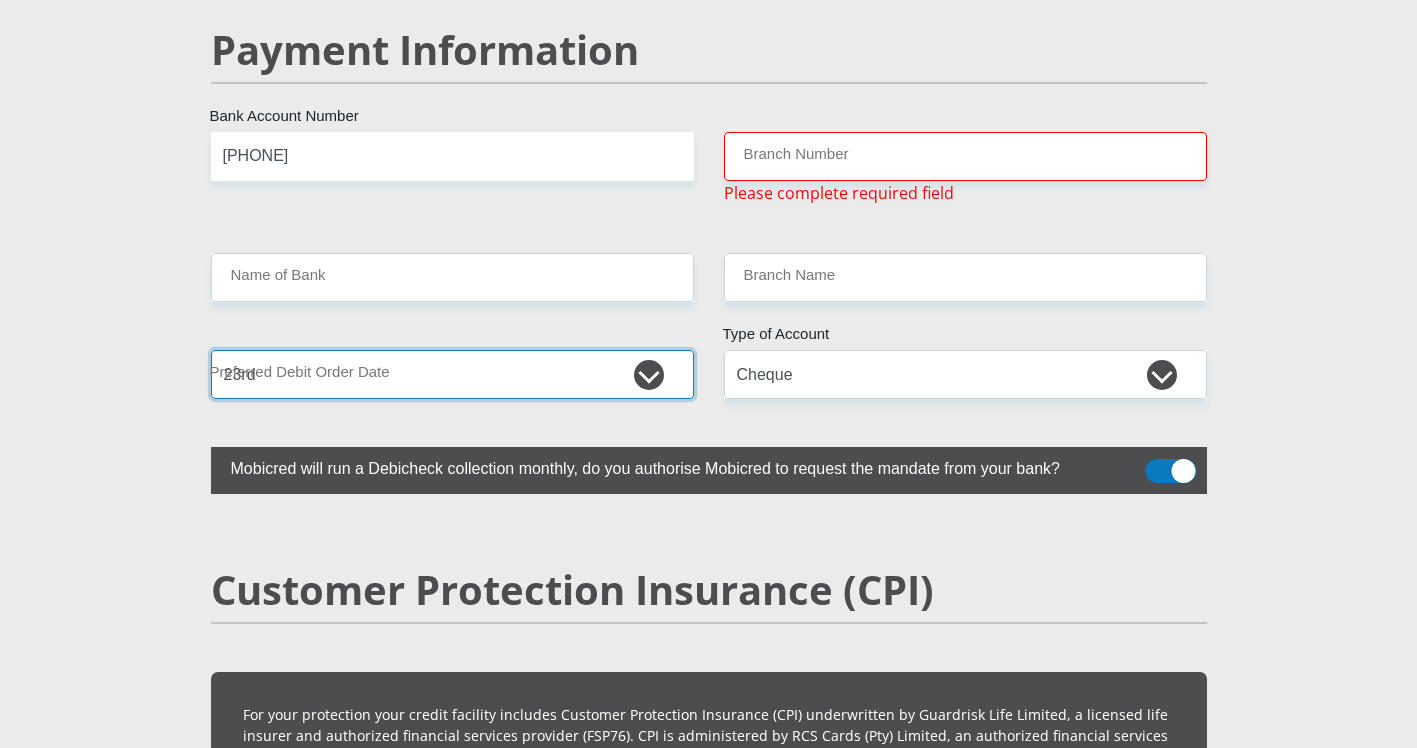 click on "1st
2nd
3rd
4th
5th
7th
18th
19th
20th
21st
22nd
23rd
24th
25th
26th
27th
28th
29th
30th" at bounding box center (452, 374) 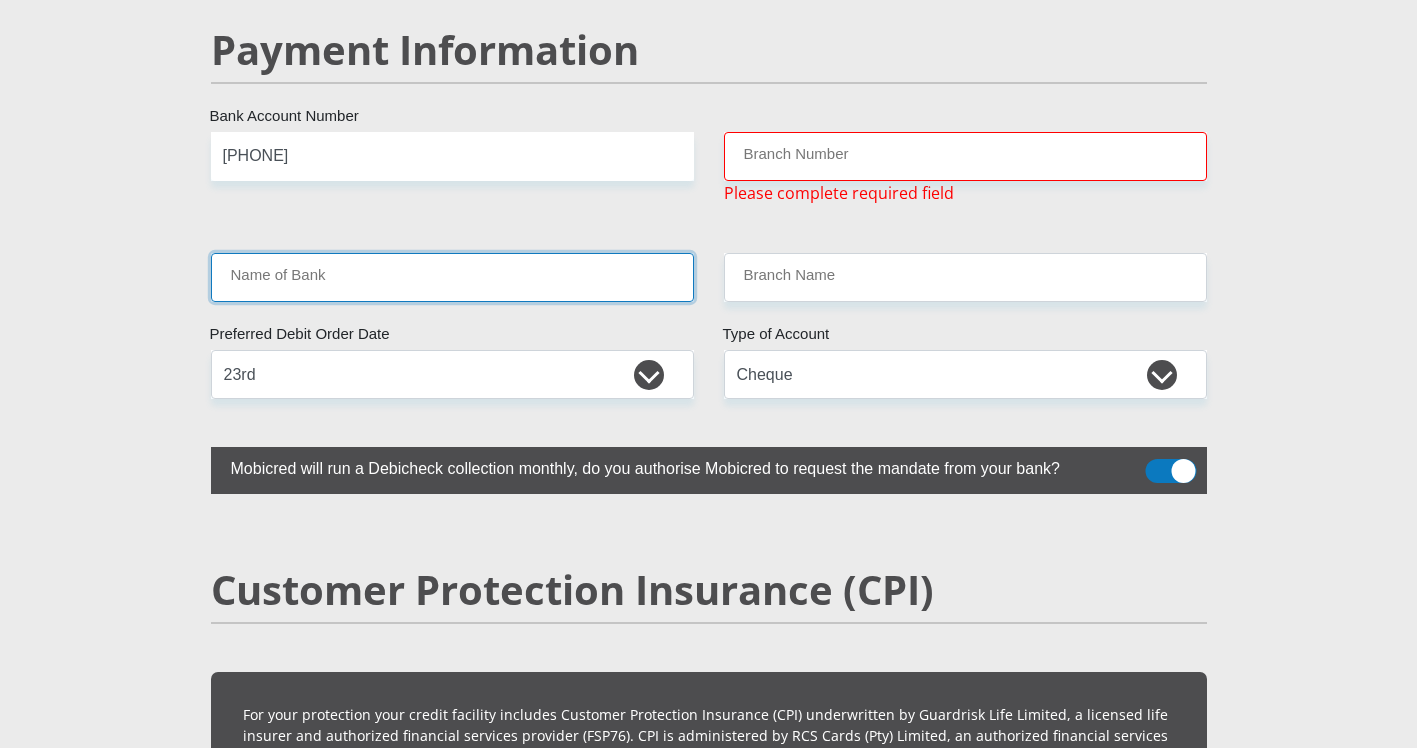 click on "Name of Bank" at bounding box center [452, 277] 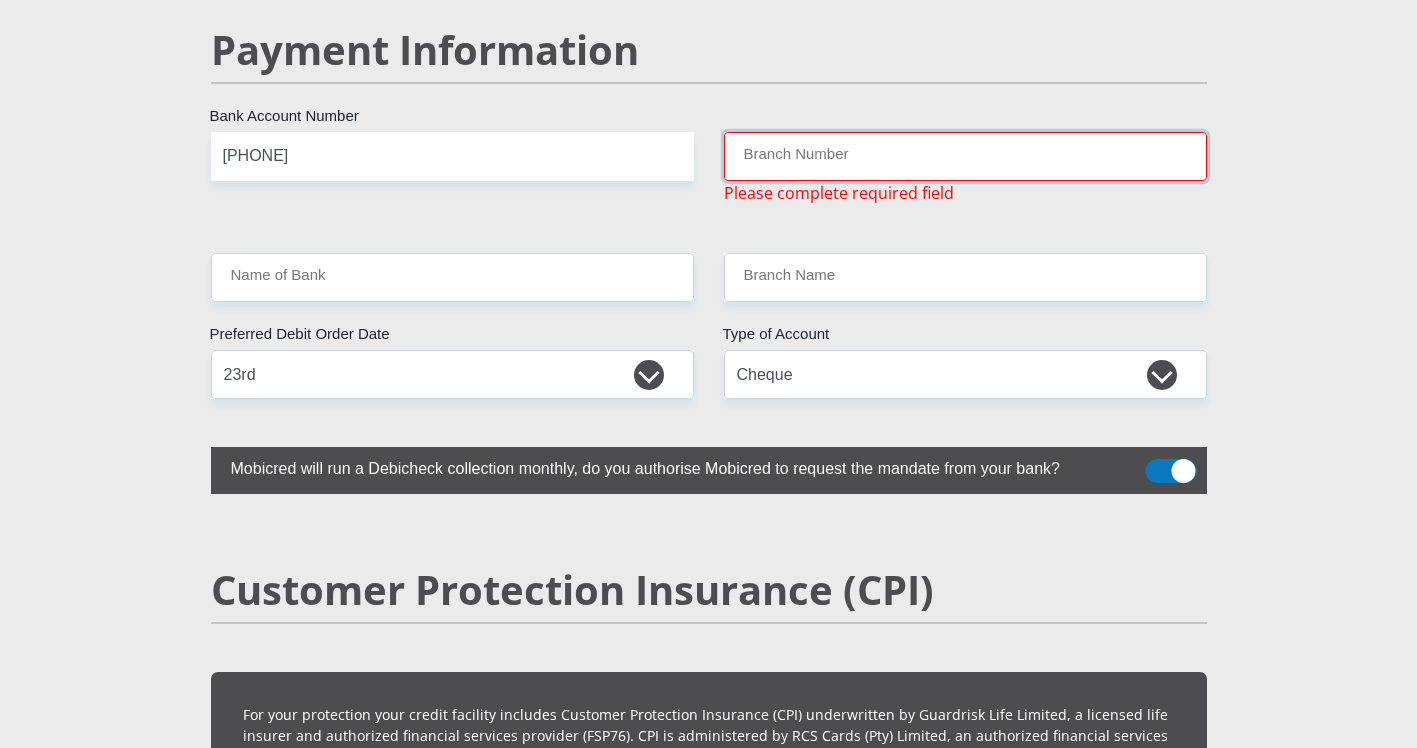 click on "Branch Number" at bounding box center [965, 156] 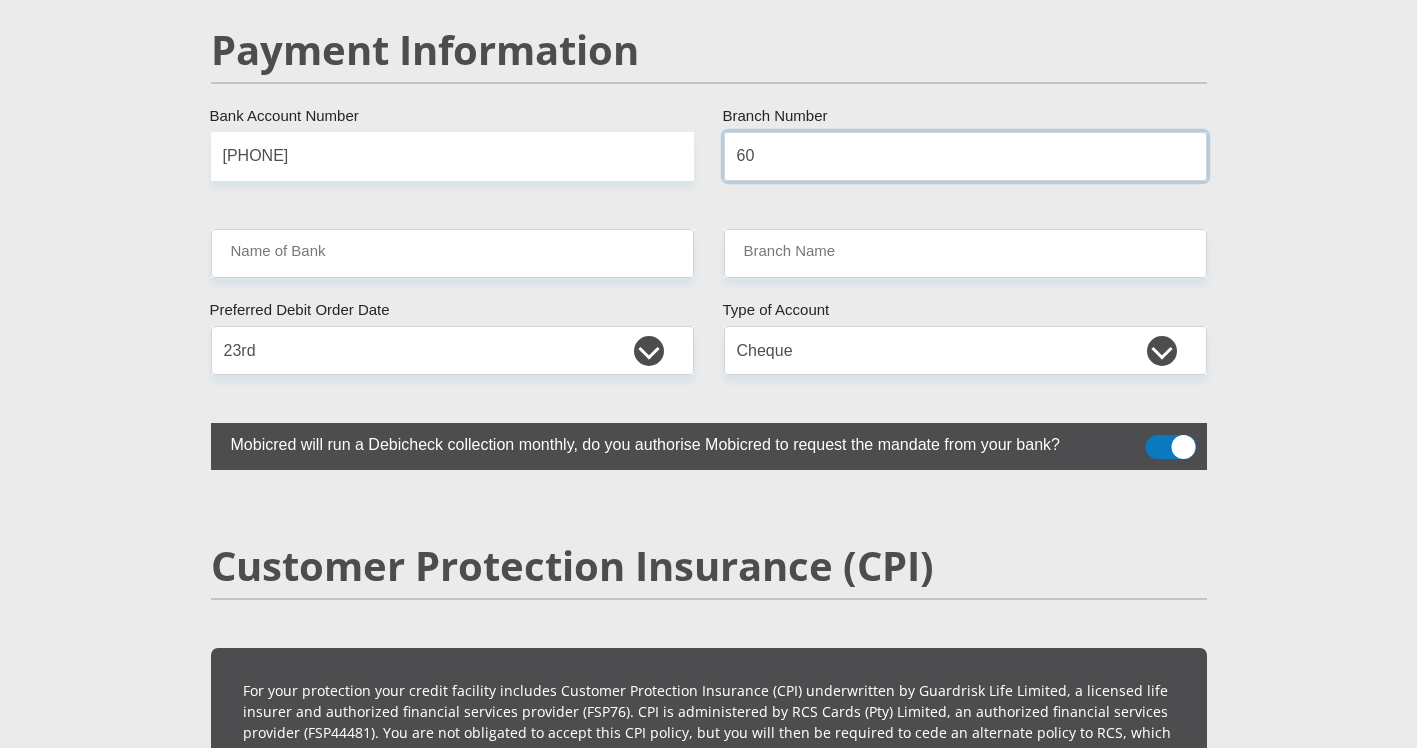 type on "60" 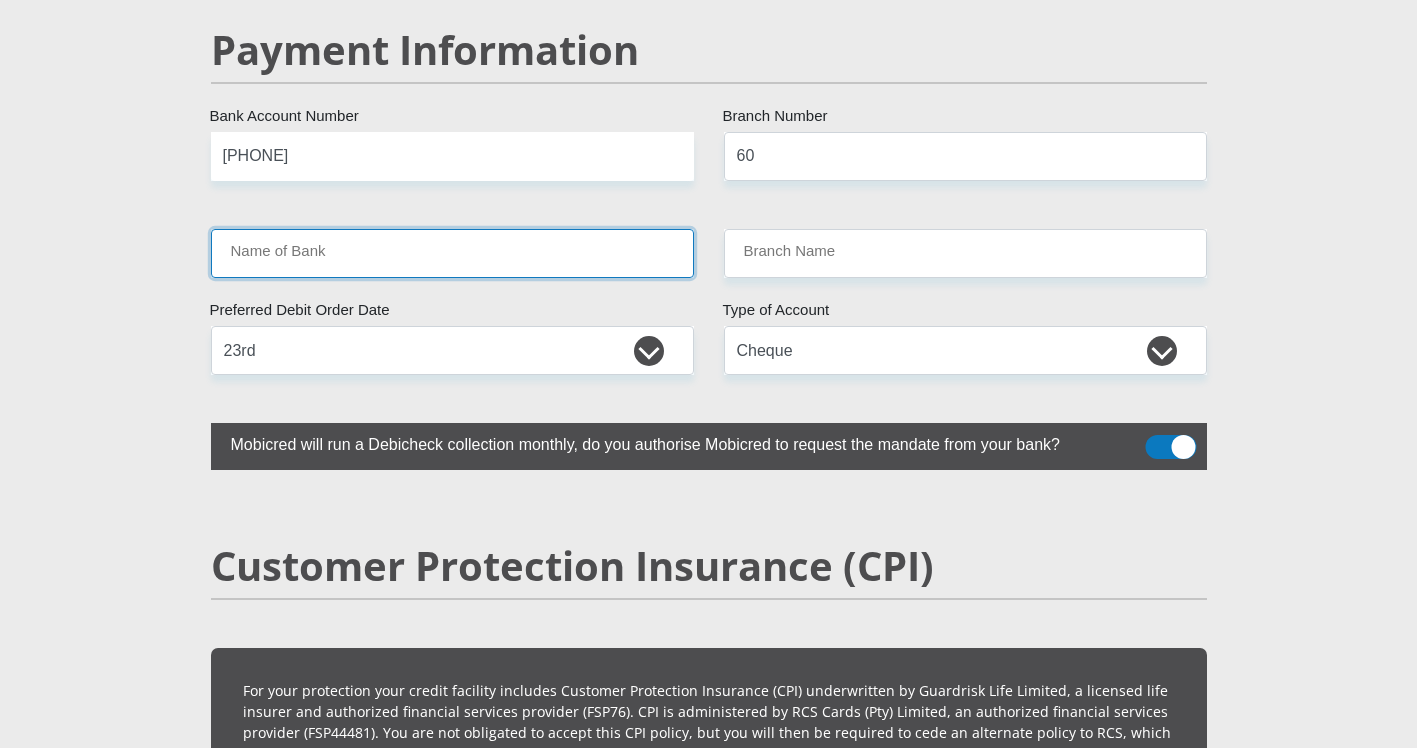 click on "Name of Bank" at bounding box center (452, 253) 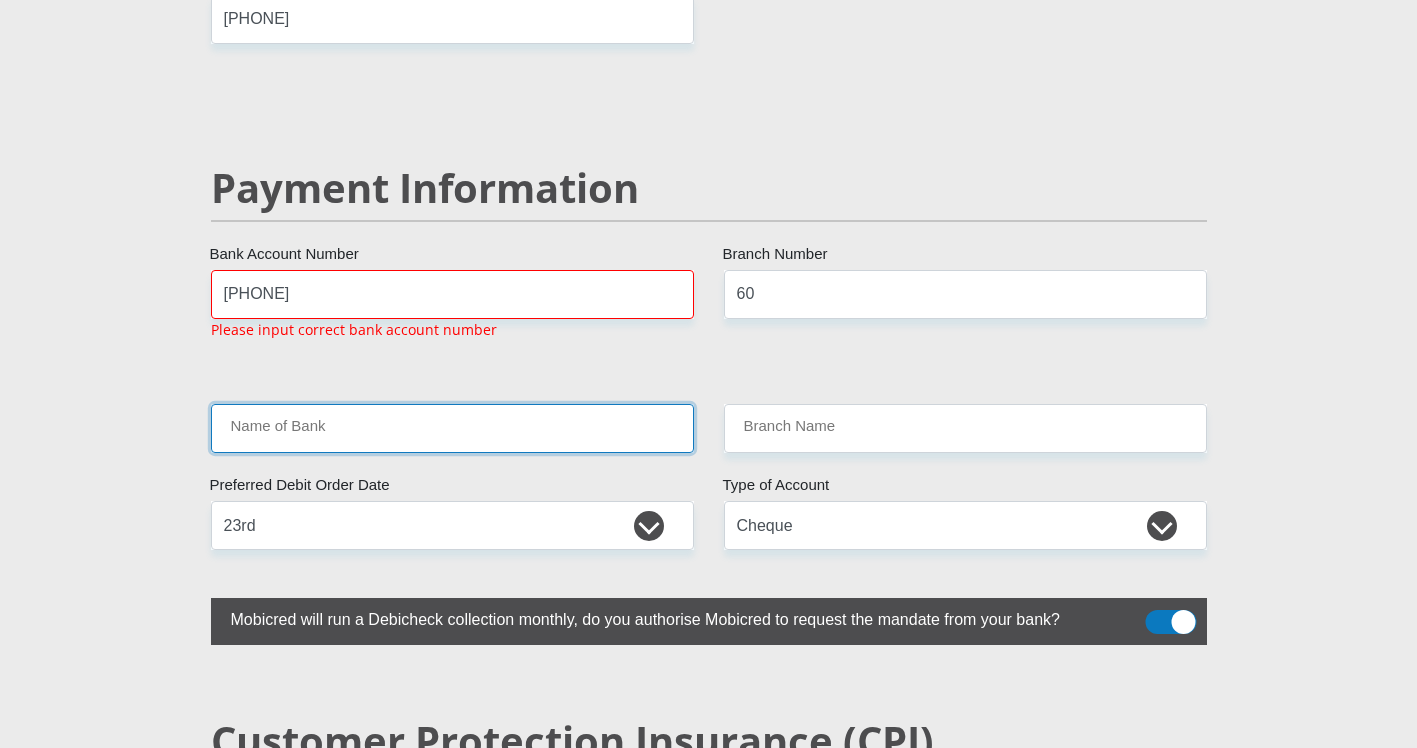 scroll, scrollTop: 3778, scrollLeft: 0, axis: vertical 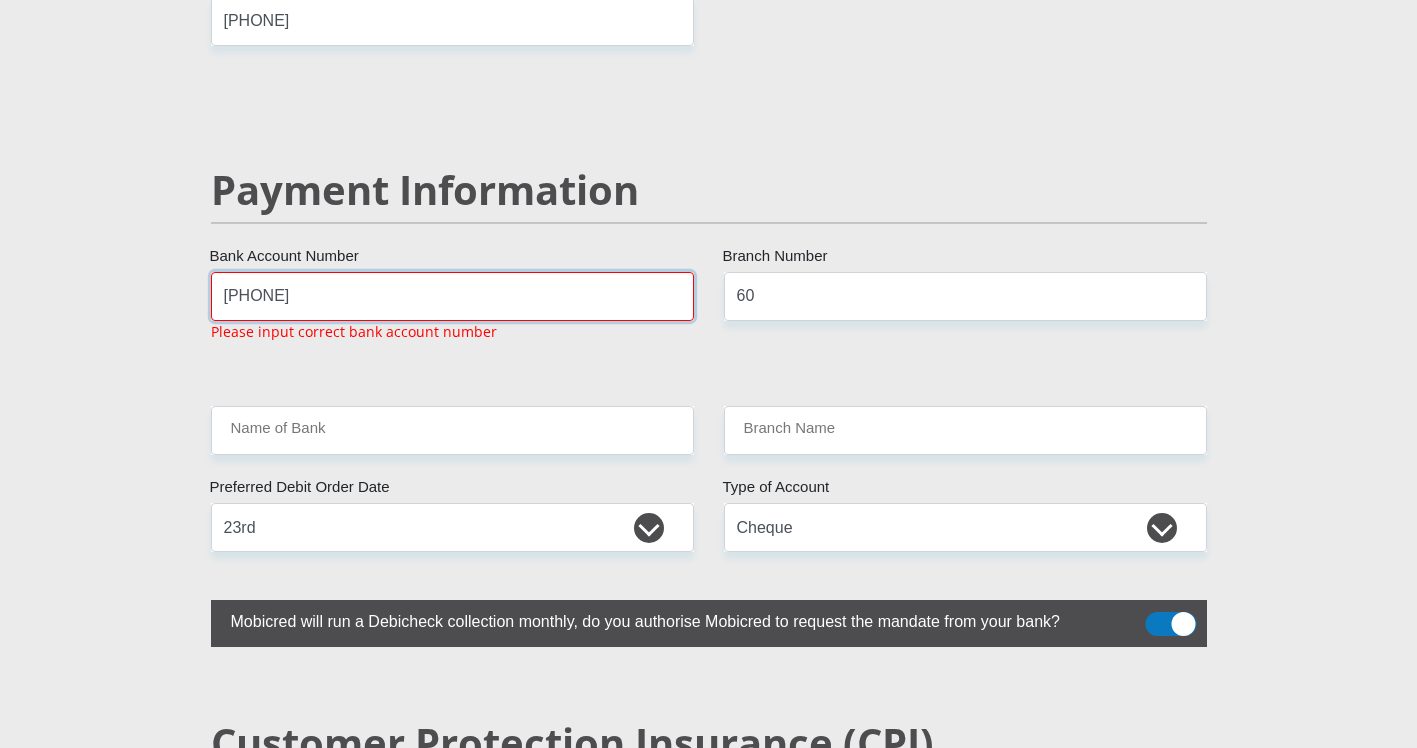 click on "[PHONE]" at bounding box center [452, 296] 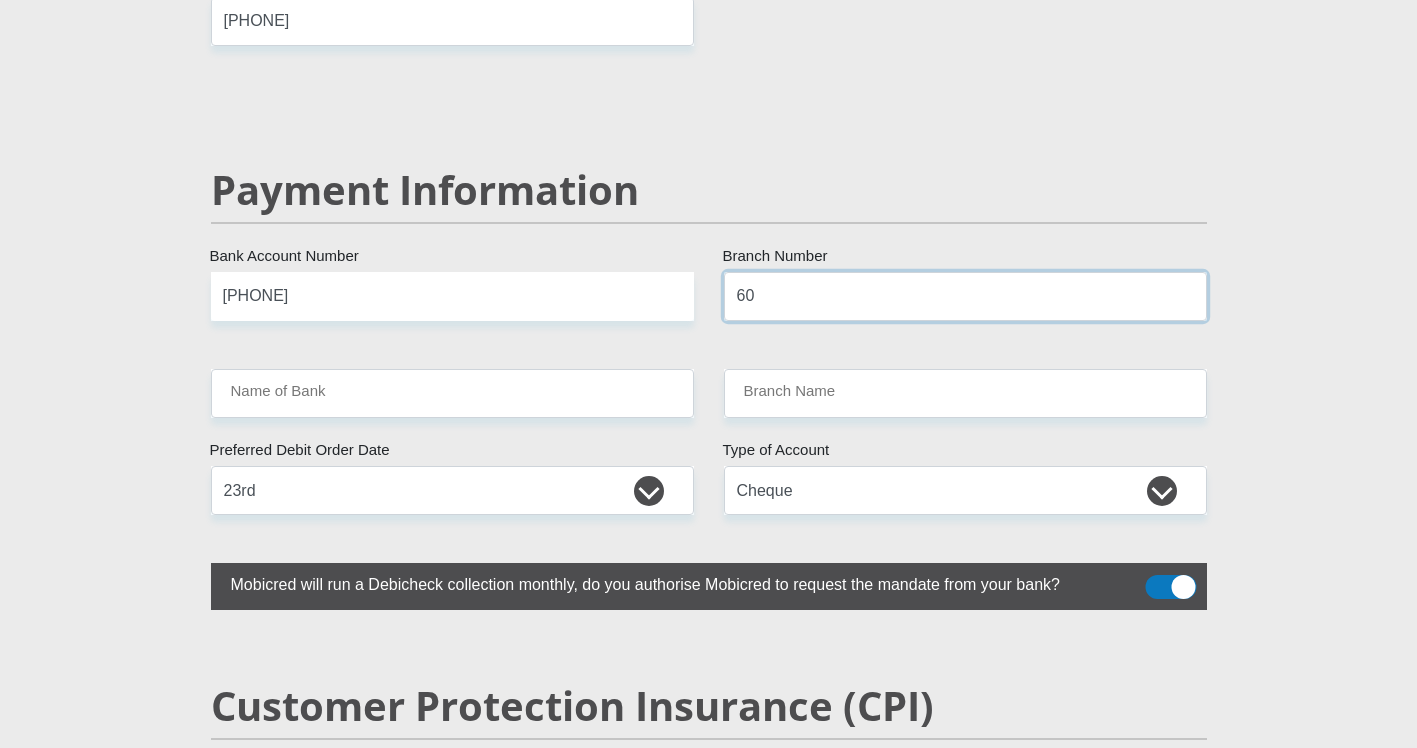 click on "60" at bounding box center (965, 296) 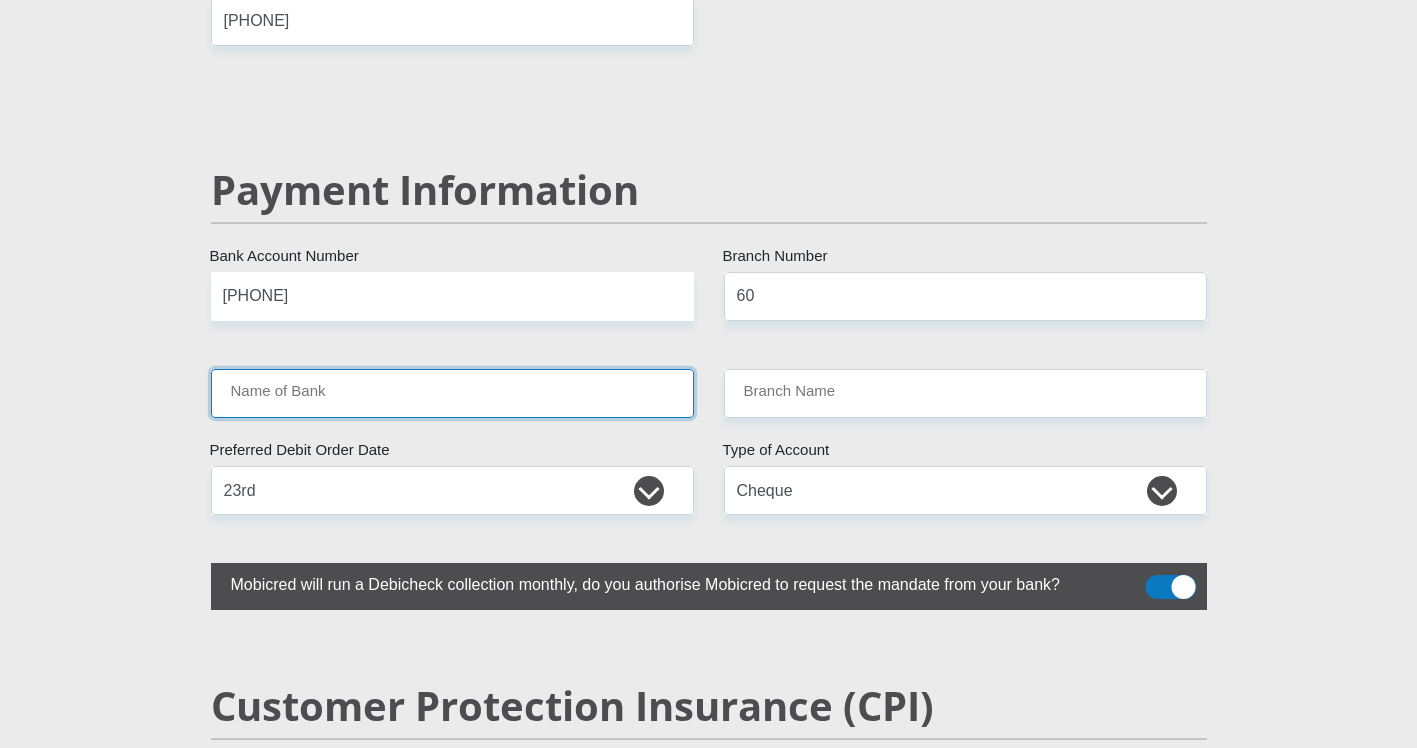 click on "Name of Bank" at bounding box center (452, 393) 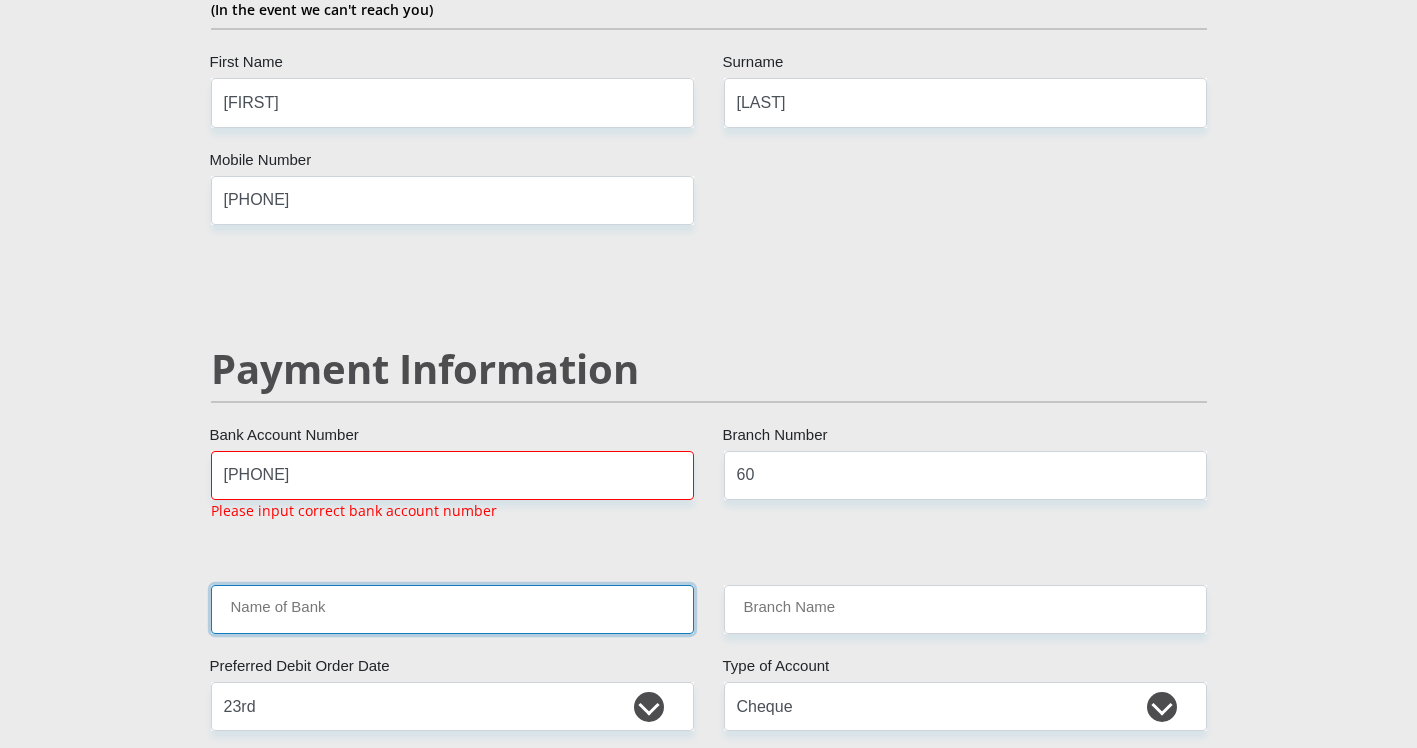 scroll, scrollTop: 3578, scrollLeft: 0, axis: vertical 